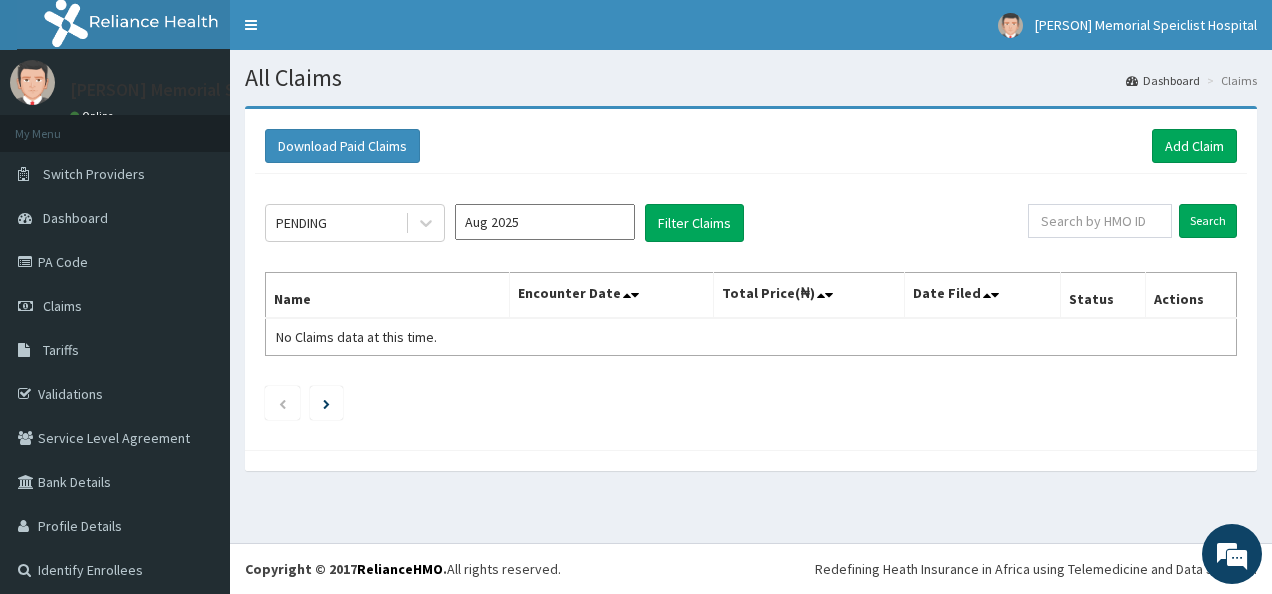 scroll, scrollTop: 0, scrollLeft: 0, axis: both 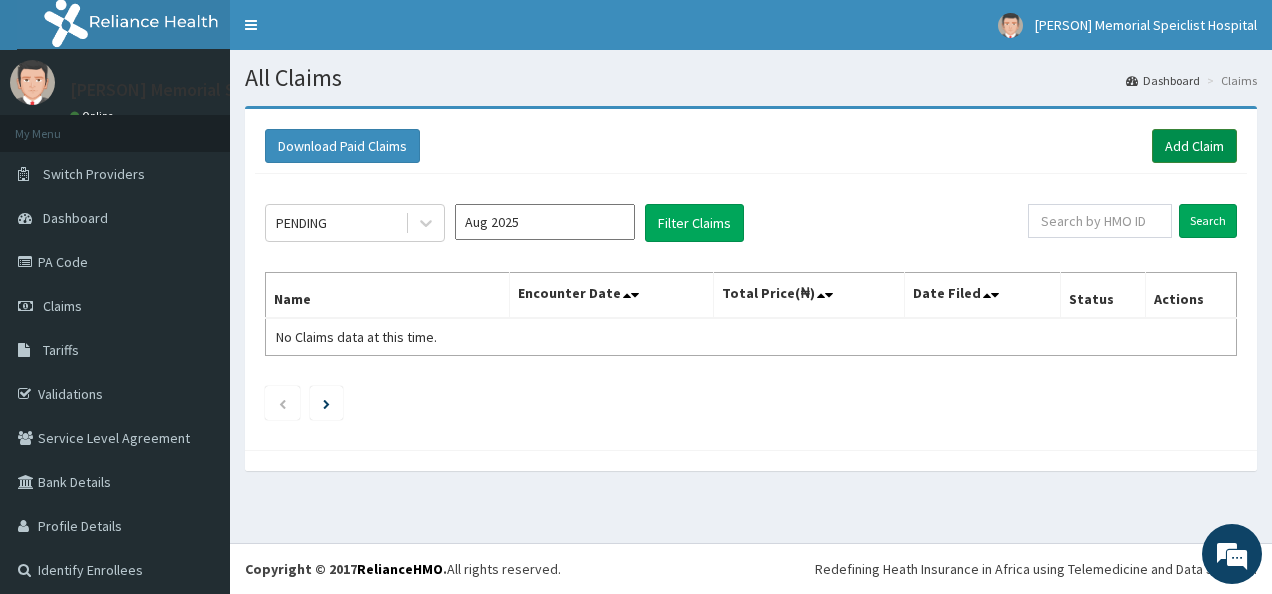 click on "Add Claim" at bounding box center (1194, 146) 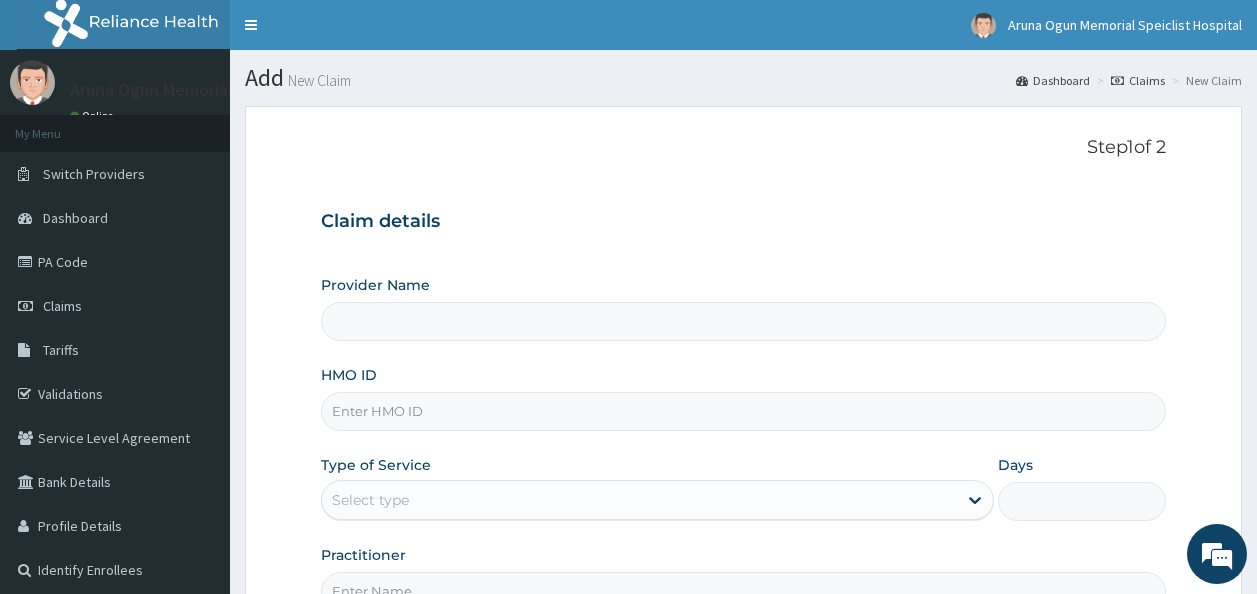 scroll, scrollTop: 0, scrollLeft: 0, axis: both 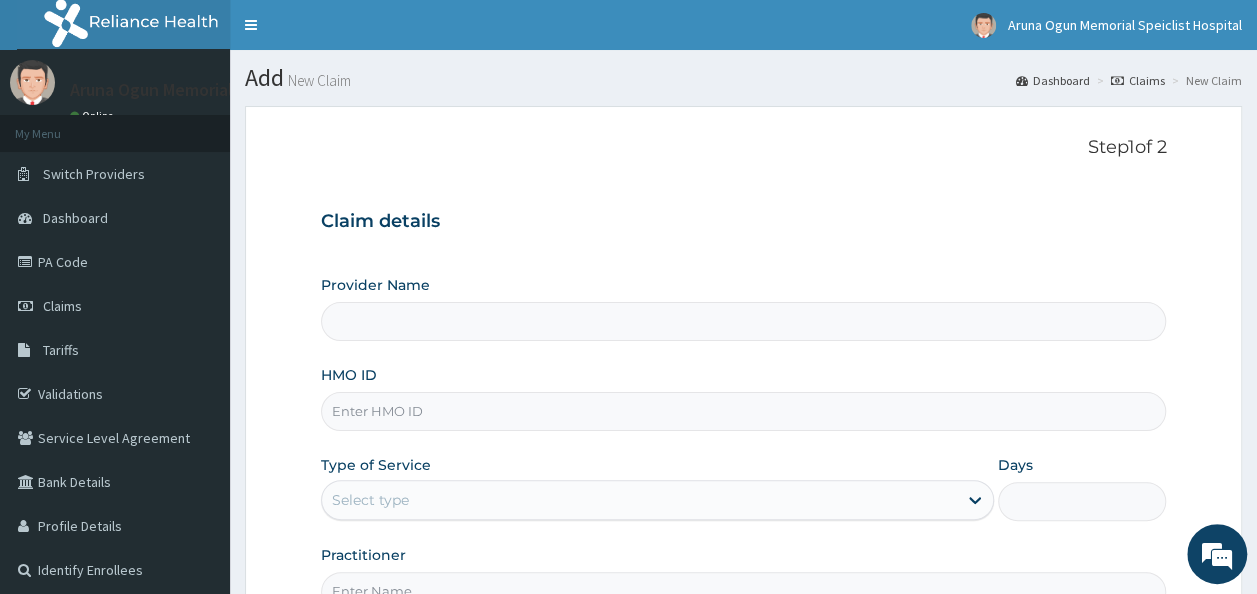 click on "Provider Name" at bounding box center [744, 321] 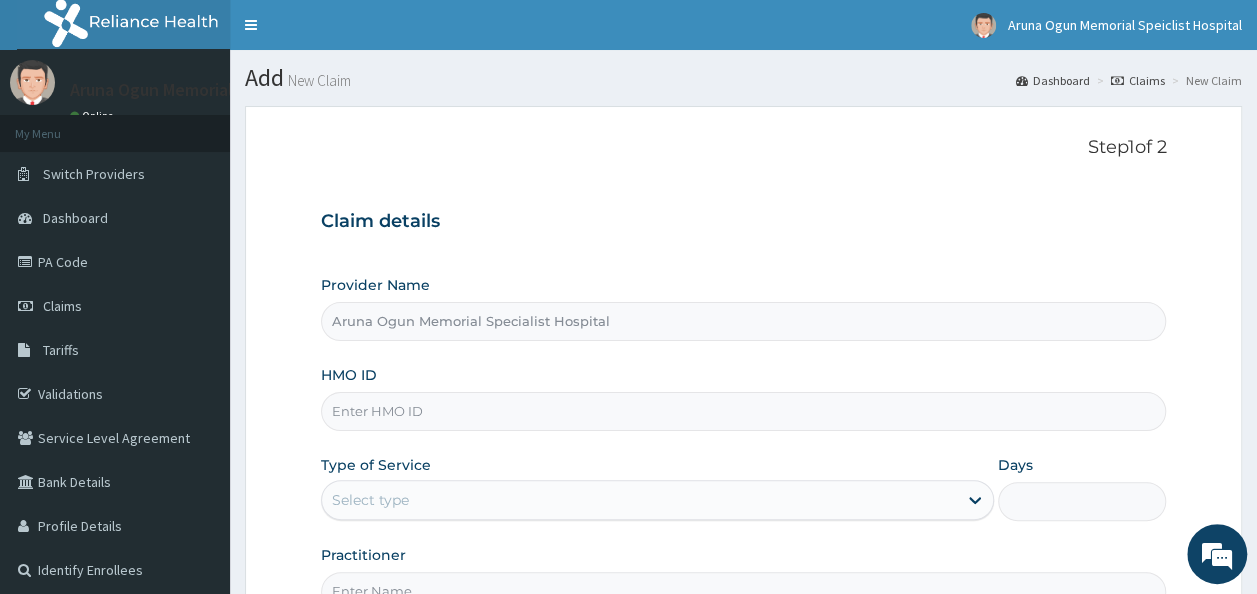 click on "HMO ID" at bounding box center [744, 411] 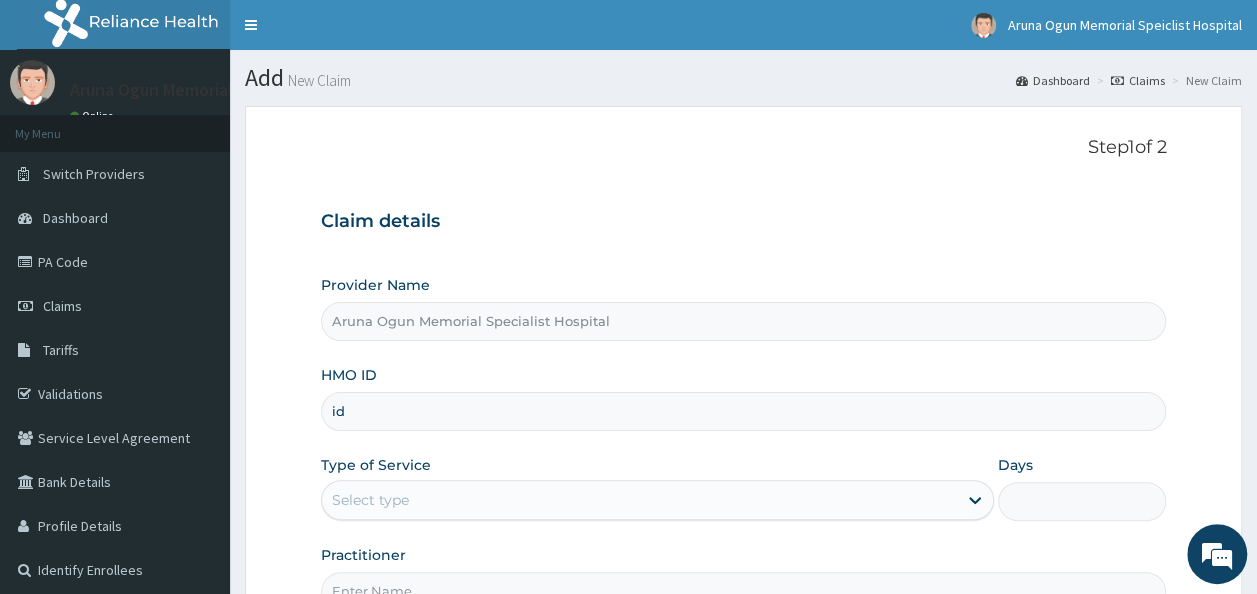 type on "i" 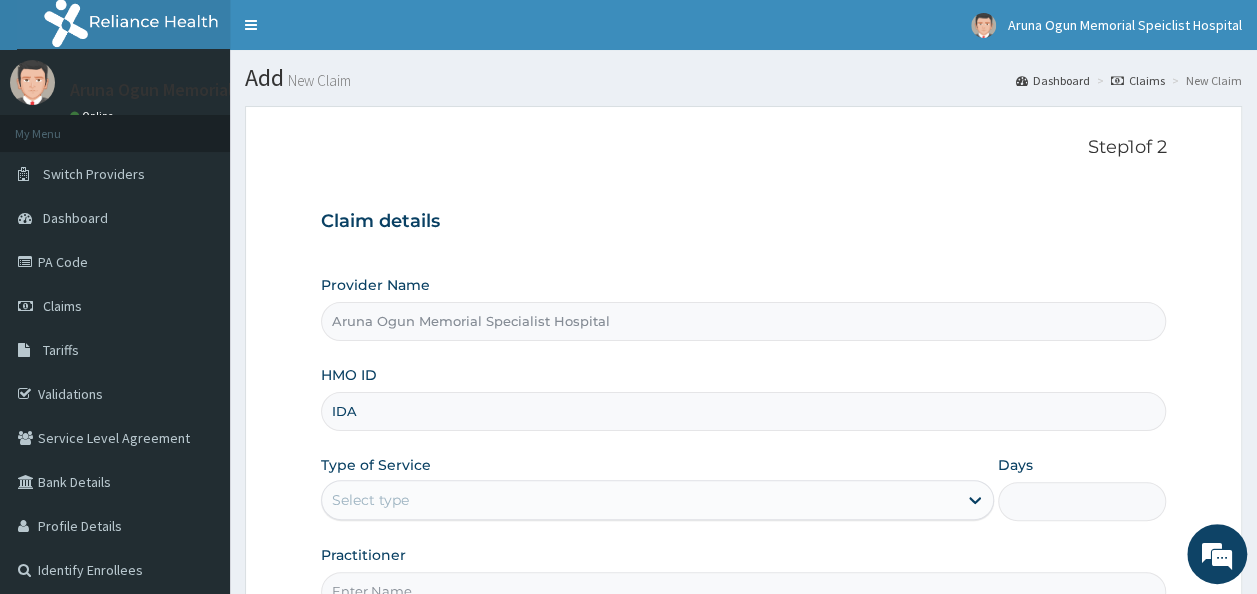 scroll, scrollTop: 0, scrollLeft: 0, axis: both 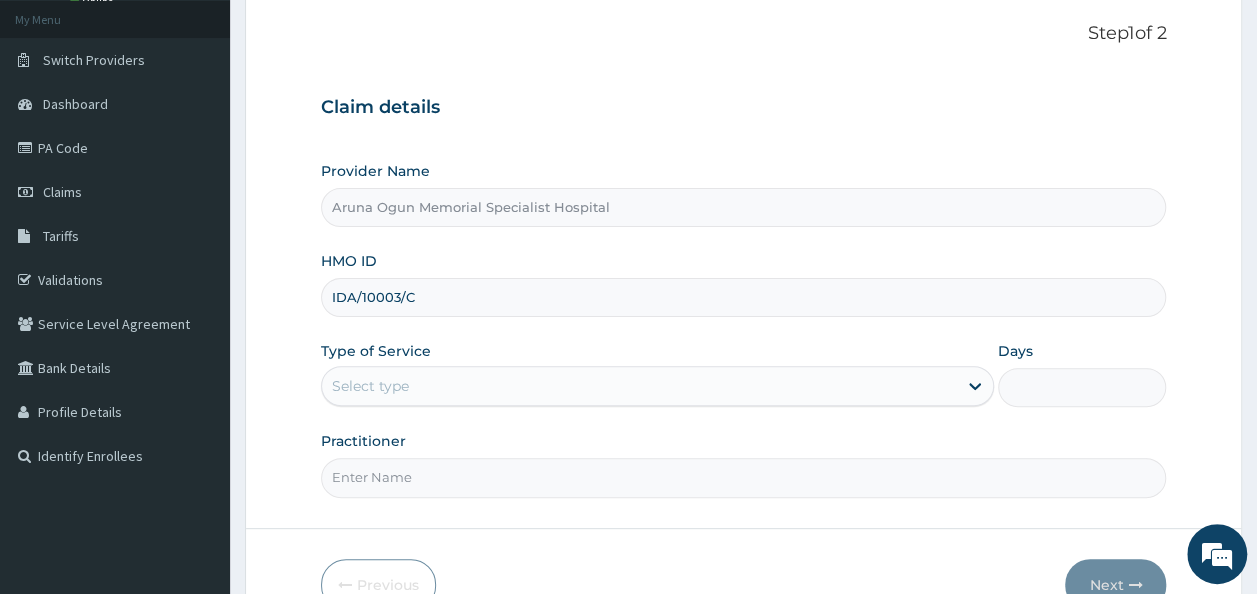 type on "IDA/10003/C" 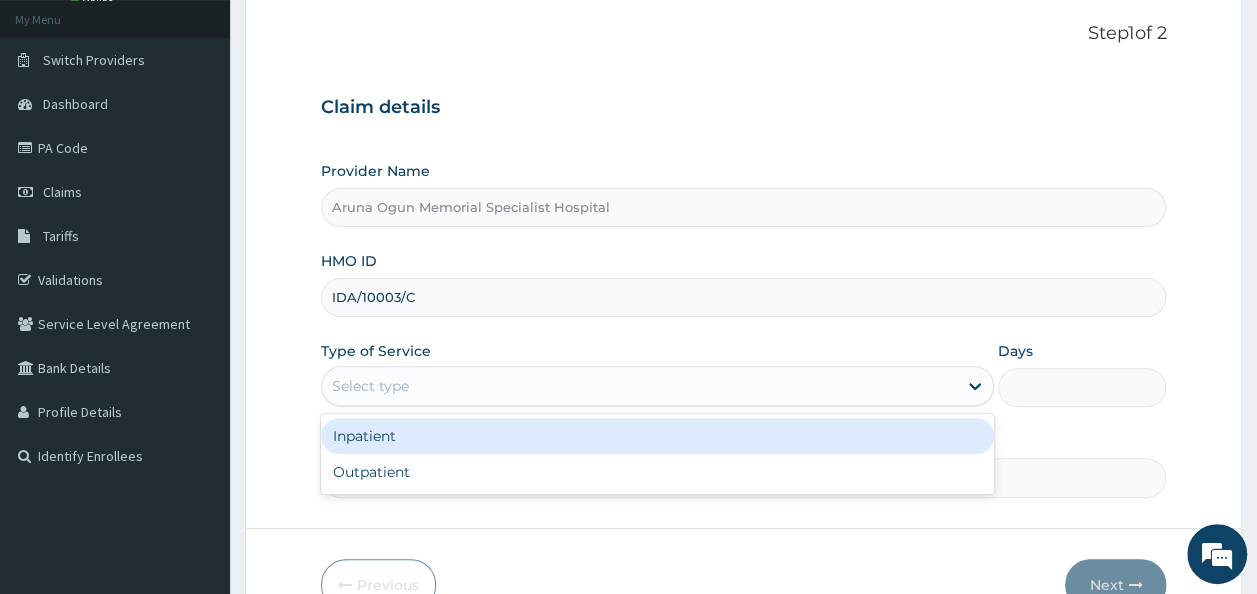click on "Select type" at bounding box center [639, 386] 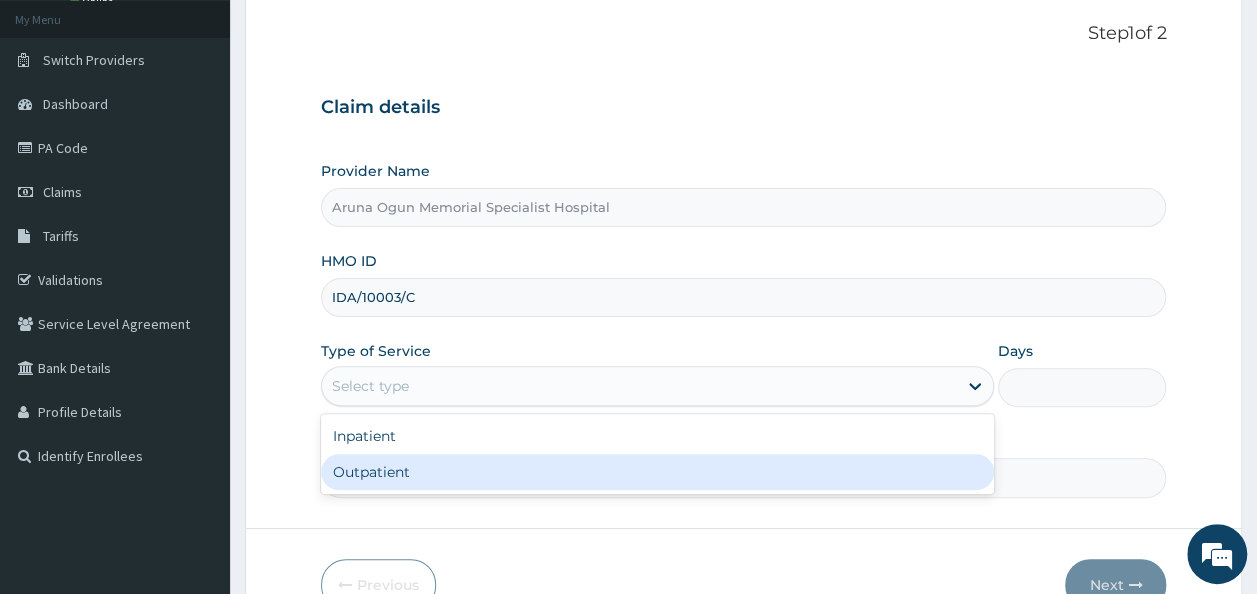 click on "Outpatient" at bounding box center [657, 472] 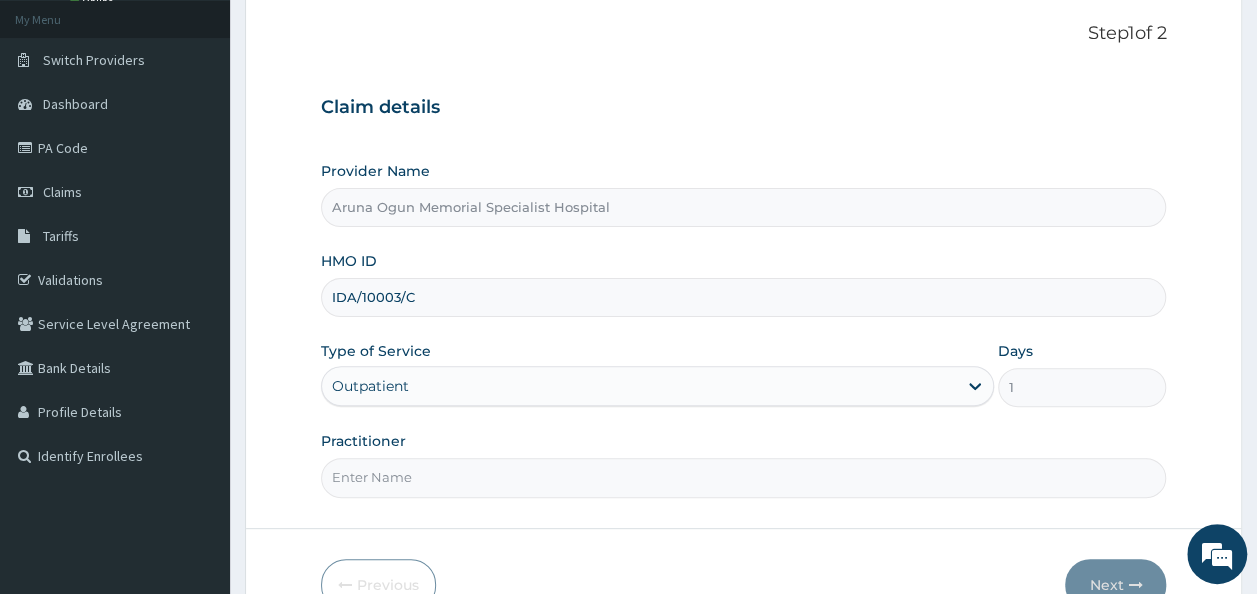 scroll, scrollTop: 164, scrollLeft: 0, axis: vertical 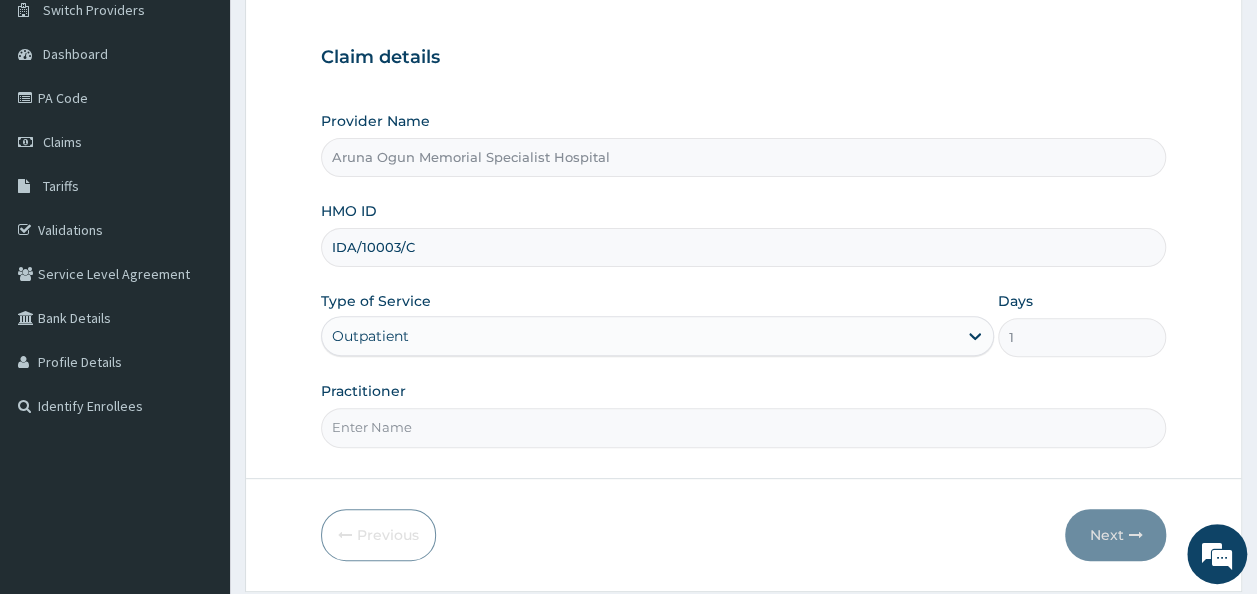 click on "Practitioner" at bounding box center (744, 427) 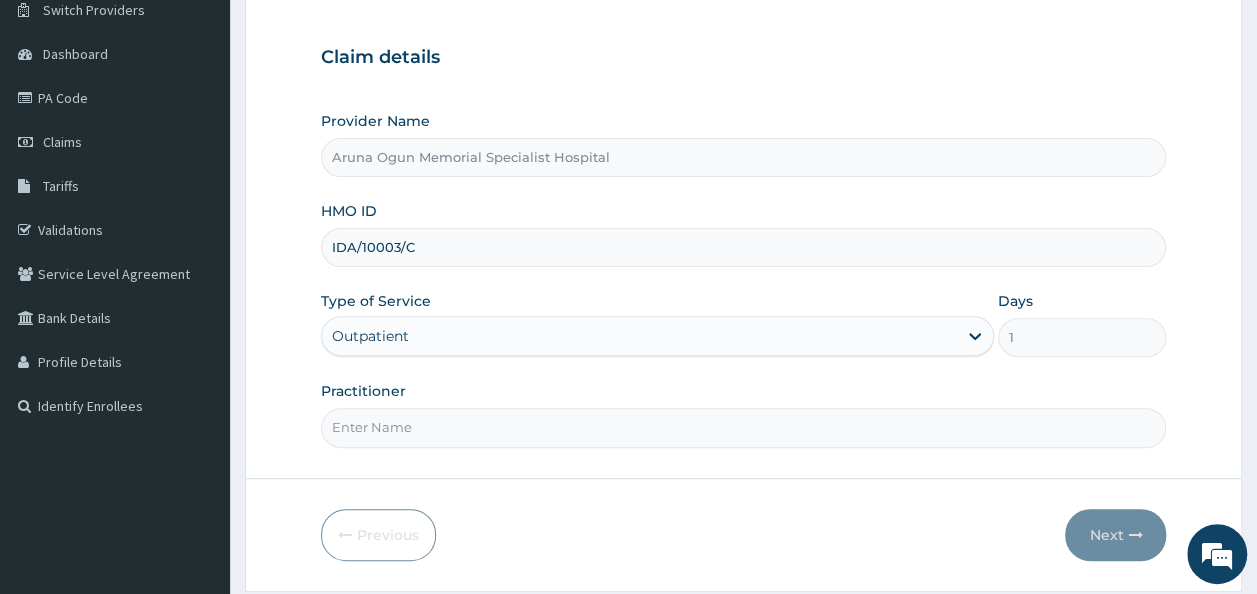 type on "Dr. [LAST]" 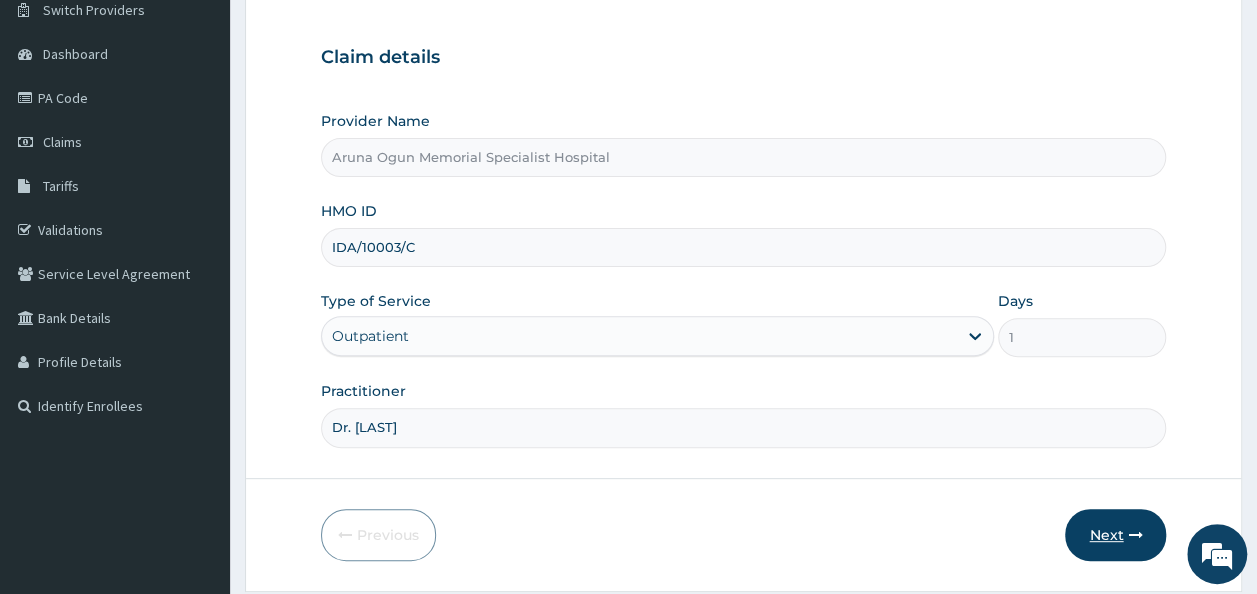 click on "Next" at bounding box center (1115, 535) 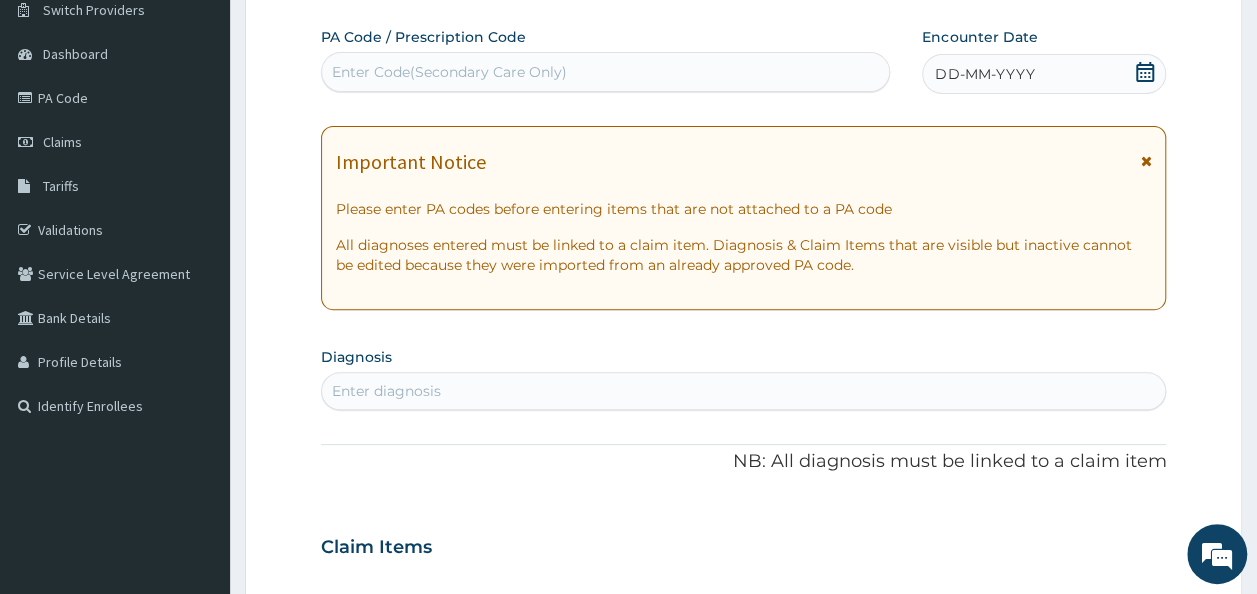 click 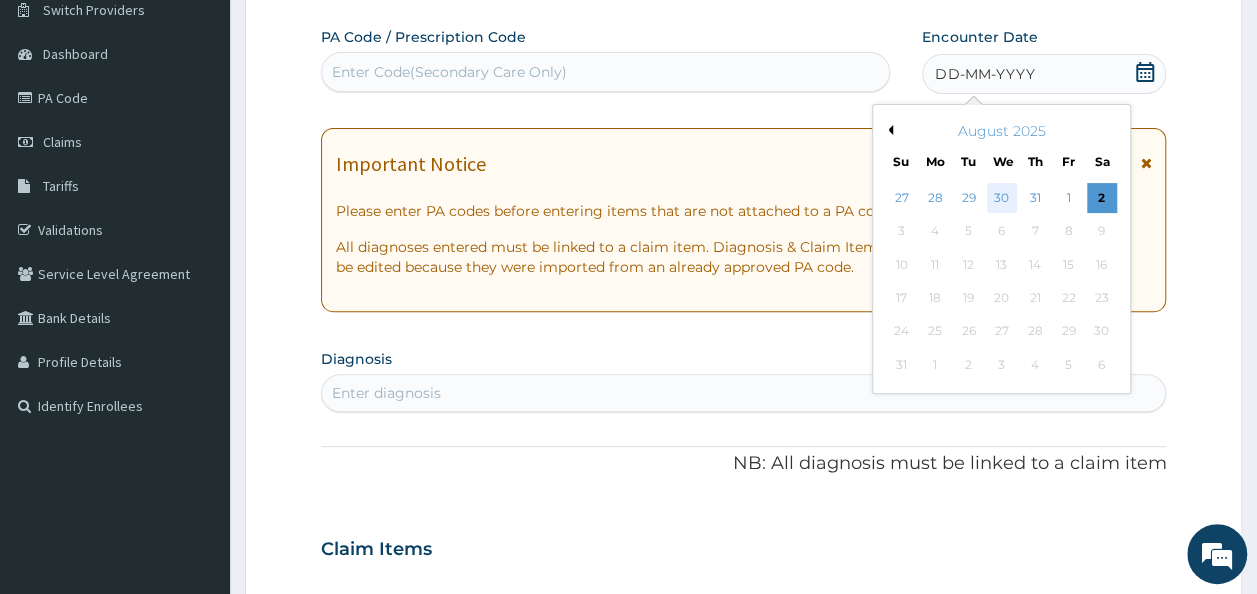 click on "30" at bounding box center [1002, 198] 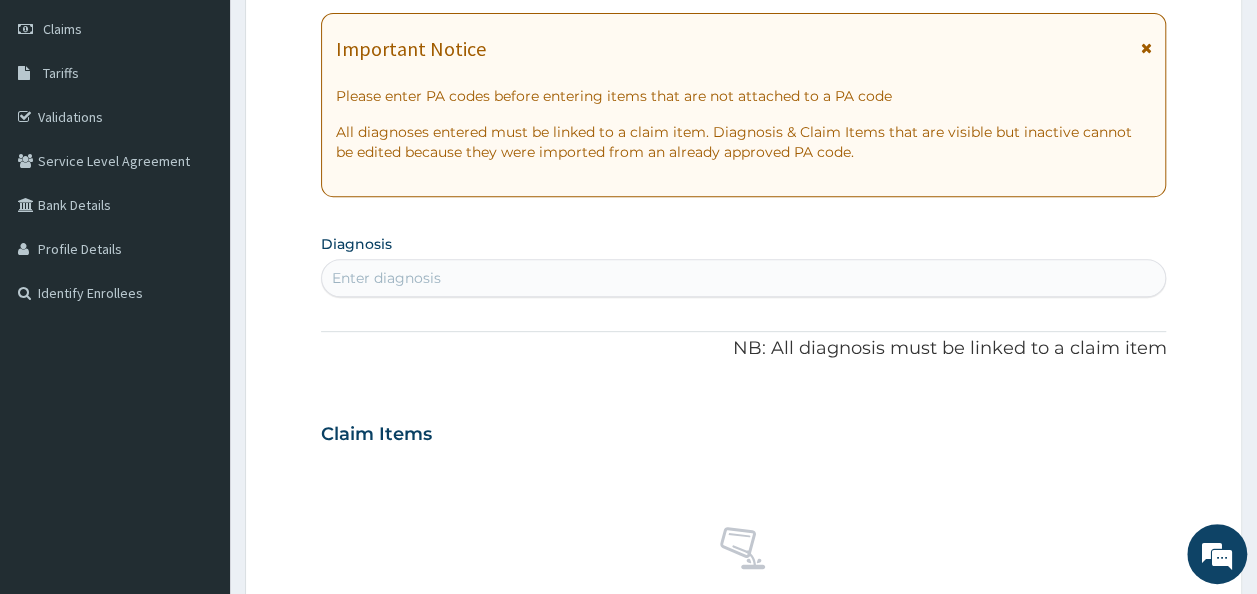 scroll, scrollTop: 286, scrollLeft: 0, axis: vertical 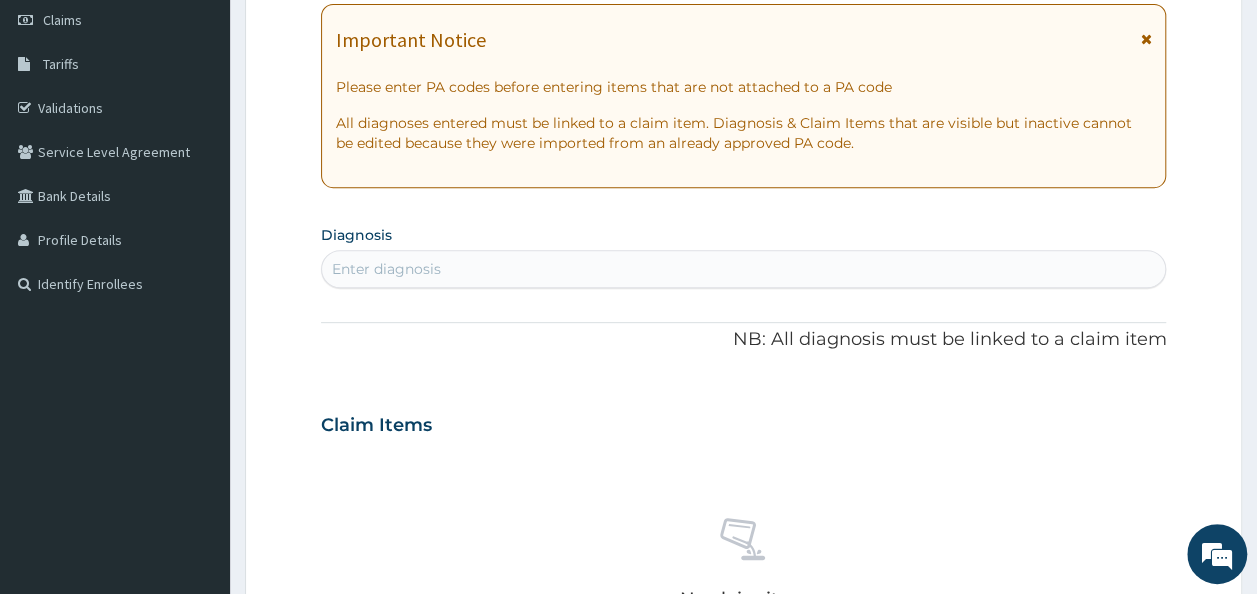 click on "Enter diagnosis" at bounding box center (744, 269) 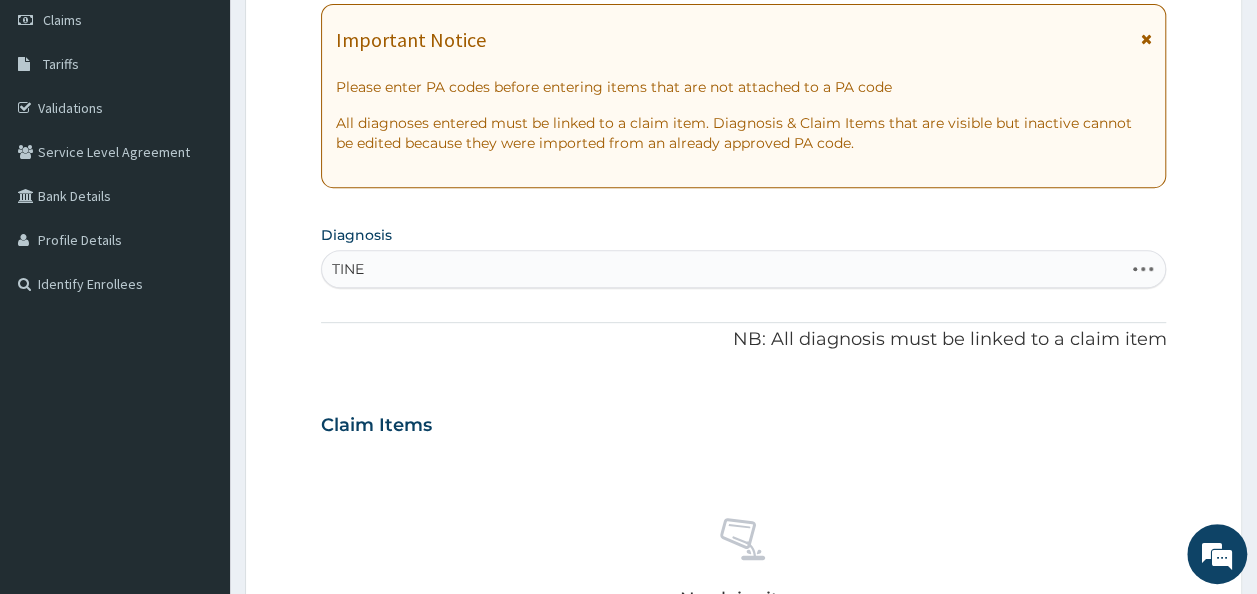 type on "TINEA" 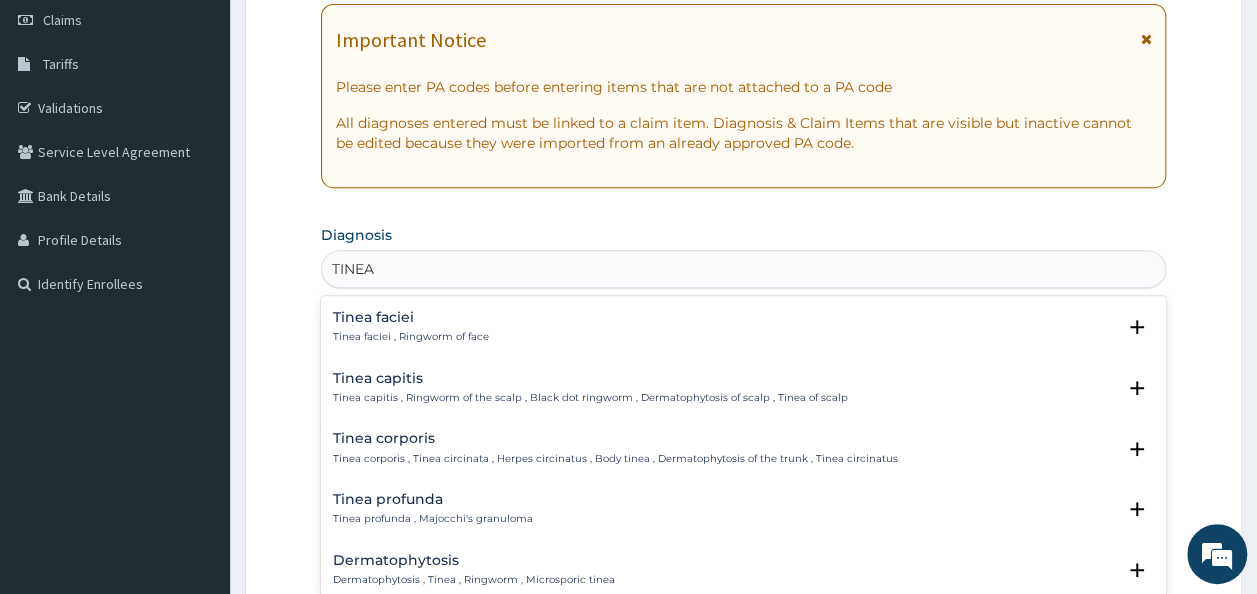 scroll, scrollTop: 501, scrollLeft: 0, axis: vertical 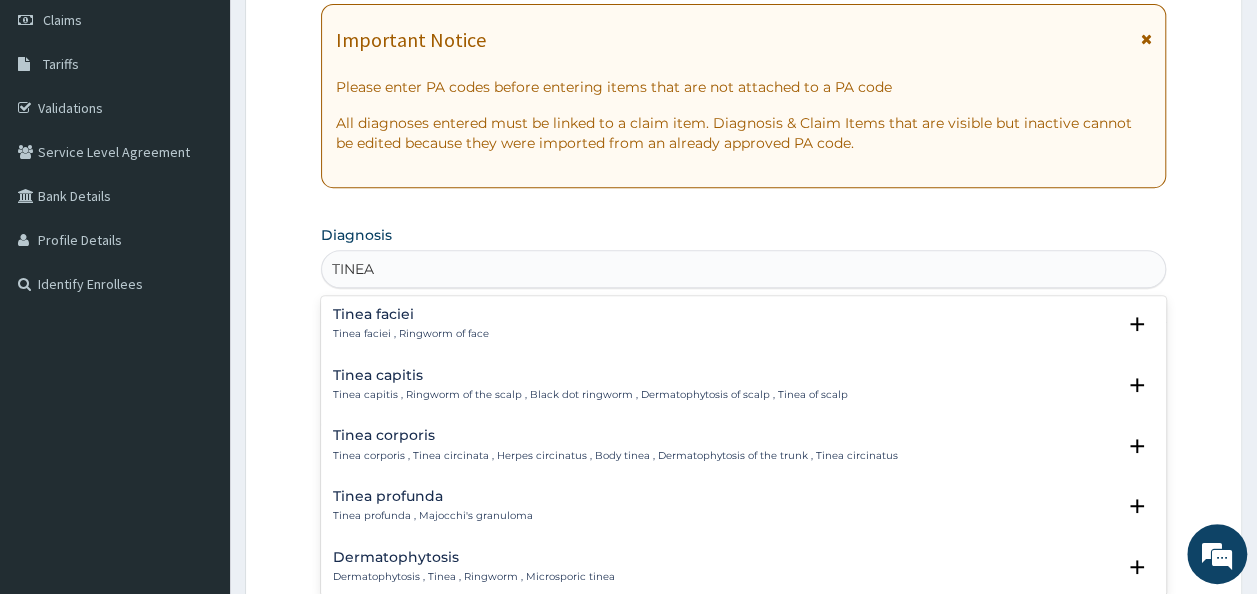 click on "Tinea capitis" at bounding box center (590, 375) 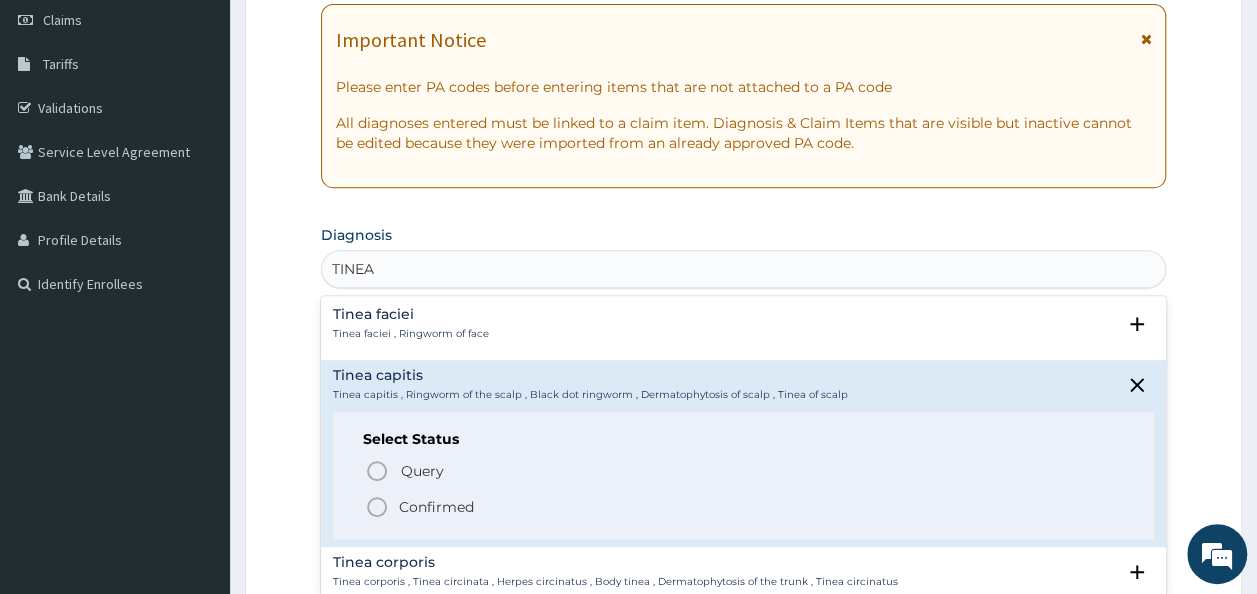 click on "Confirmed" at bounding box center (436, 507) 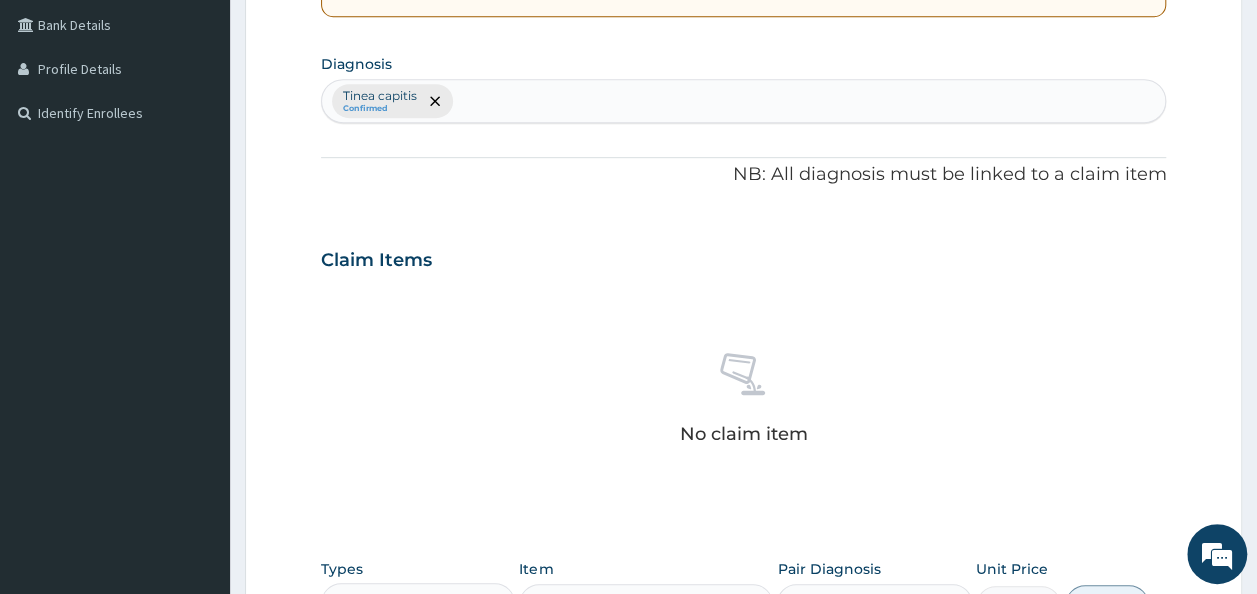 scroll, scrollTop: 458, scrollLeft: 0, axis: vertical 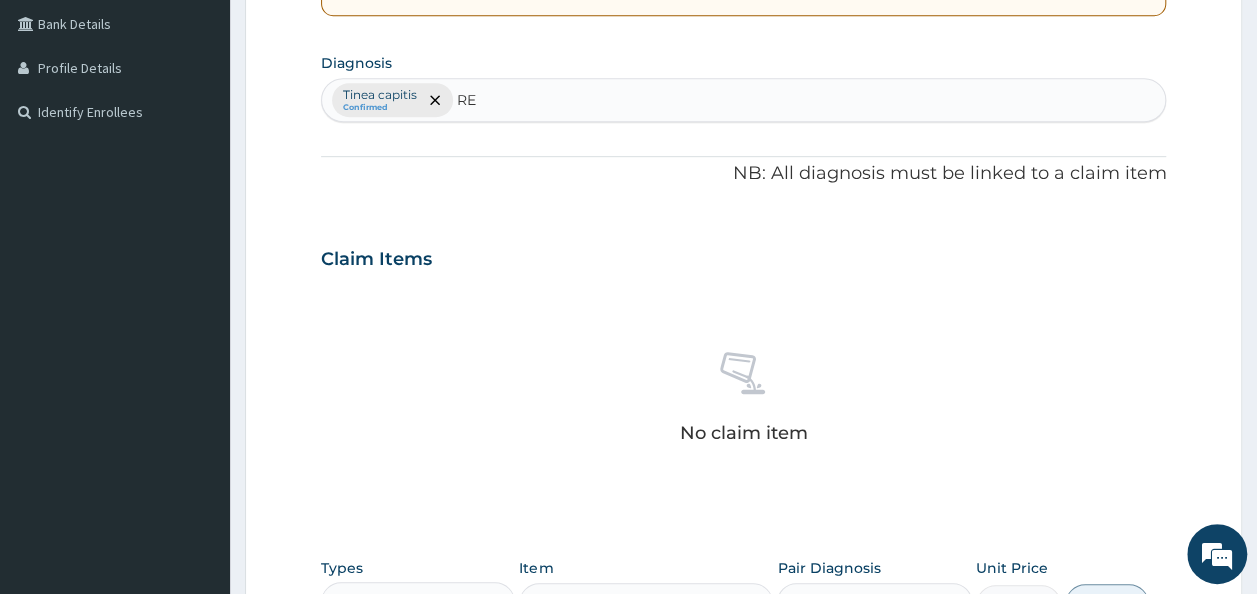 type on "R" 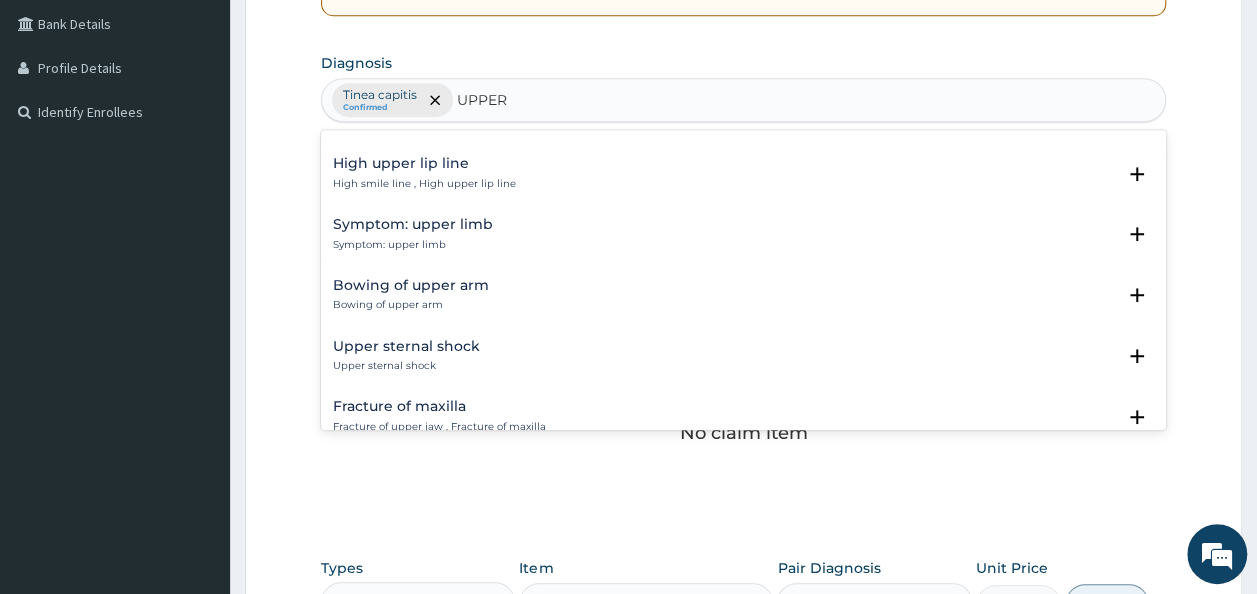 scroll, scrollTop: 1457, scrollLeft: 0, axis: vertical 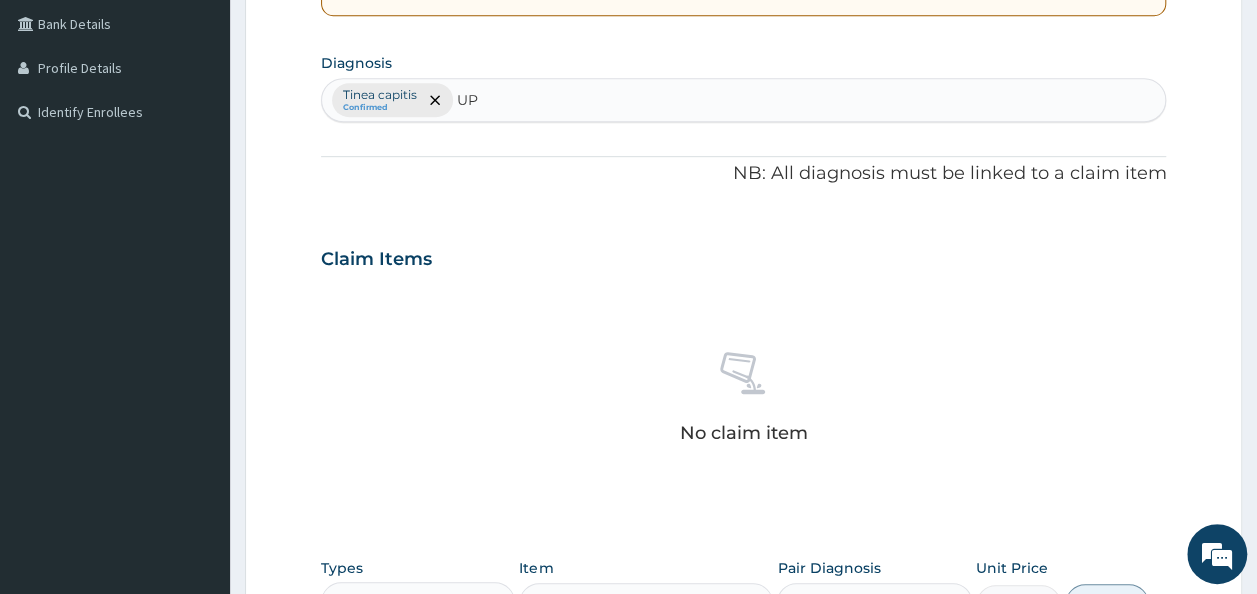 type on "U" 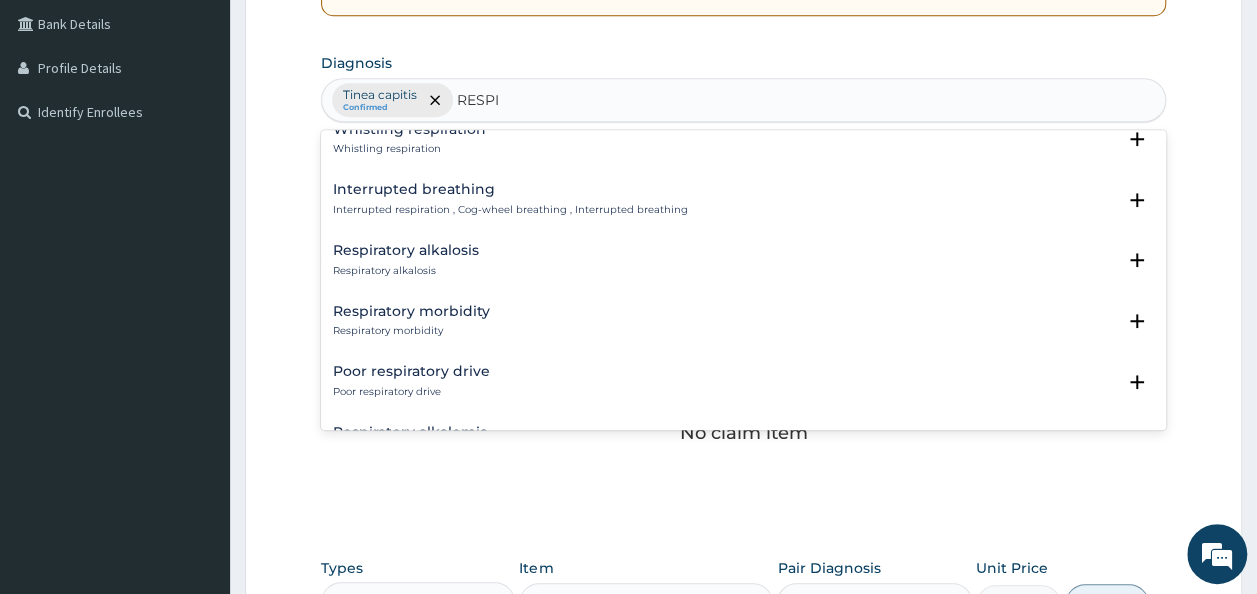 scroll, scrollTop: 2798, scrollLeft: 0, axis: vertical 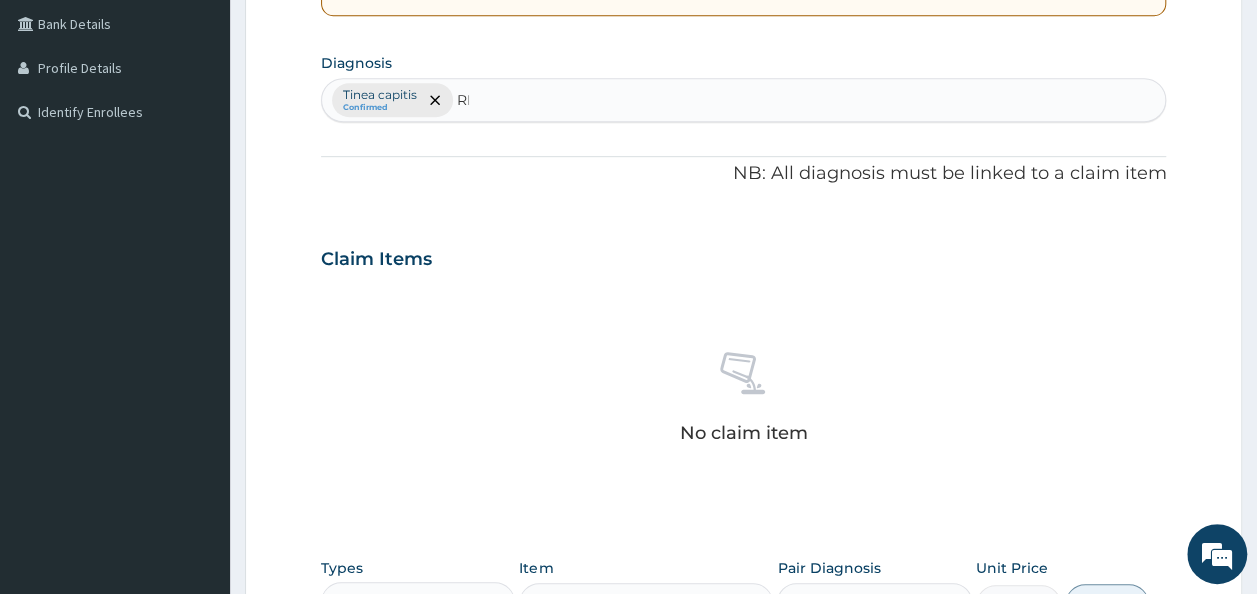 type on "R" 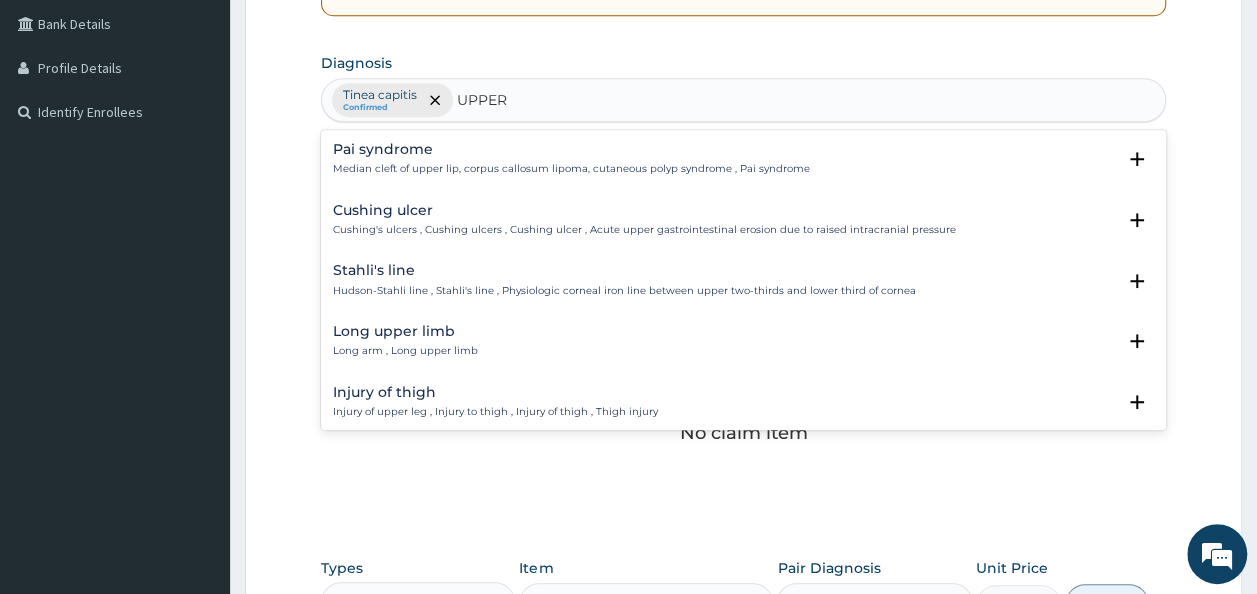 scroll, scrollTop: 22, scrollLeft: 0, axis: vertical 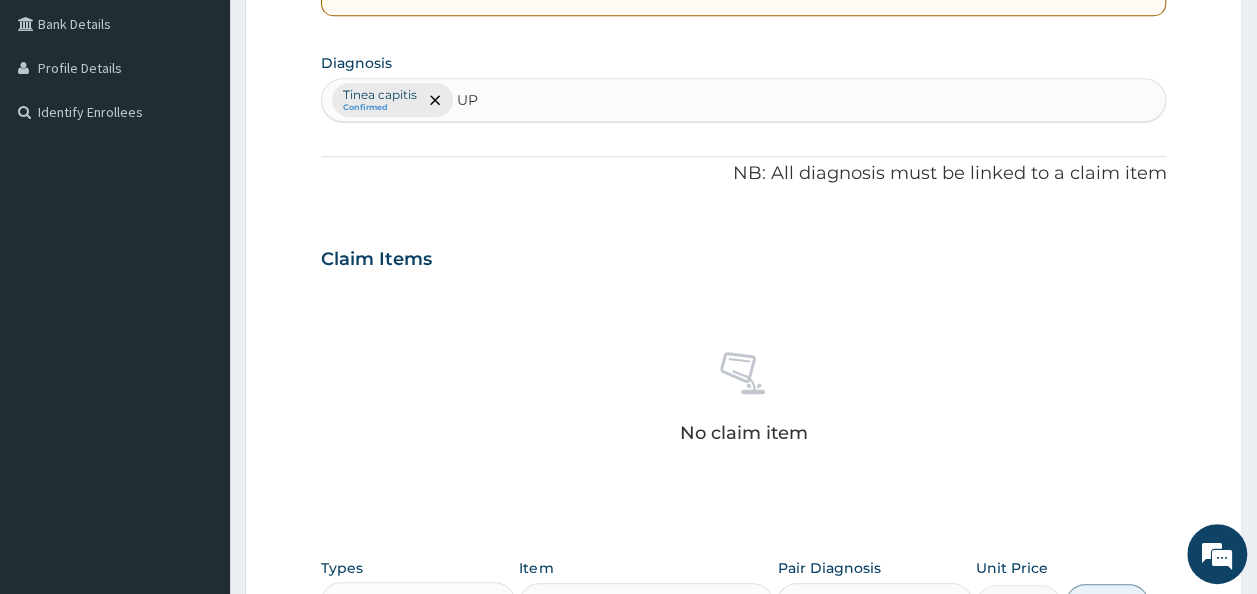 type on "U" 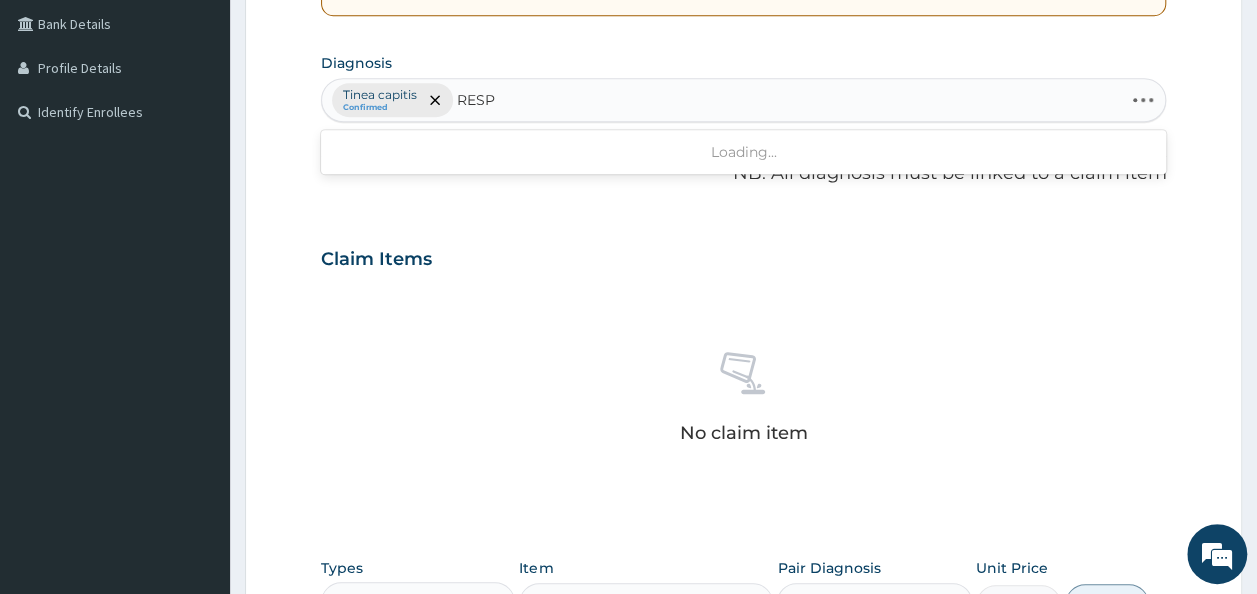 type on "RESPI" 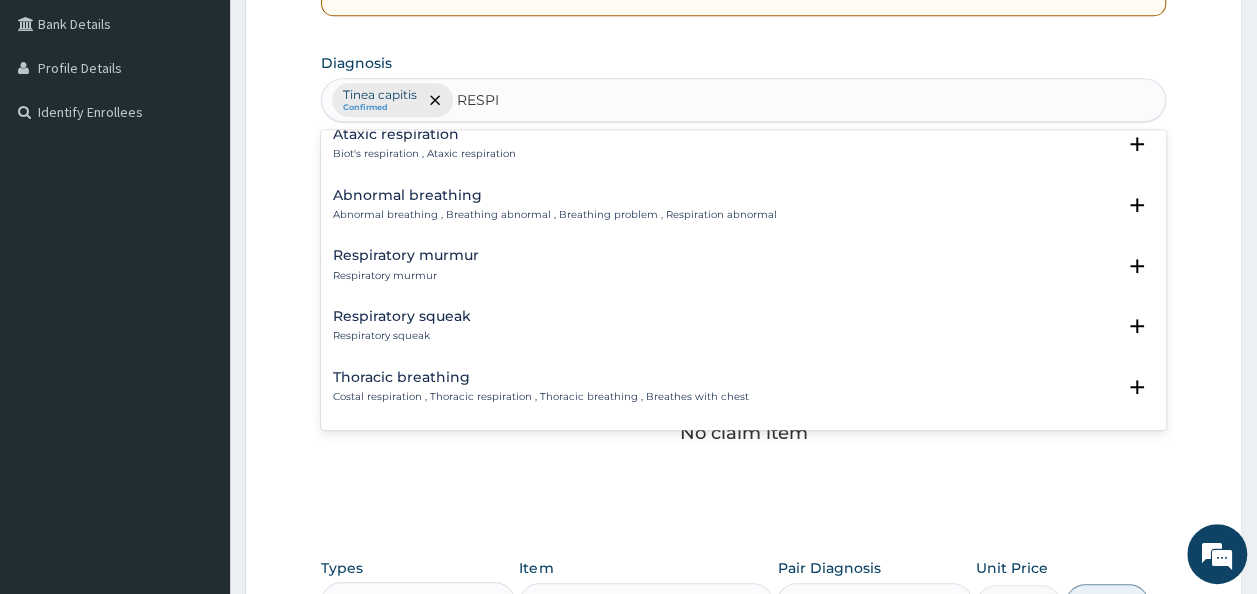 scroll, scrollTop: 1079, scrollLeft: 0, axis: vertical 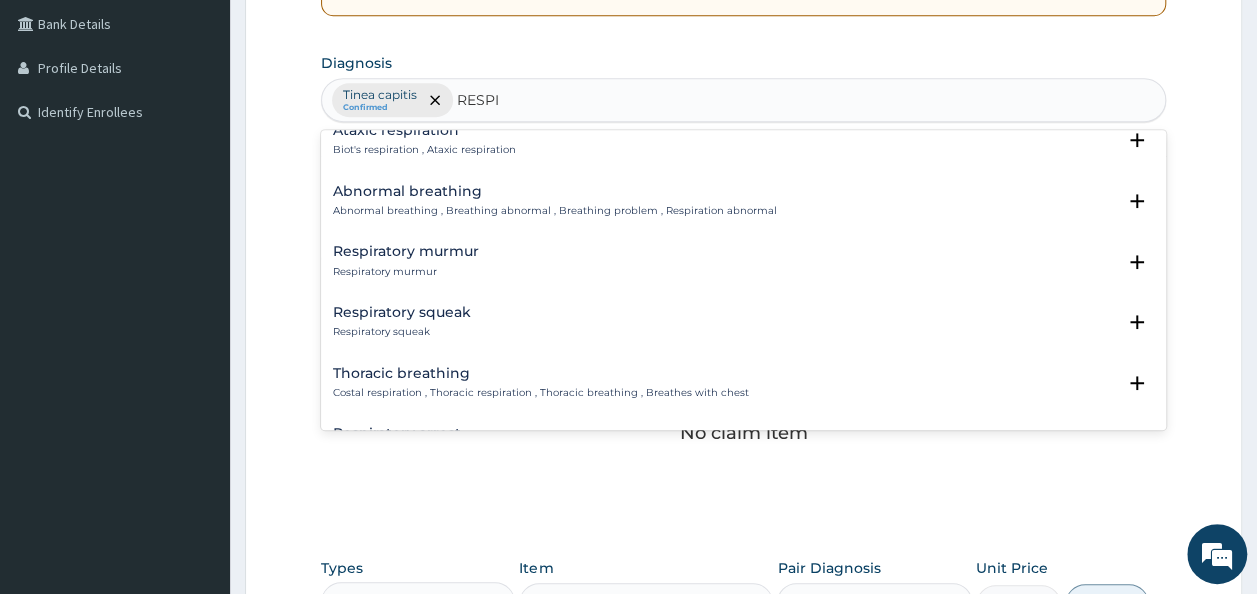 click on "Abnormal breathing" at bounding box center [555, 191] 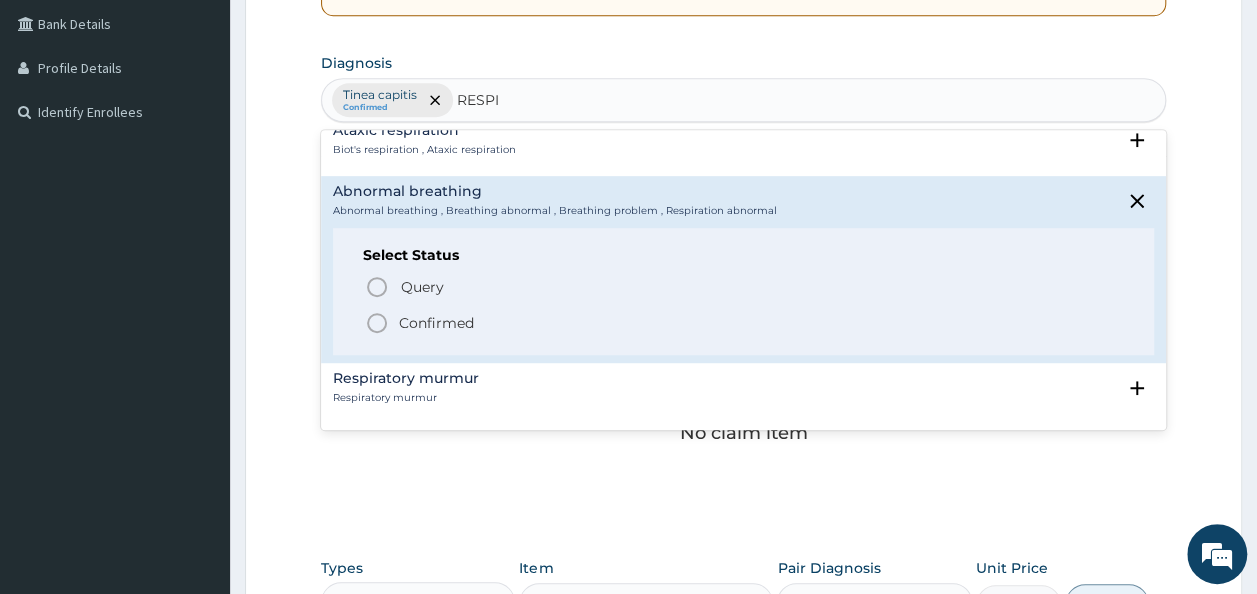 click on "Confirmed" at bounding box center (436, 323) 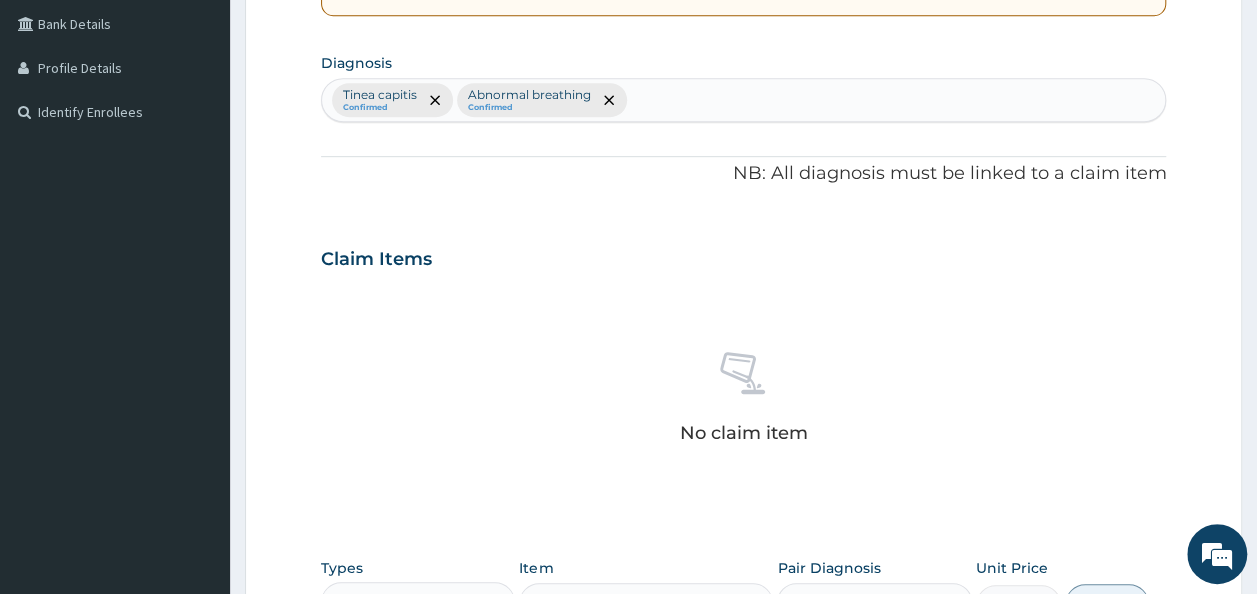 click on "Claim Items" at bounding box center [744, 255] 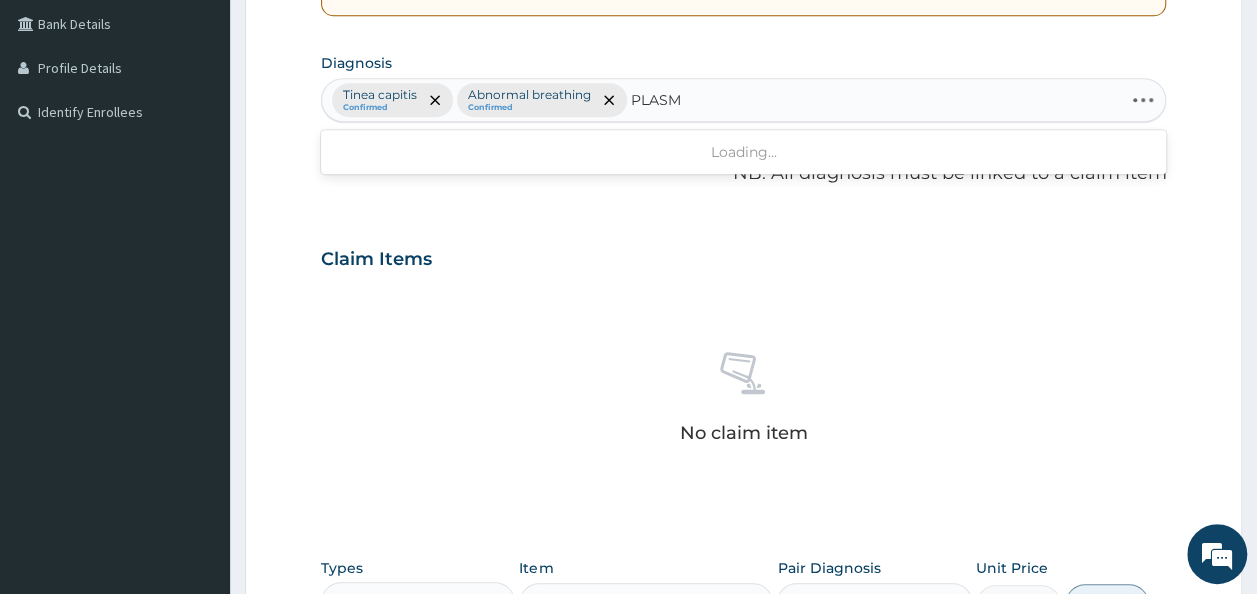 type on "PLASMO" 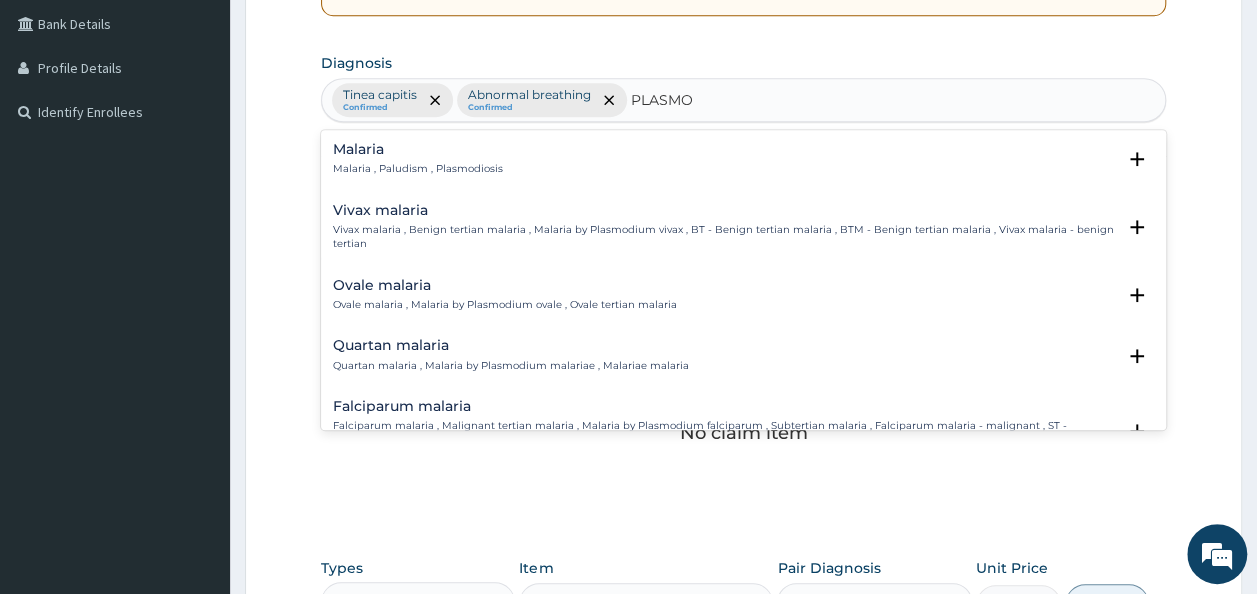 click on "Malaria Malaria , Paludism , Plasmodiosis" at bounding box center (744, 159) 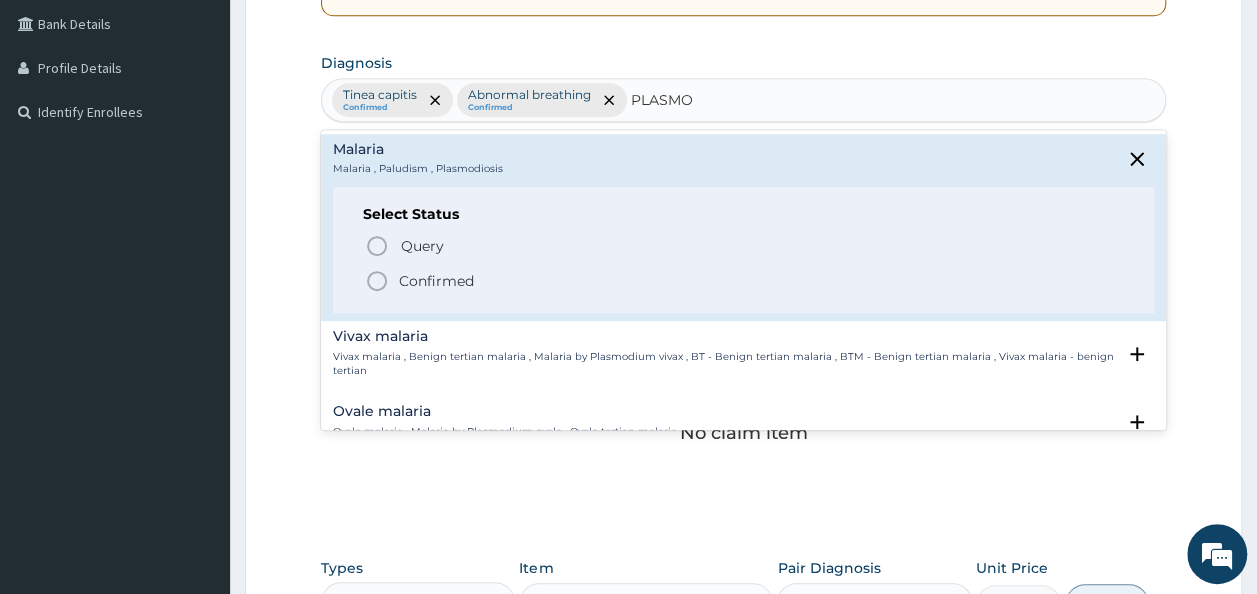 click on "Confirmed" at bounding box center (436, 281) 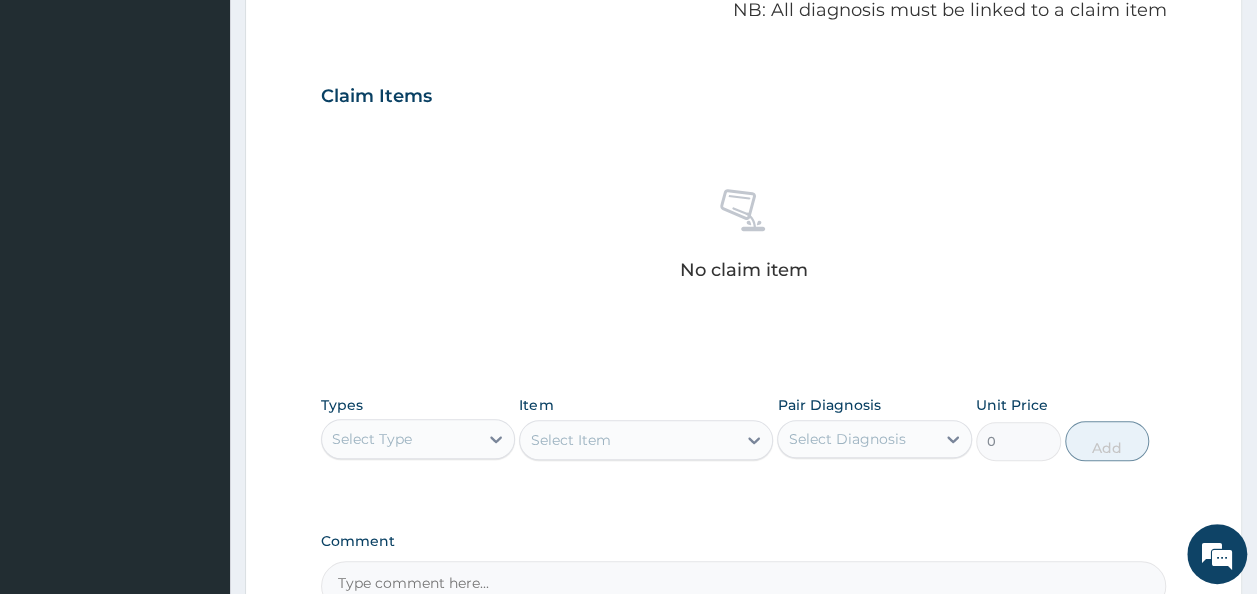 scroll, scrollTop: 622, scrollLeft: 0, axis: vertical 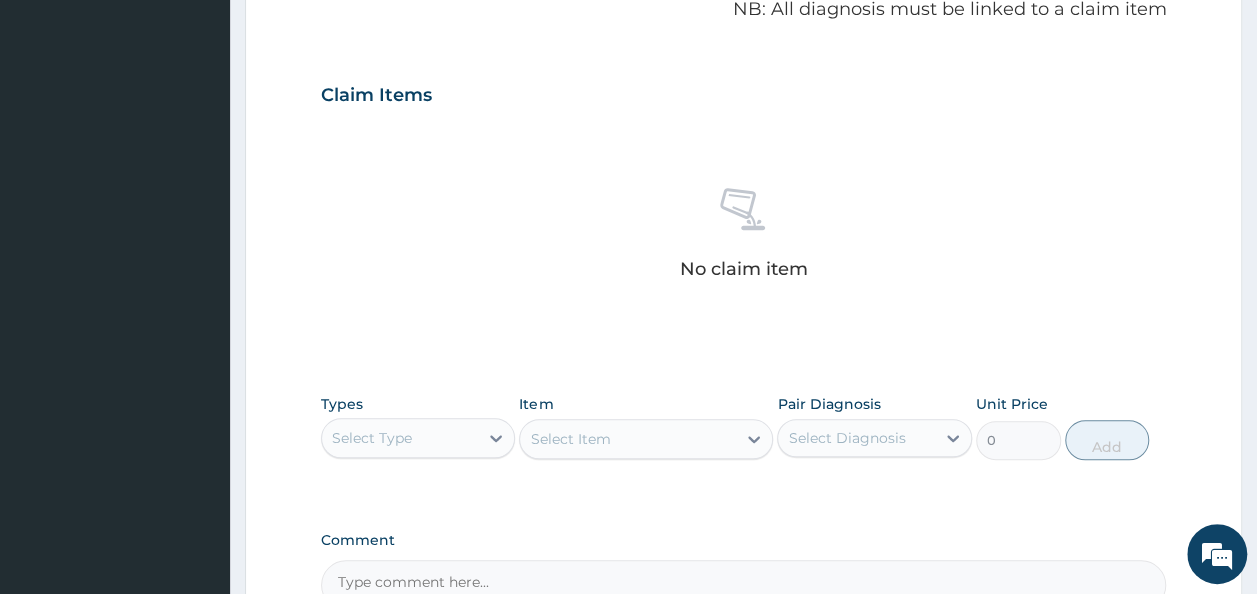 click on "Select Type" at bounding box center [400, 438] 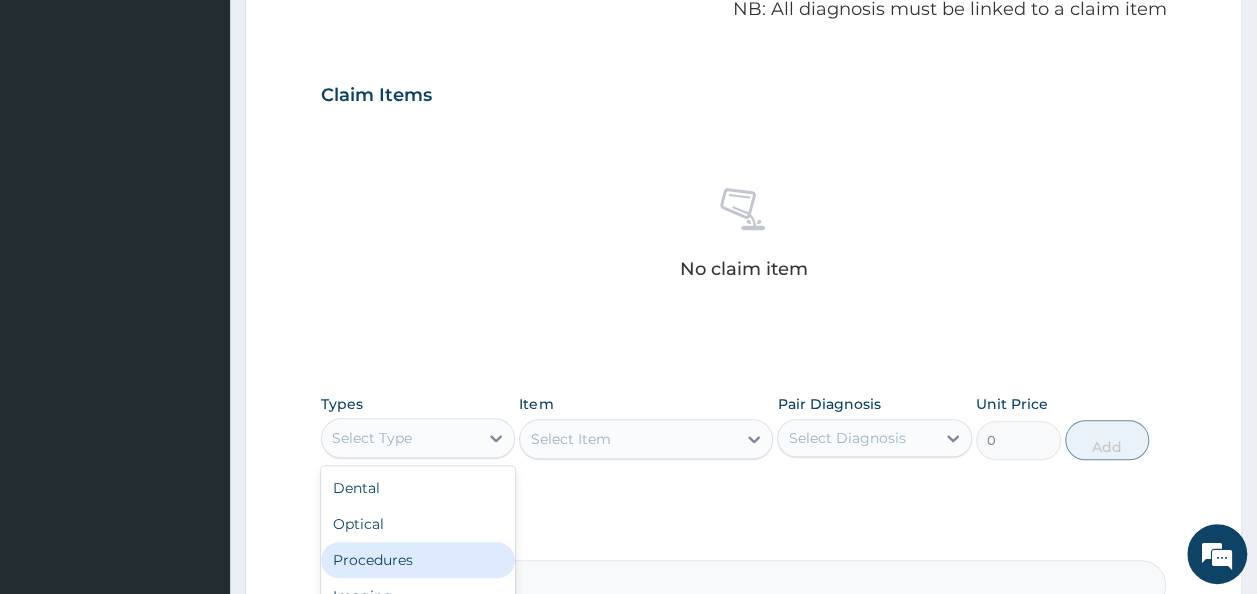 scroll, scrollTop: 68, scrollLeft: 0, axis: vertical 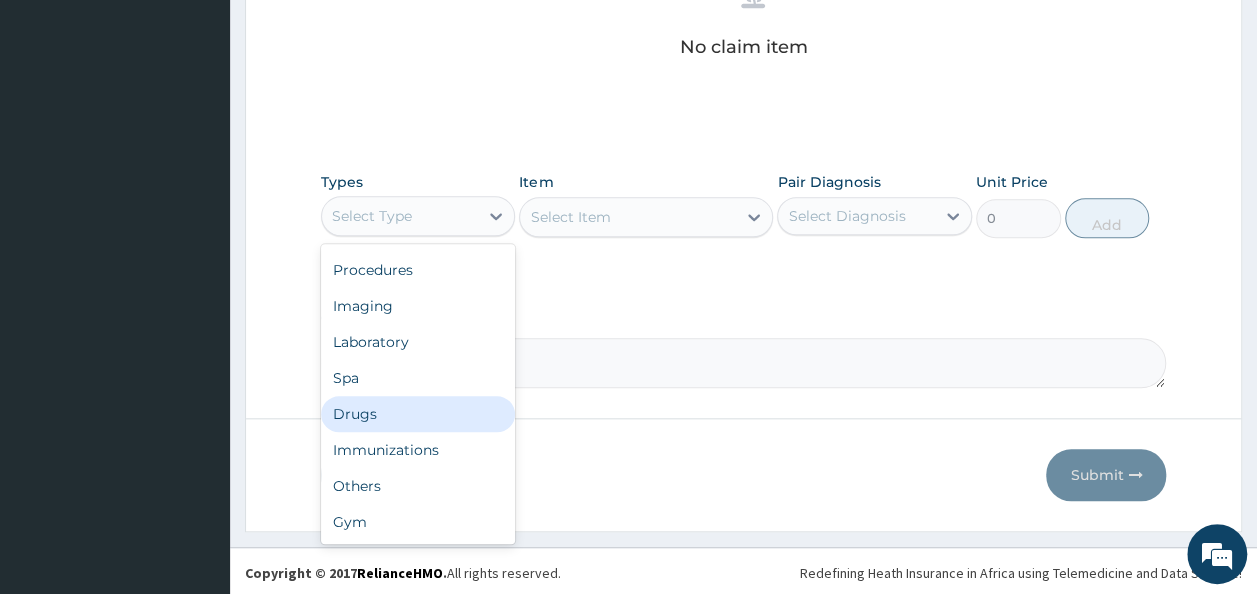 click on "Drugs" at bounding box center (418, 414) 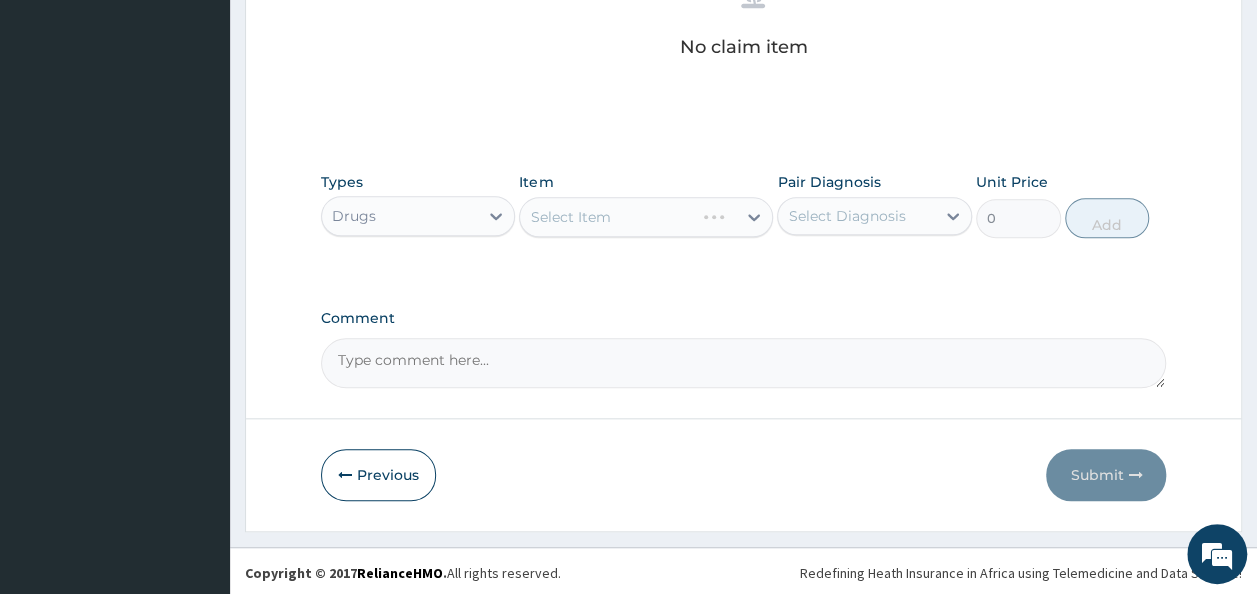 click on "Select Item" at bounding box center [646, 217] 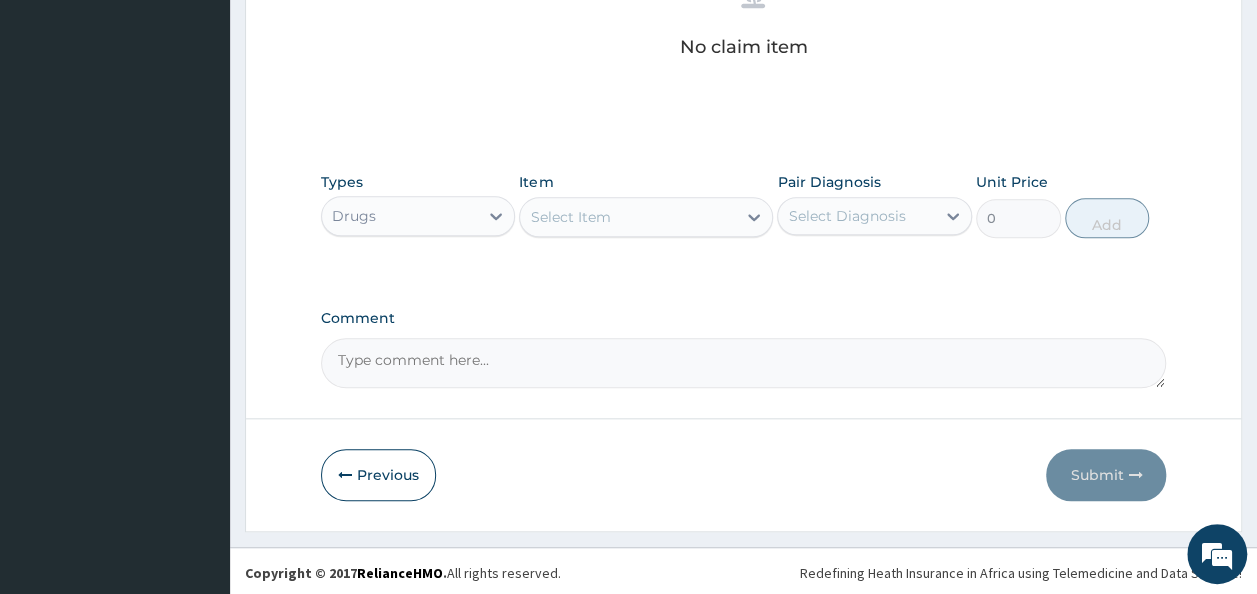 click on "Select Item" at bounding box center [646, 217] 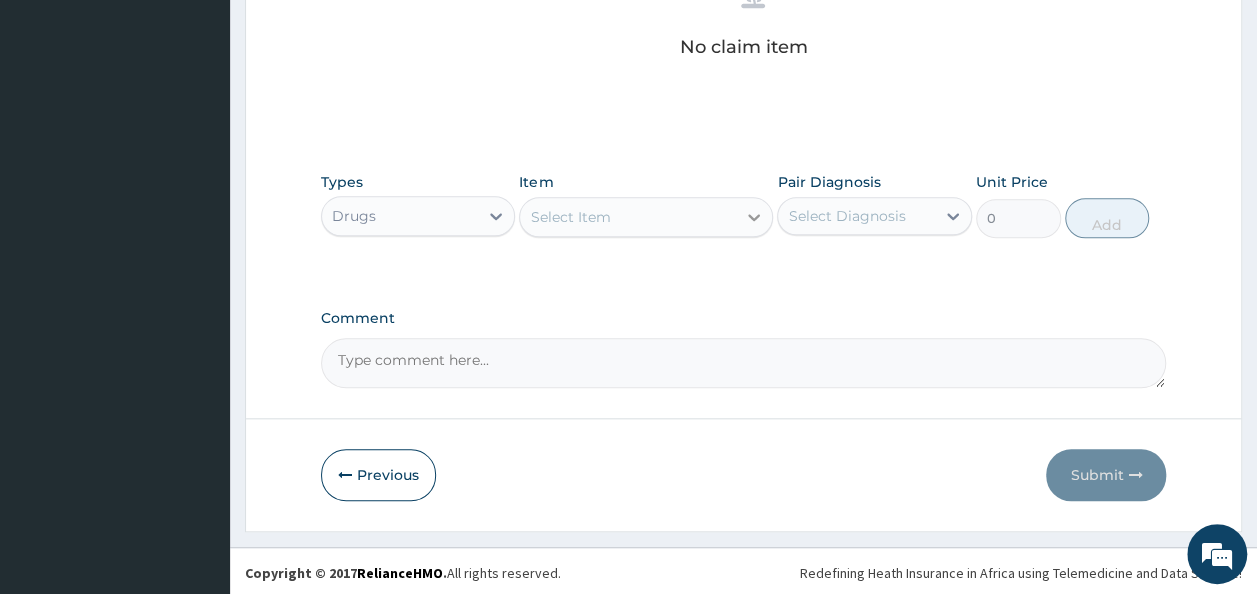 click 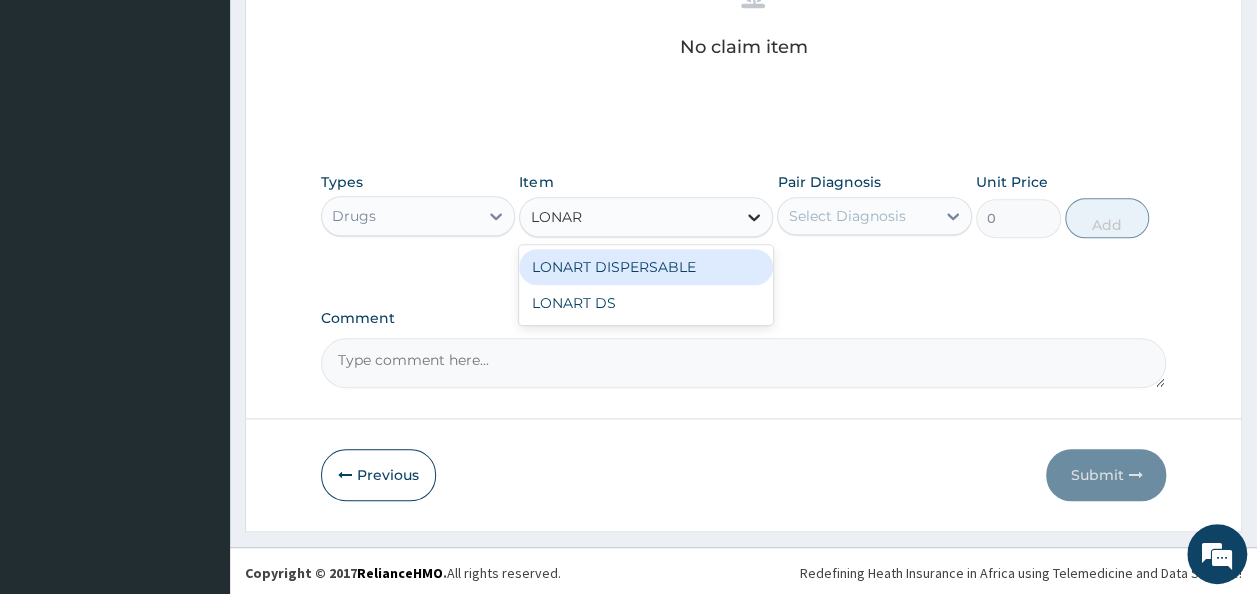 type on "LONART" 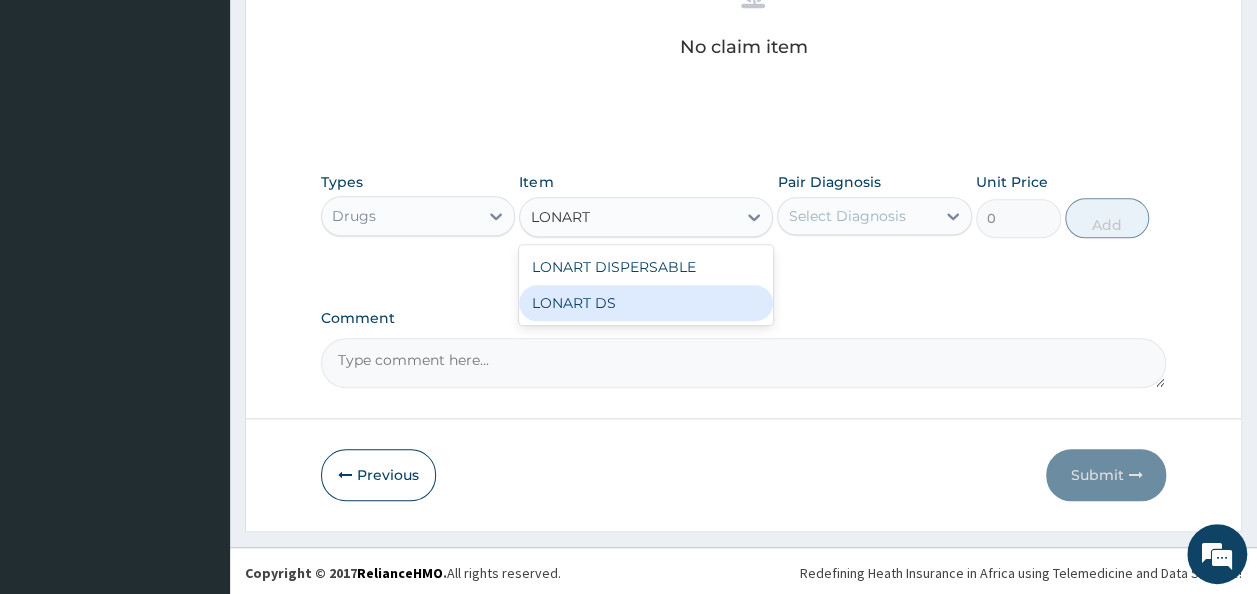 click on "LONART DS" at bounding box center [646, 303] 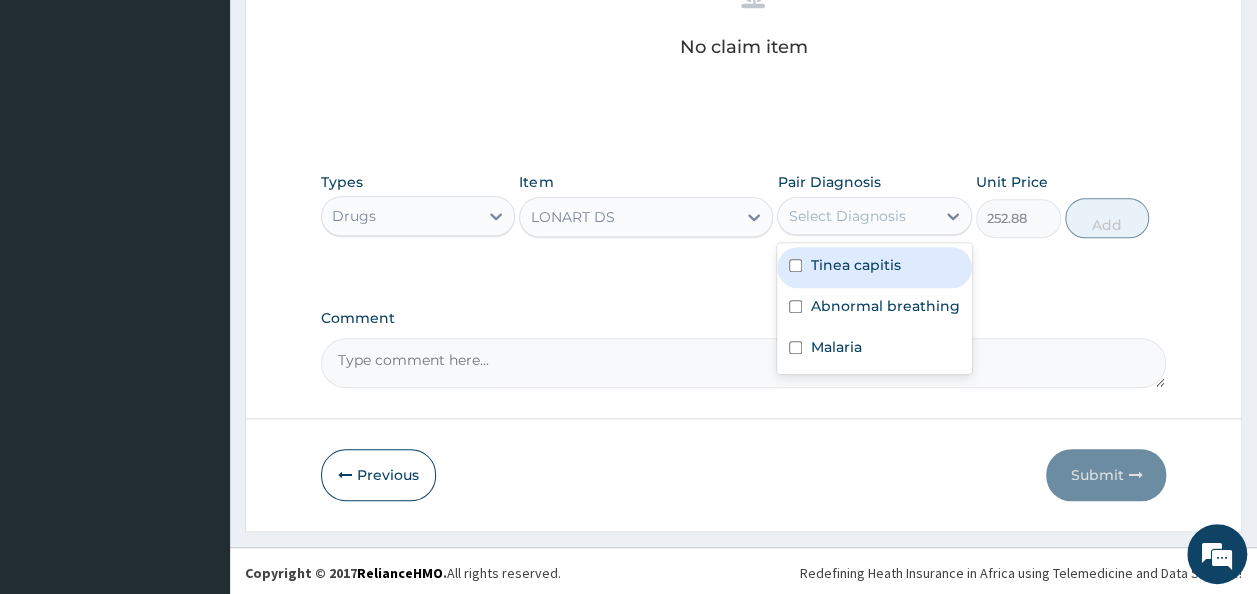 click on "Select Diagnosis" at bounding box center [846, 216] 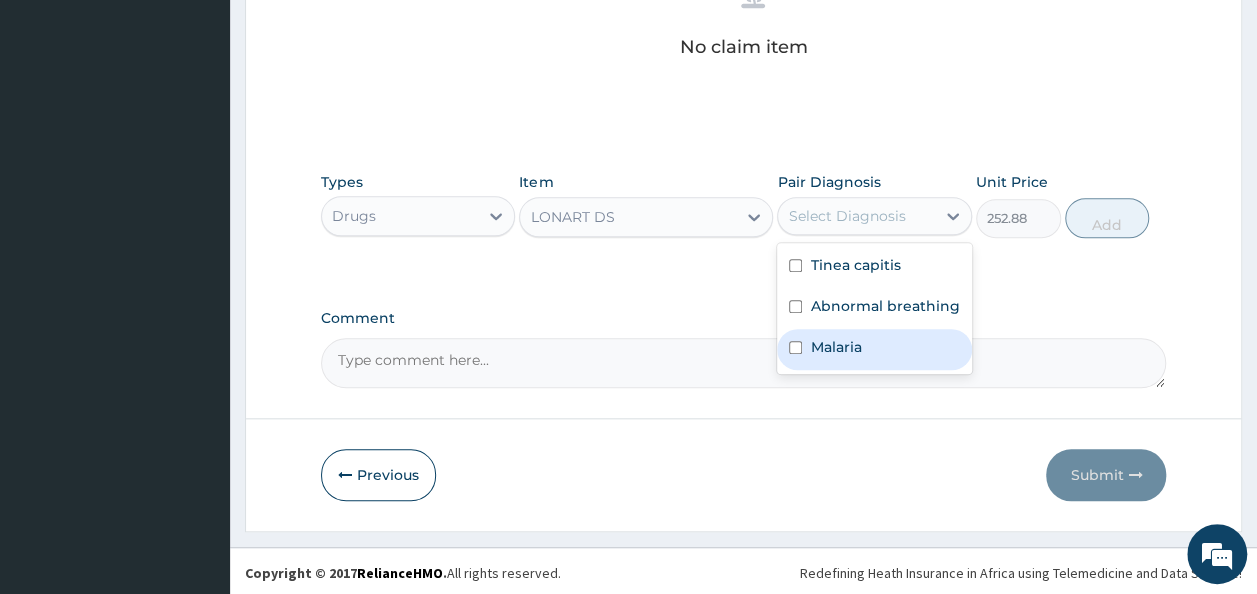 click on "Malaria" at bounding box center [835, 347] 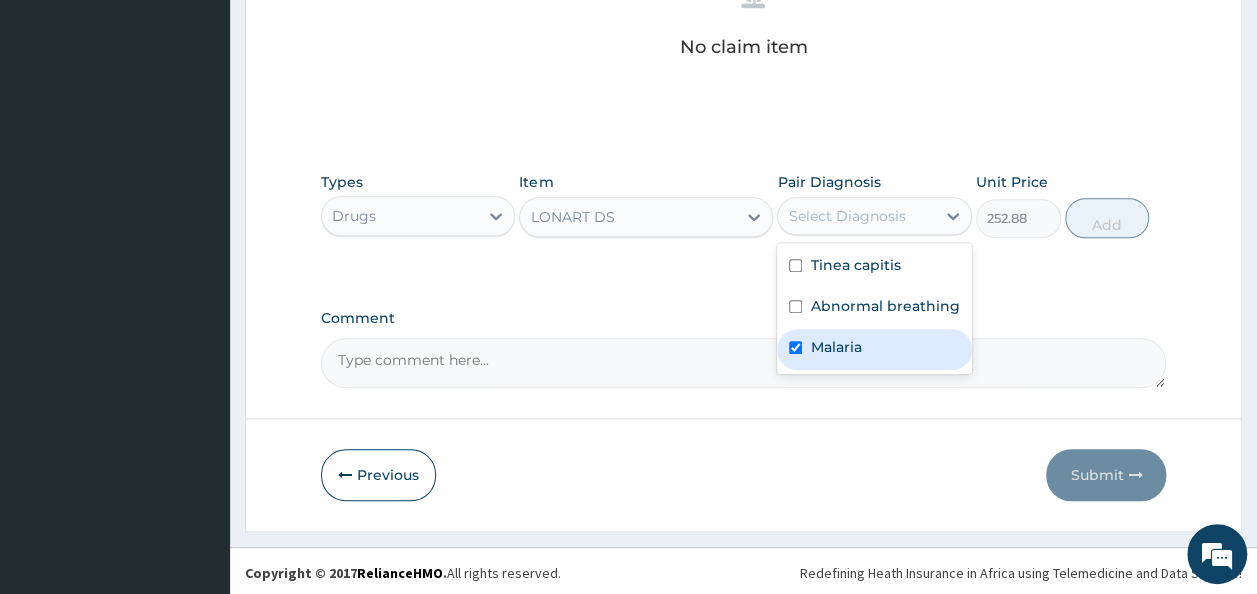 checkbox on "true" 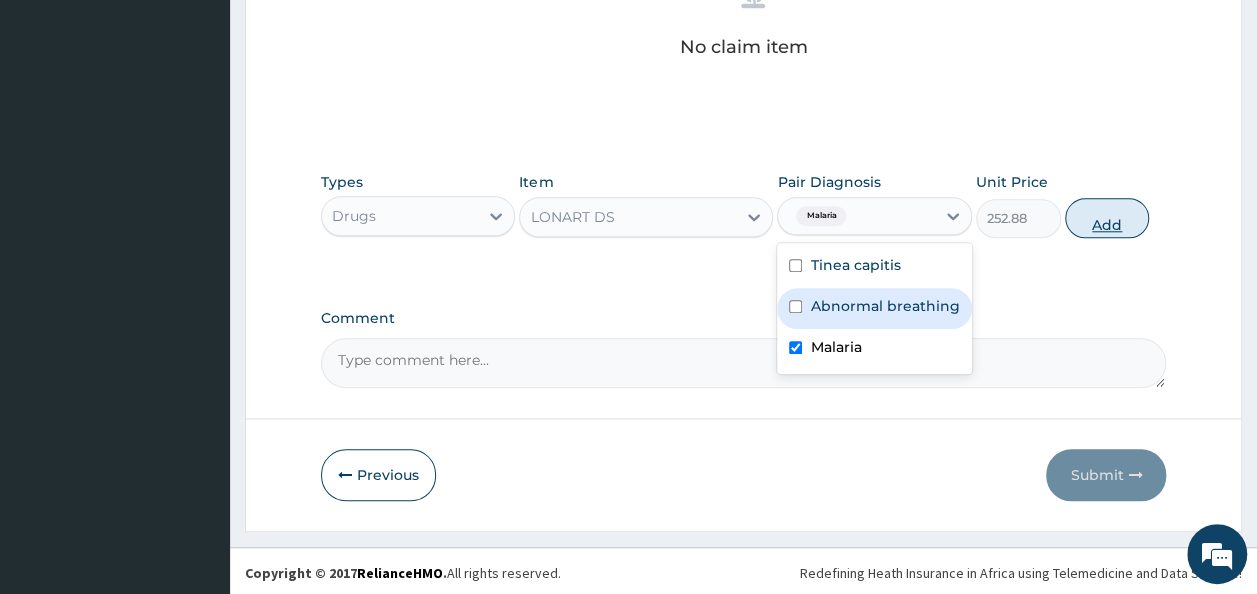 click on "Add" at bounding box center (1107, 218) 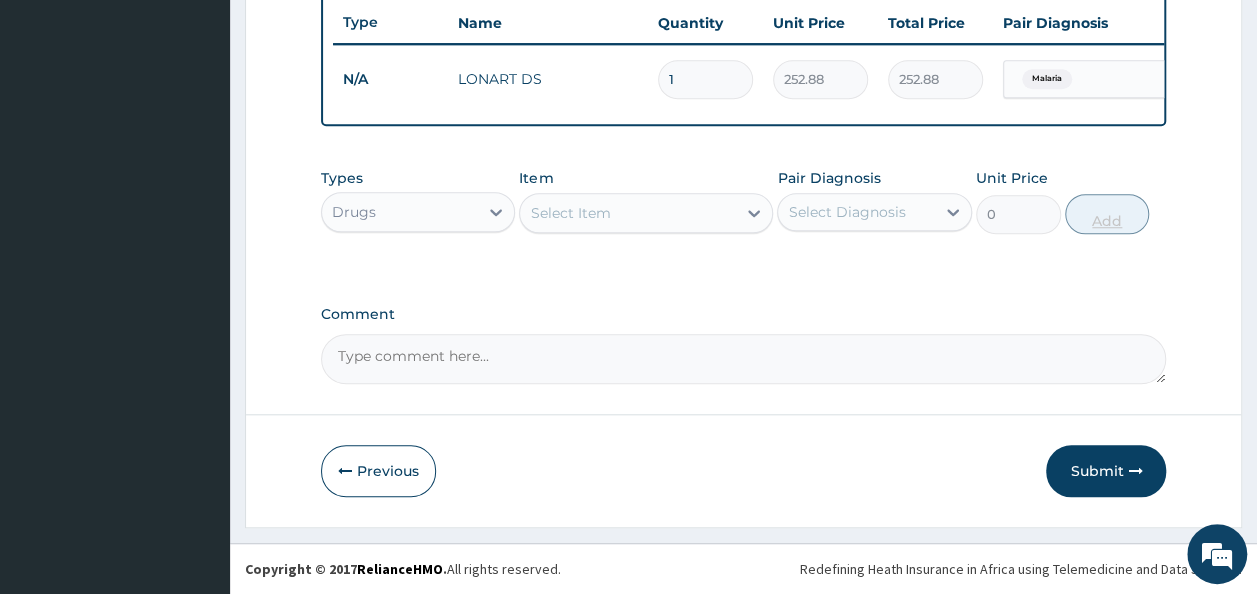 scroll, scrollTop: 765, scrollLeft: 0, axis: vertical 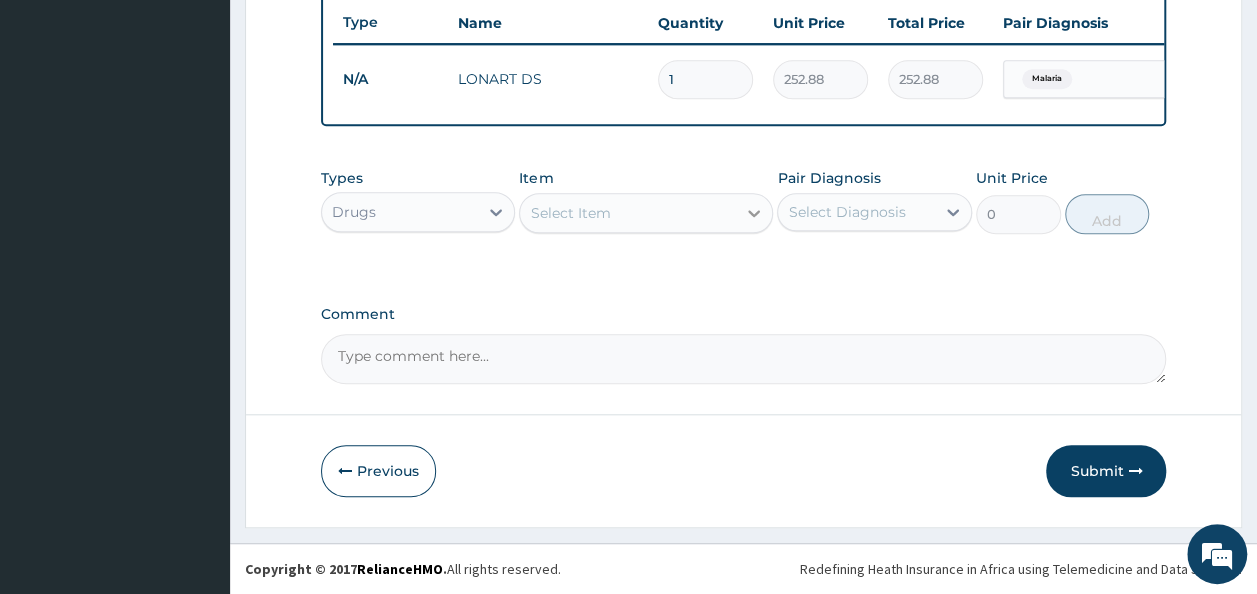 click 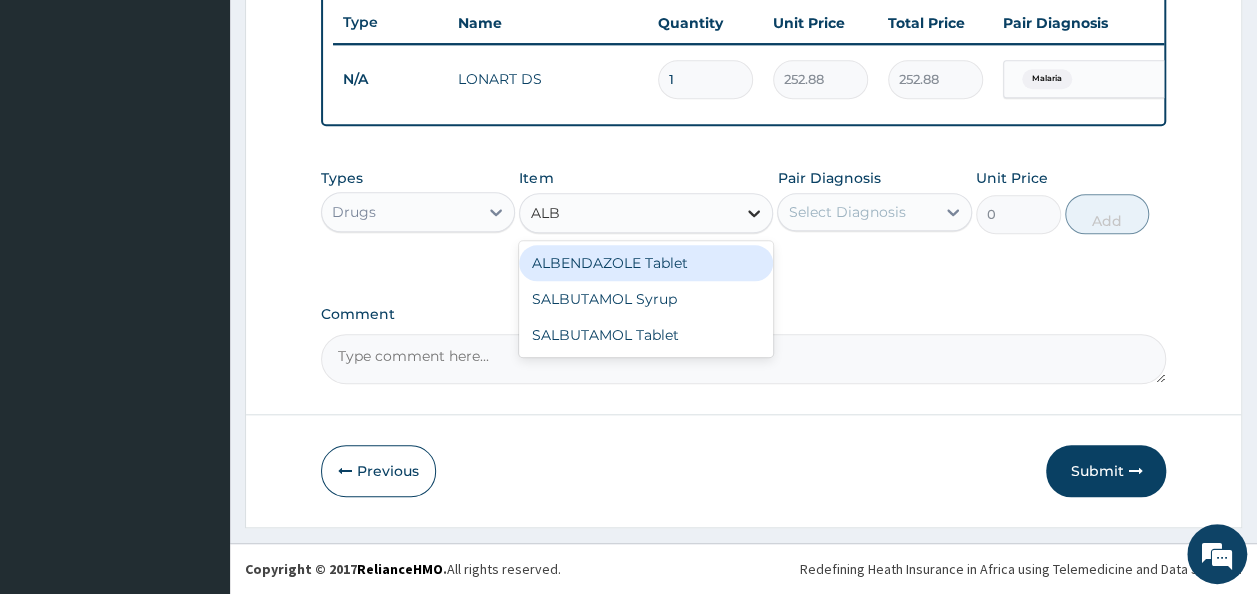 type on "ALBE" 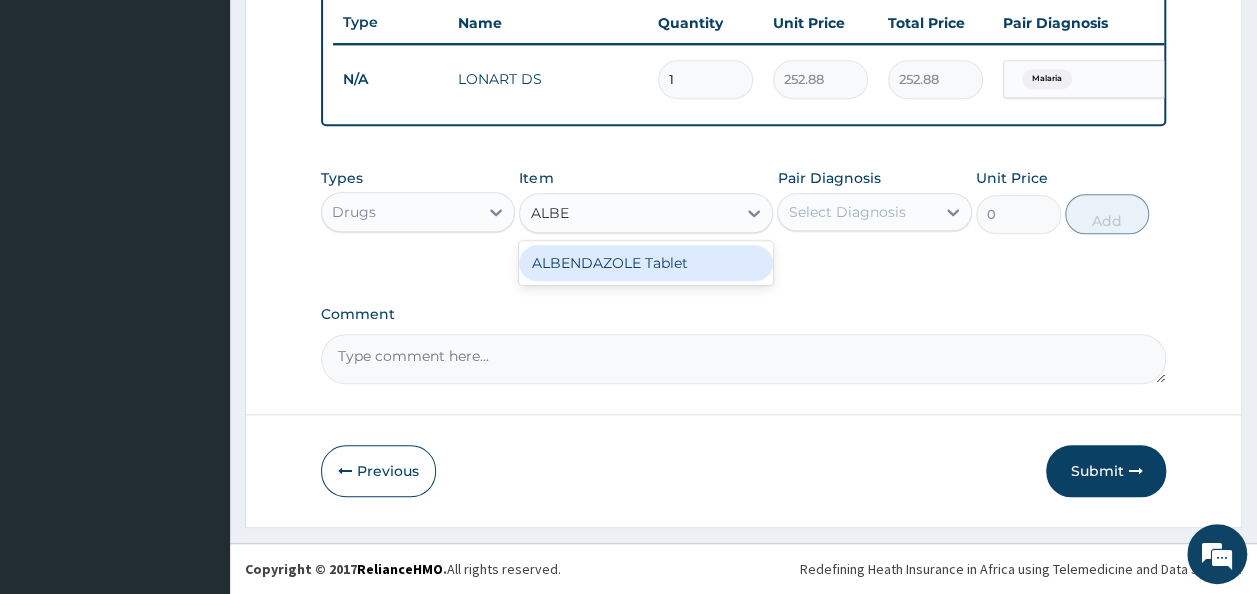 click on "ALBENDAZOLE Tablet" at bounding box center [646, 263] 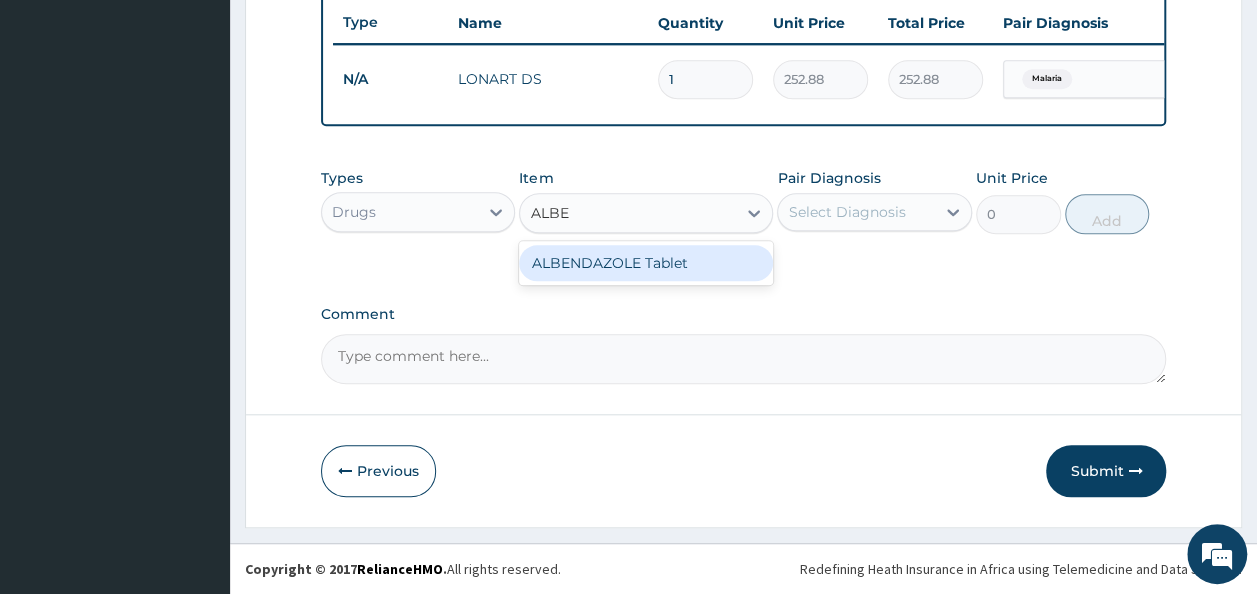 type 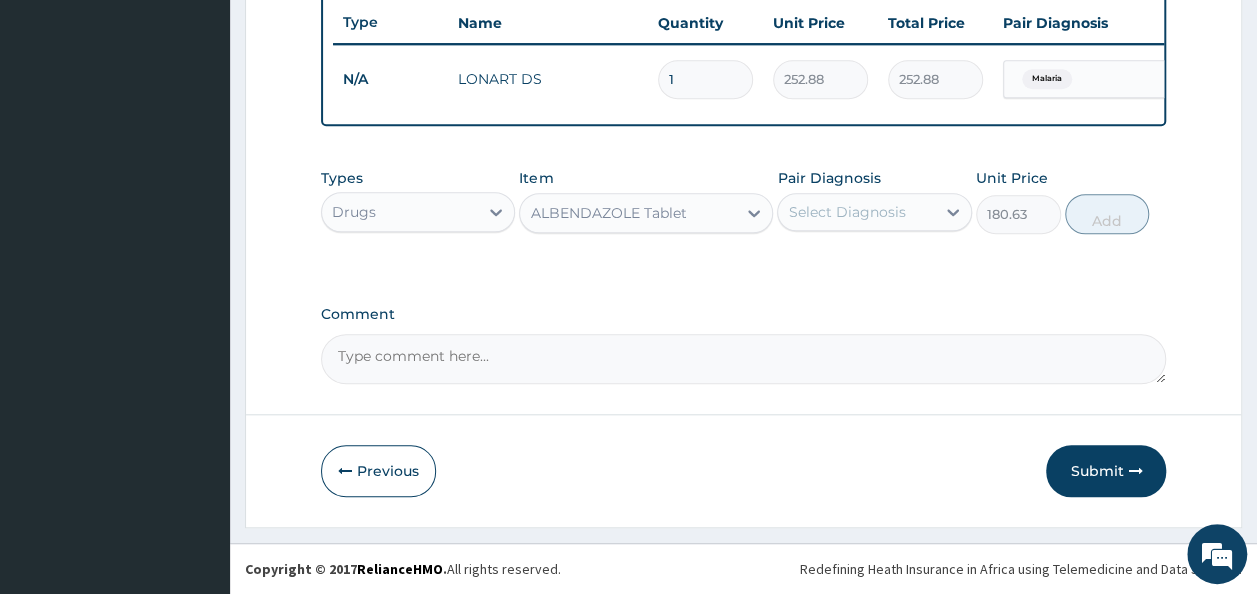 click on "Select Diagnosis" at bounding box center (846, 212) 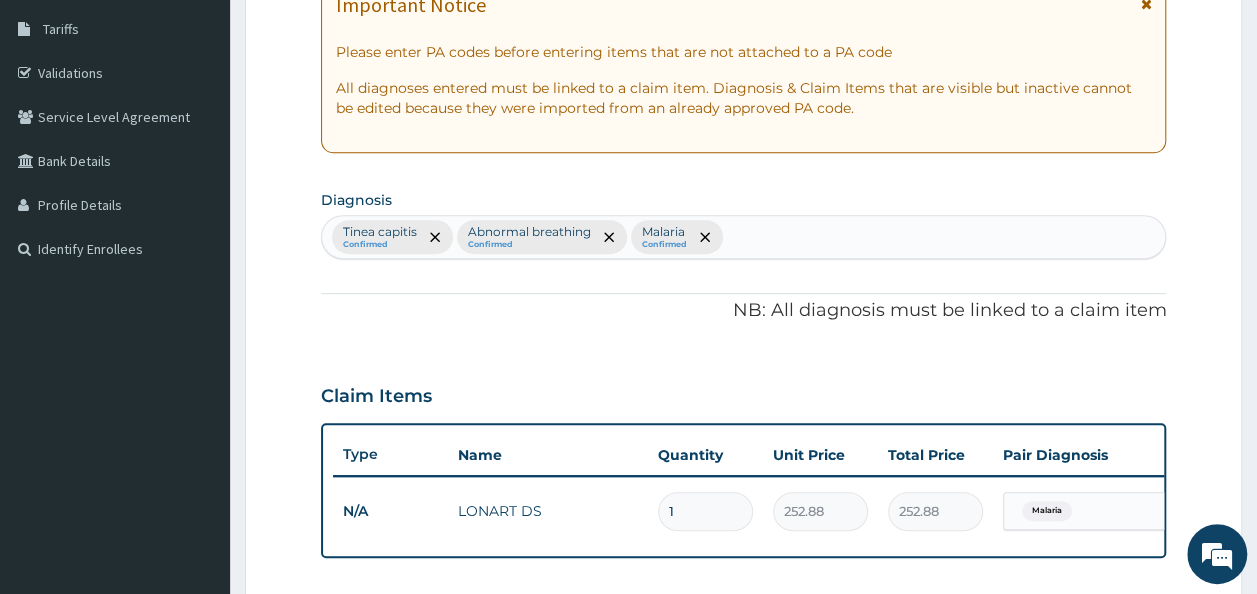 scroll, scrollTop: 319, scrollLeft: 0, axis: vertical 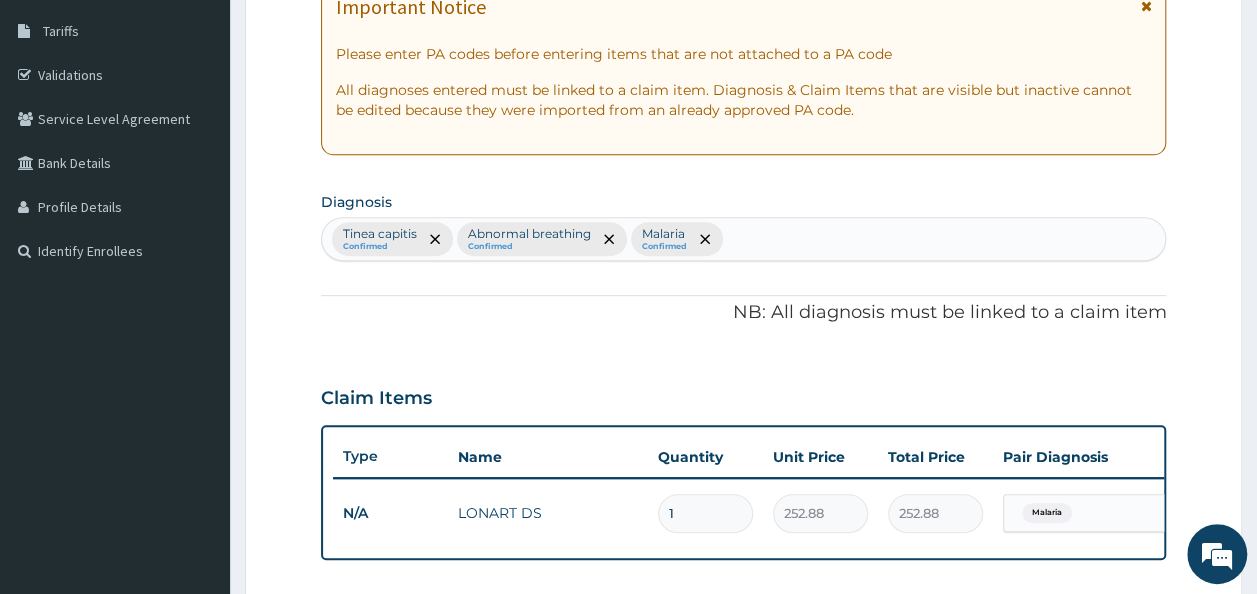 click on "Tinea capitis Confirmed Abnormal breathing Confirmed Malaria Confirmed" at bounding box center [744, 239] 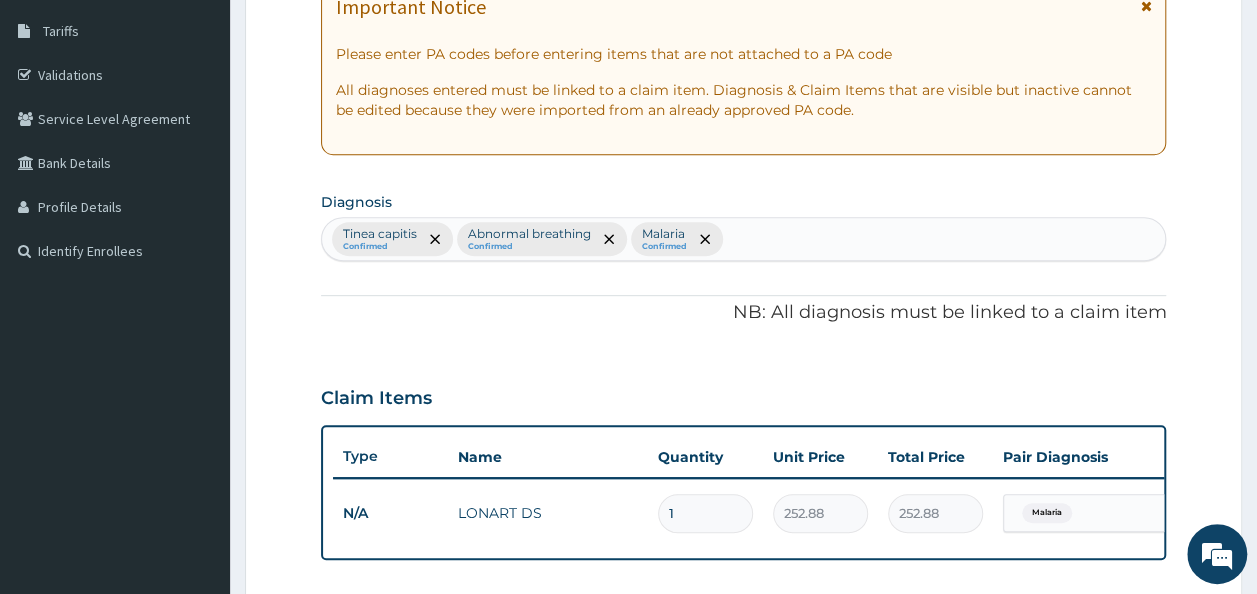 type on "G" 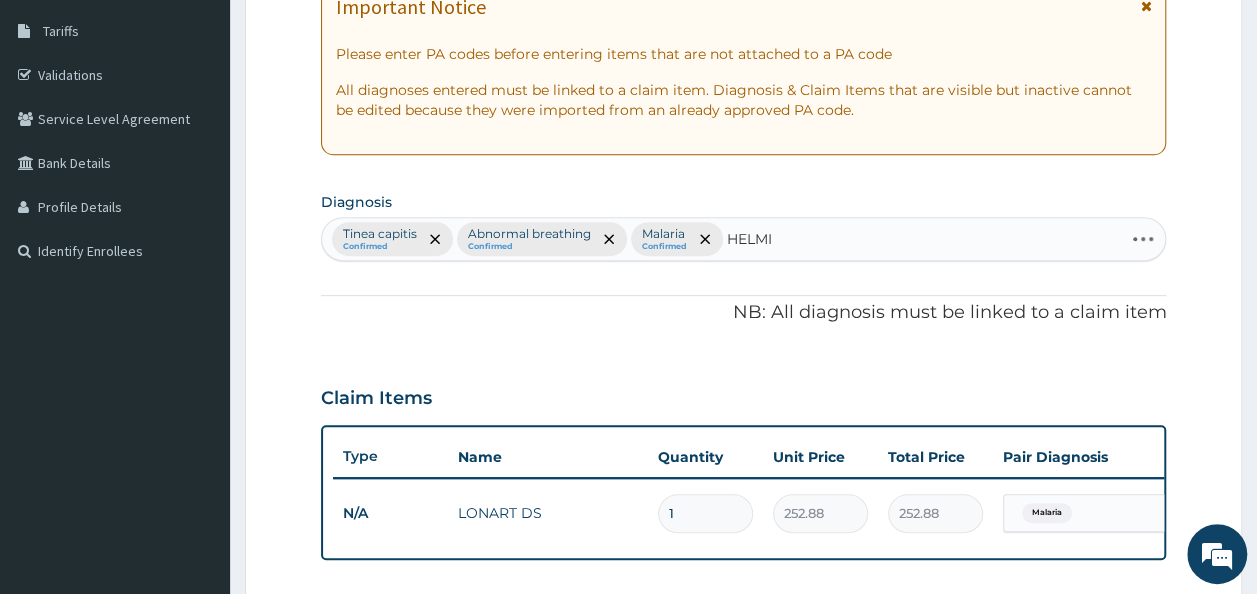 type on "HELMIN" 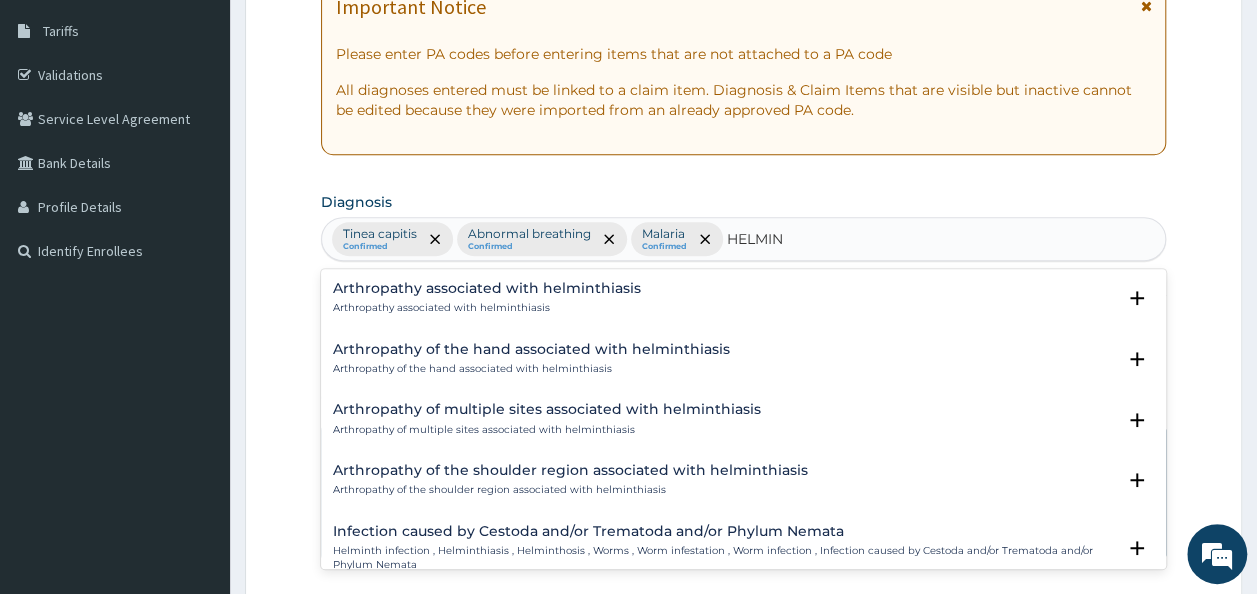 click on "Arthropathy associated with helminthiasis Arthropathy associated with helminthiasis" at bounding box center (487, 298) 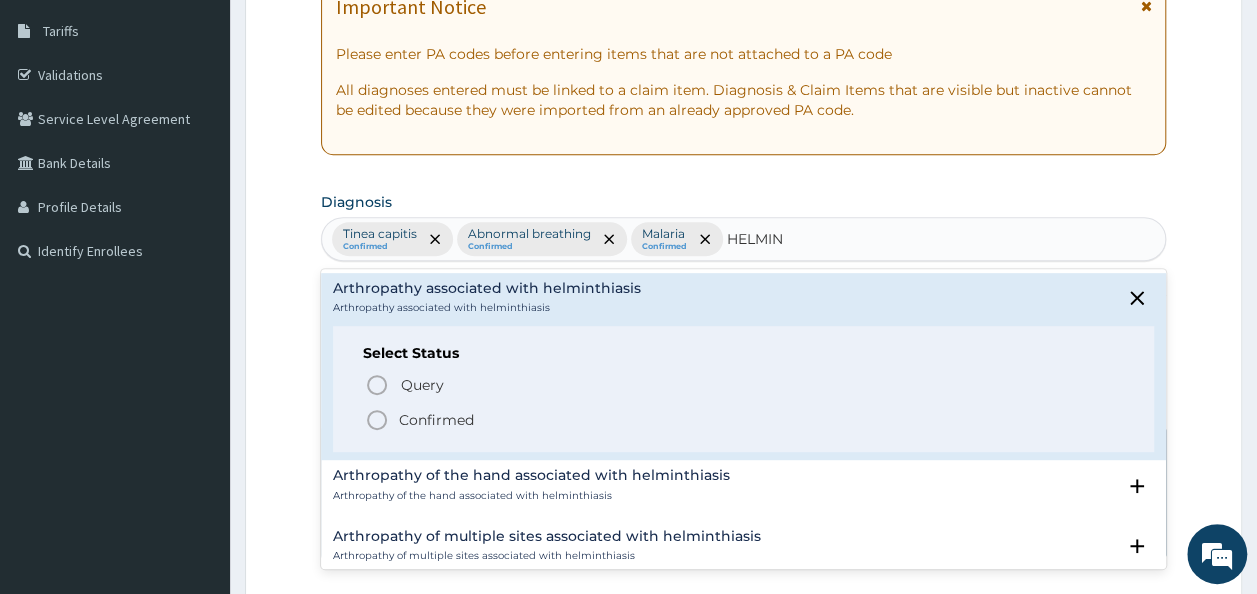 click on "Confirmed" at bounding box center (745, 420) 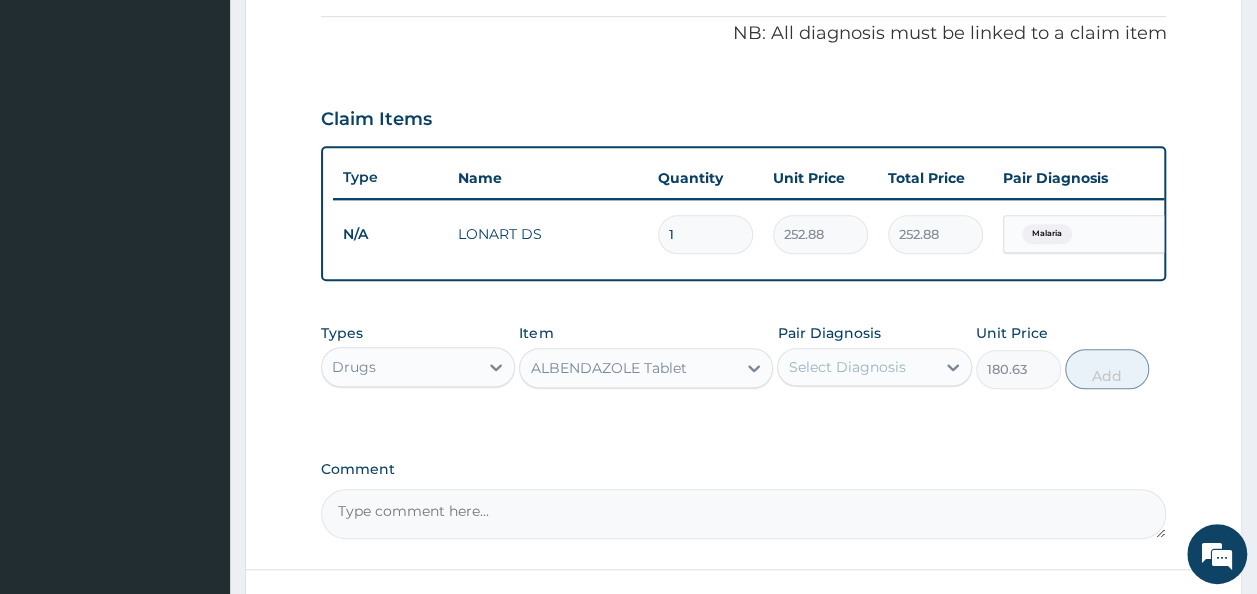 scroll, scrollTop: 600, scrollLeft: 0, axis: vertical 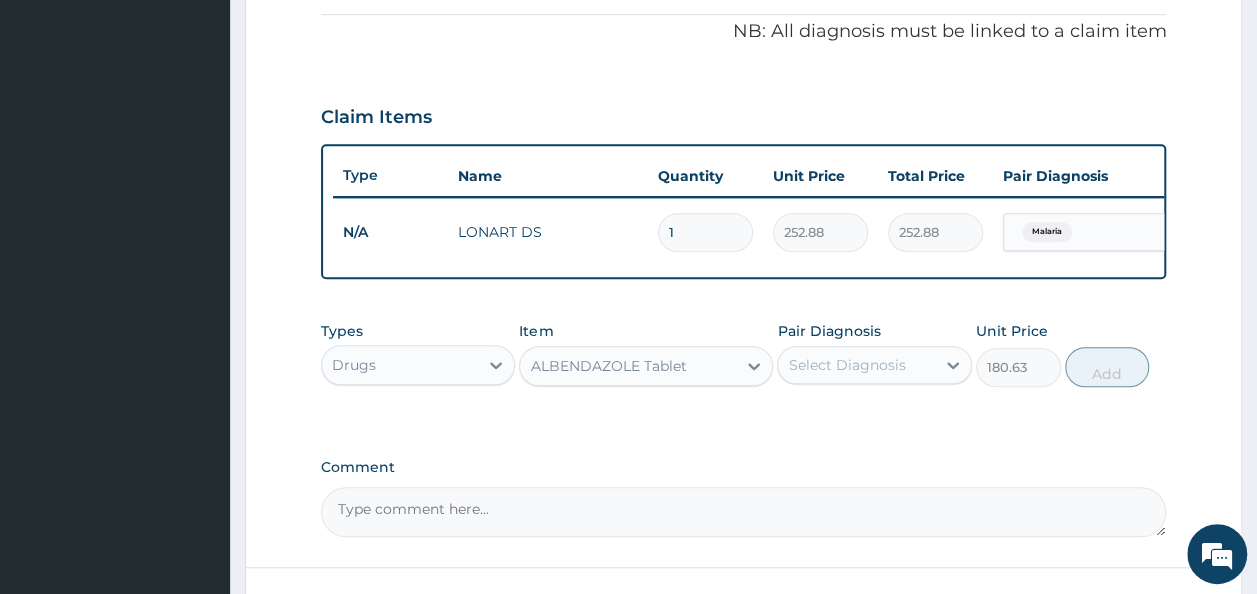 click on "Select Diagnosis" at bounding box center [856, 365] 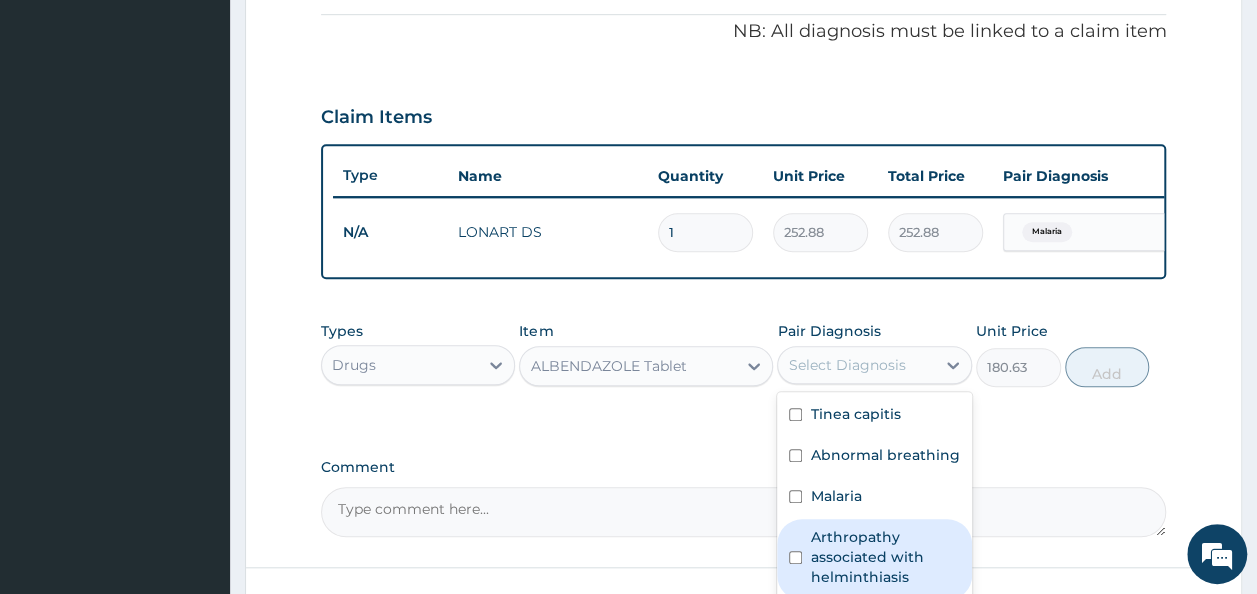 click on "Arthropathy associated with helminthiasis" at bounding box center (885, 557) 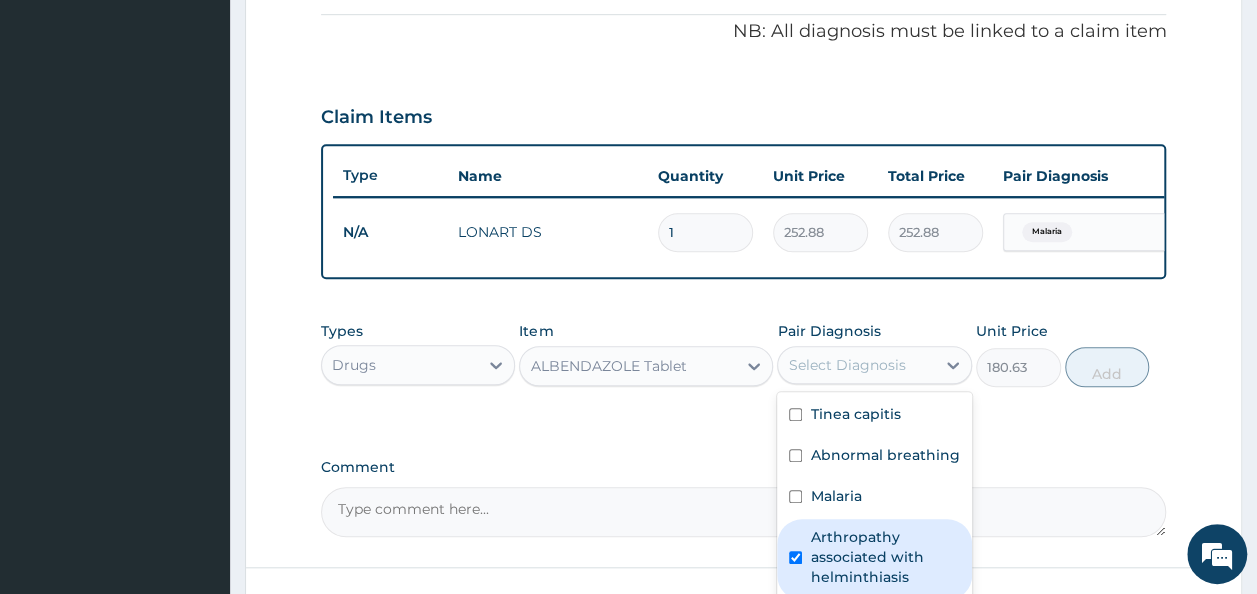 checkbox on "true" 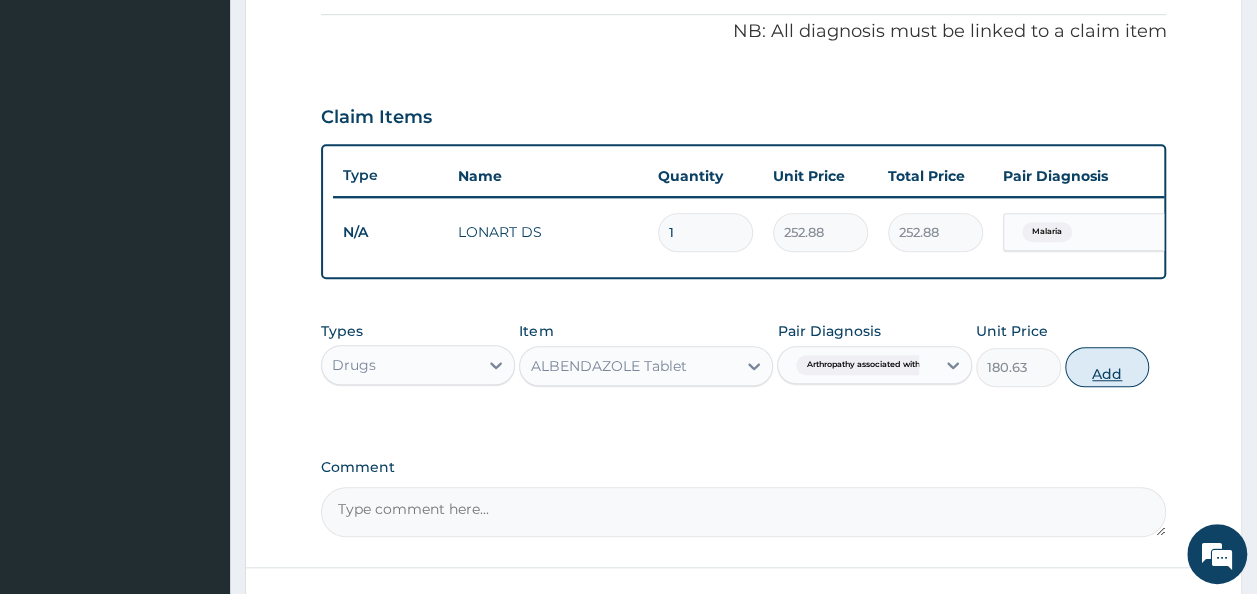 click on "Add" at bounding box center [1107, 367] 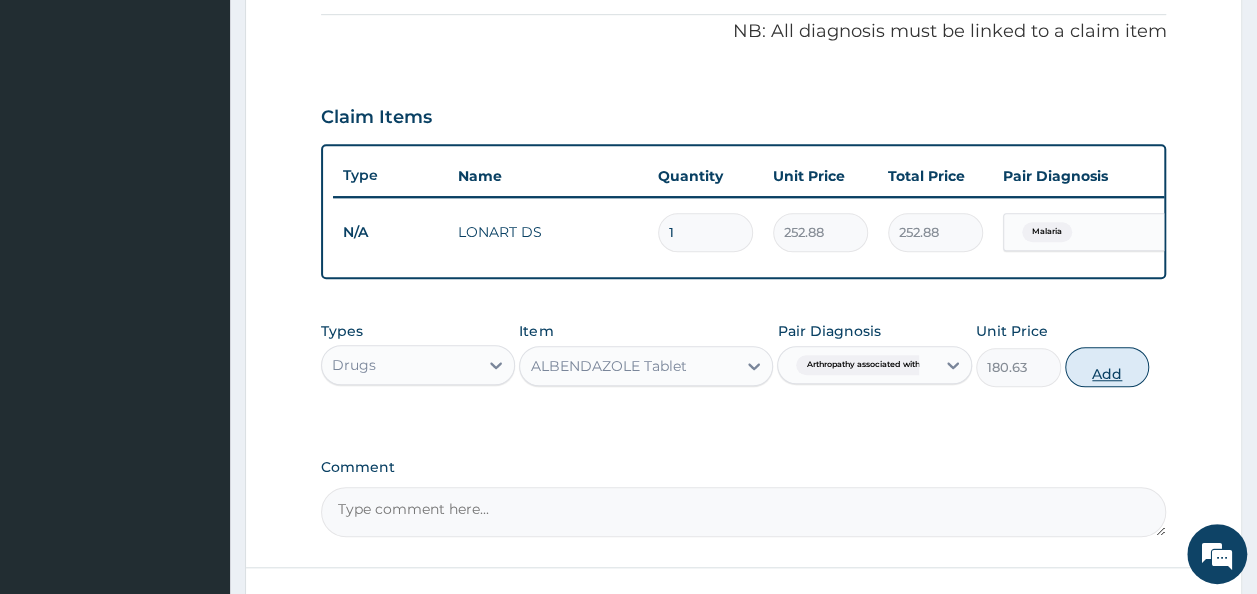 type on "0" 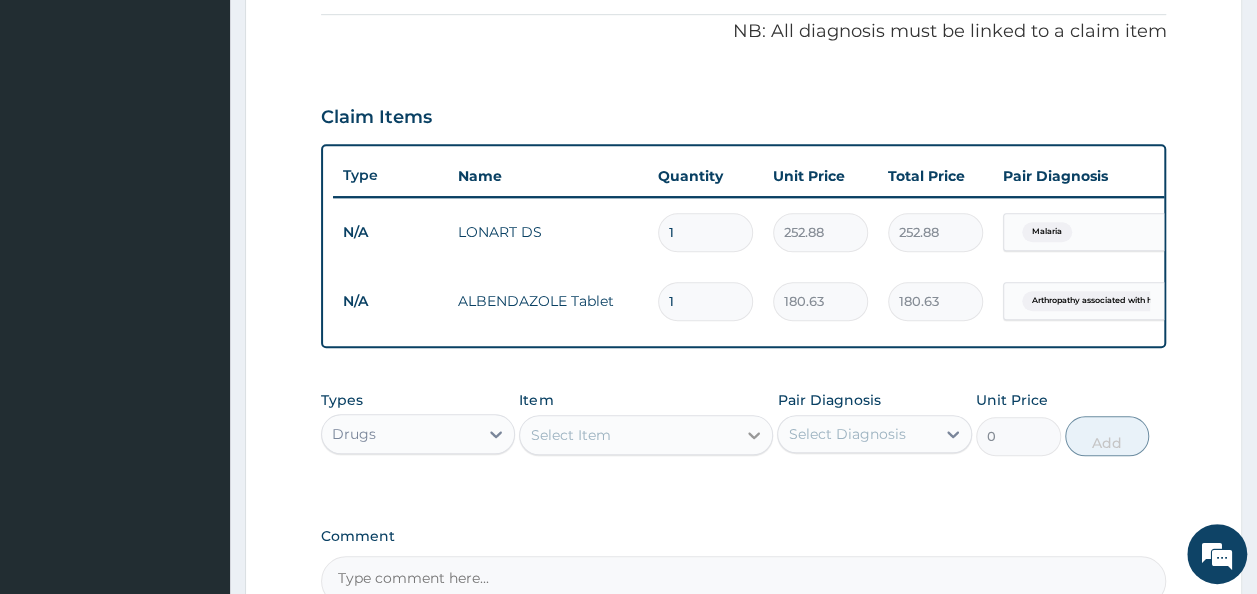 click 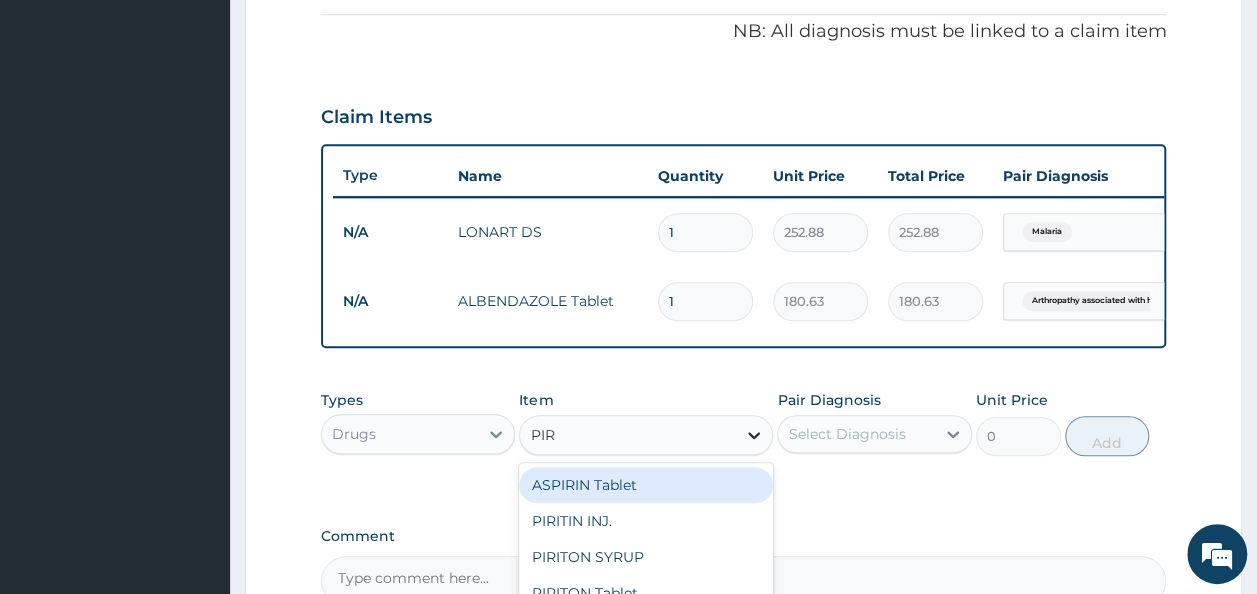 type on "PIRI" 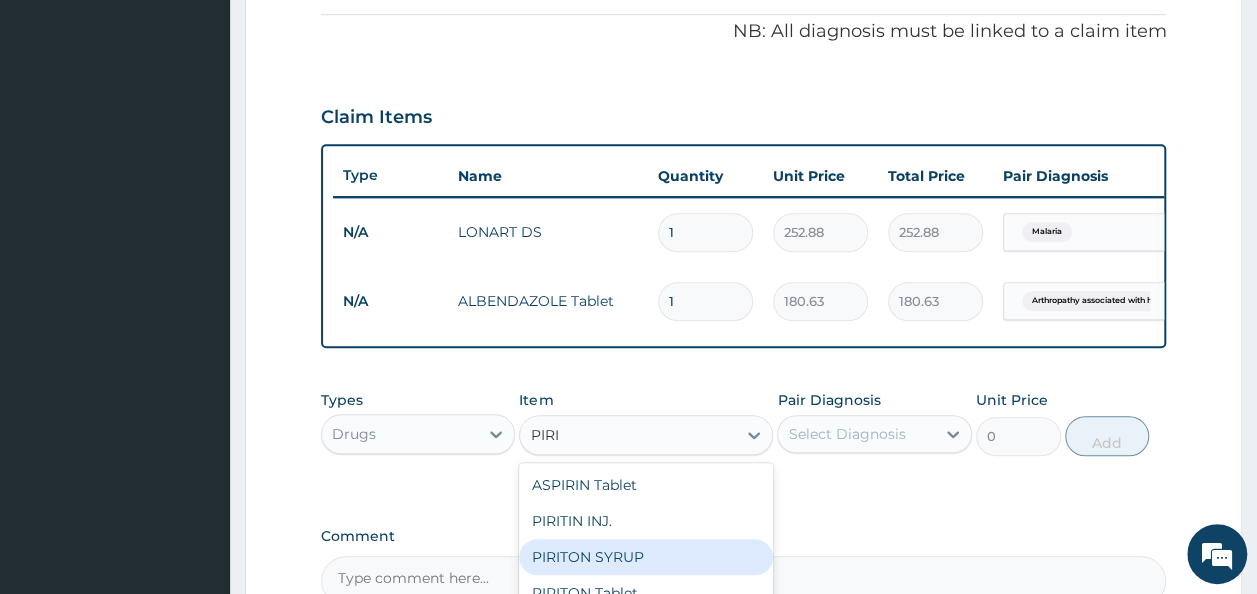 click on "PIRITON  SYRUP" at bounding box center (646, 557) 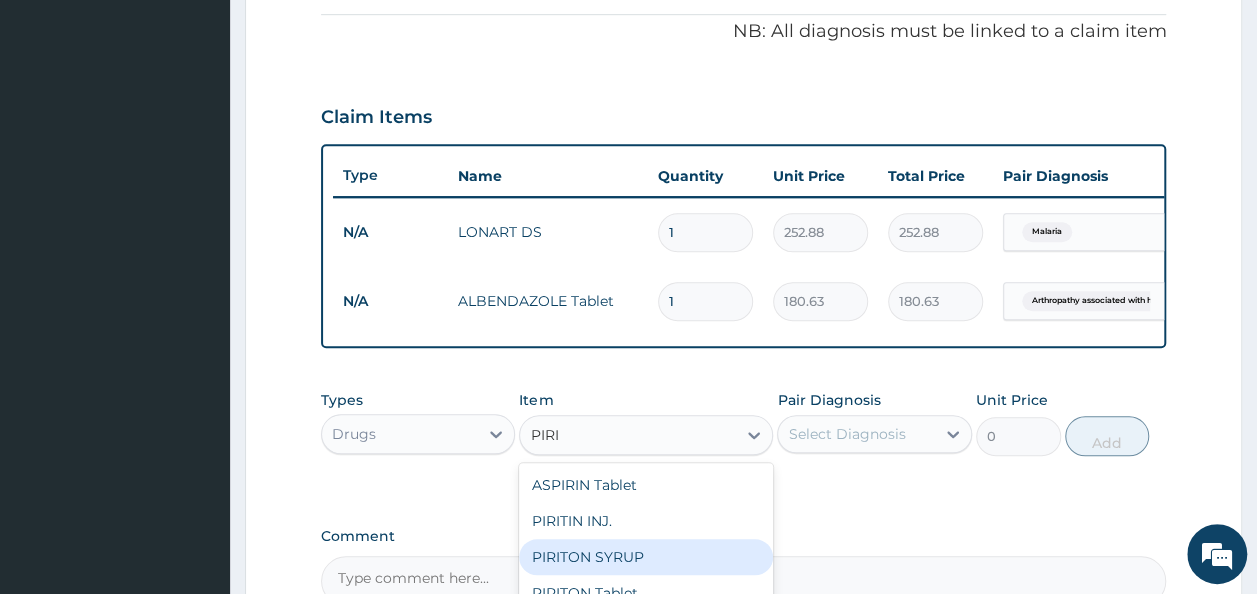 type 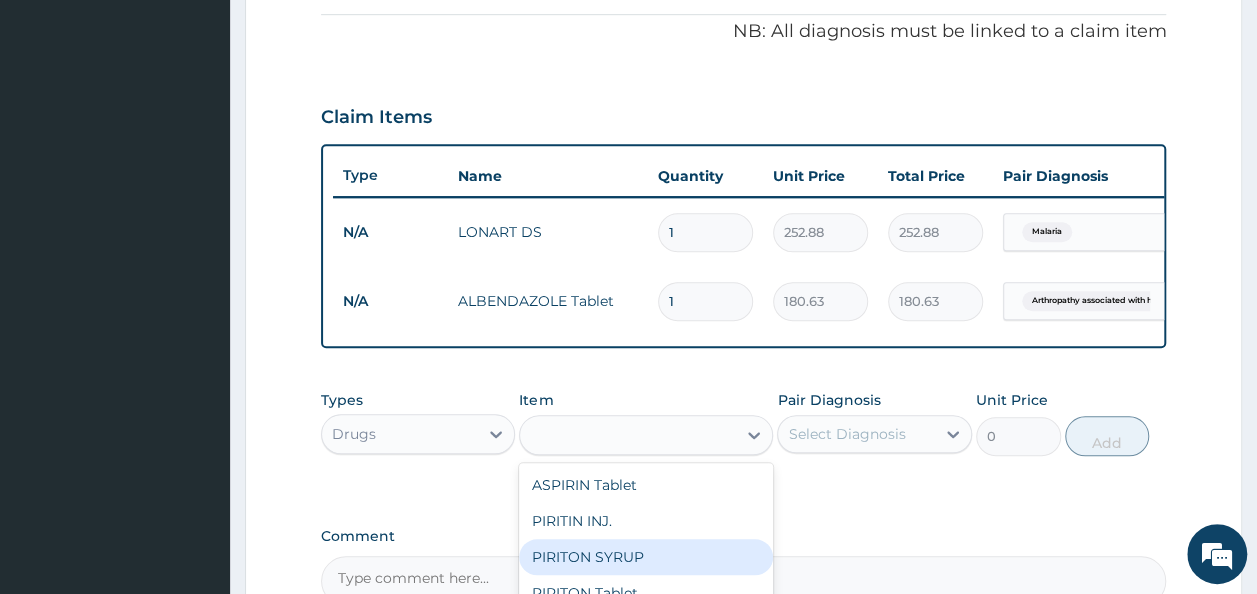 type on "637.5" 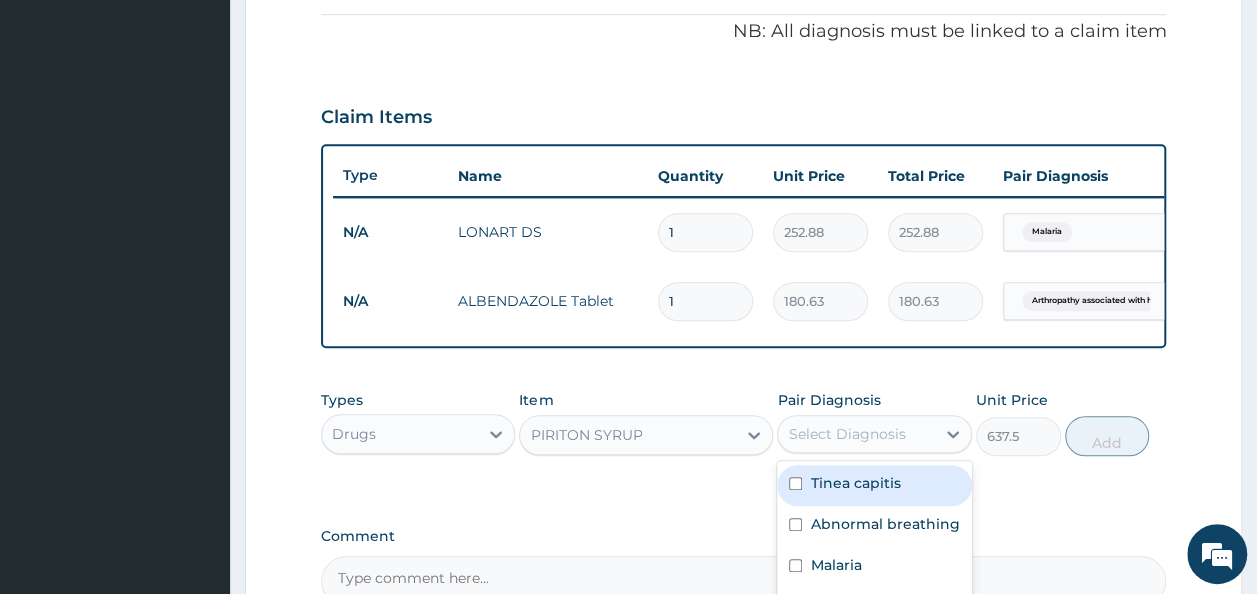 click on "Select Diagnosis" at bounding box center [856, 434] 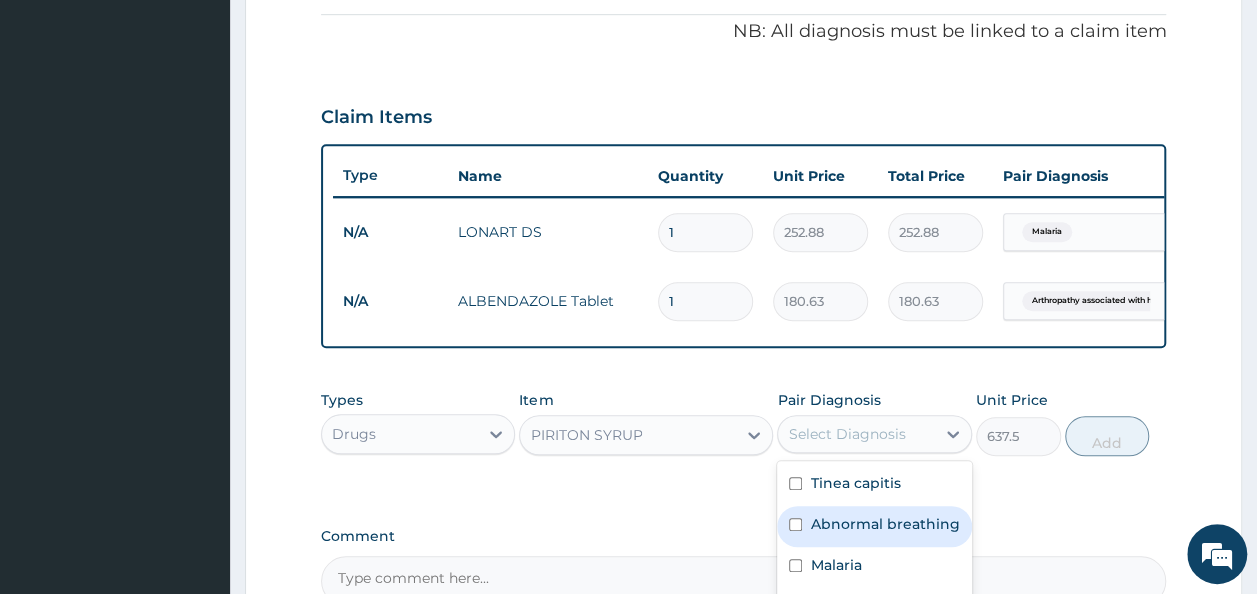 click on "Abnormal breathing" at bounding box center (884, 524) 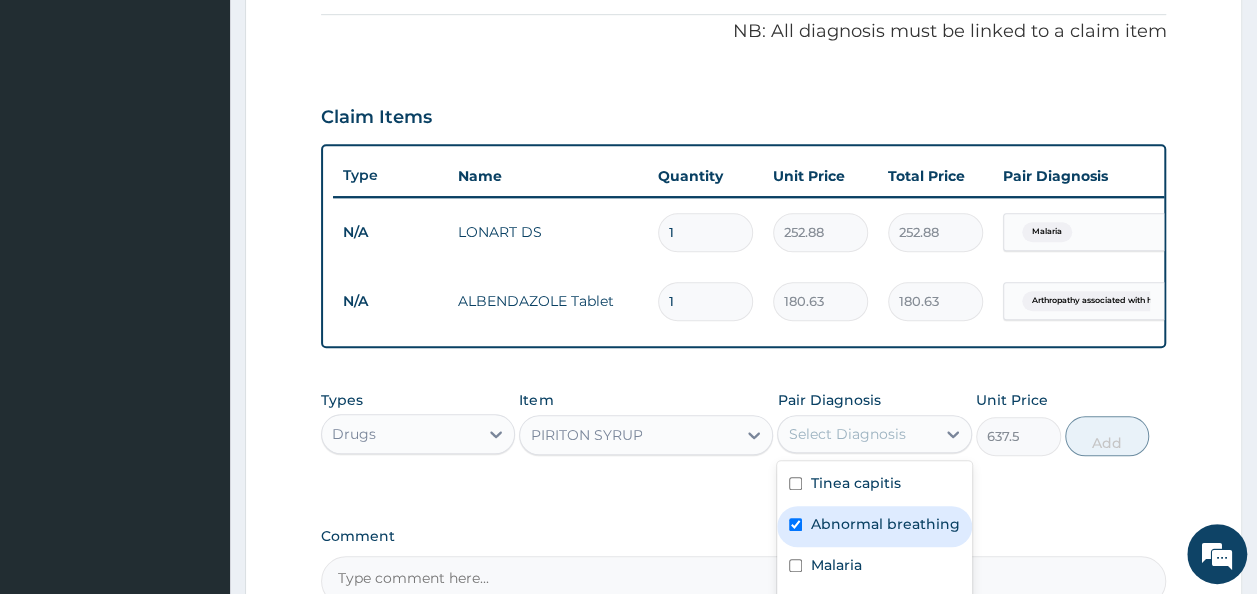 checkbox on "true" 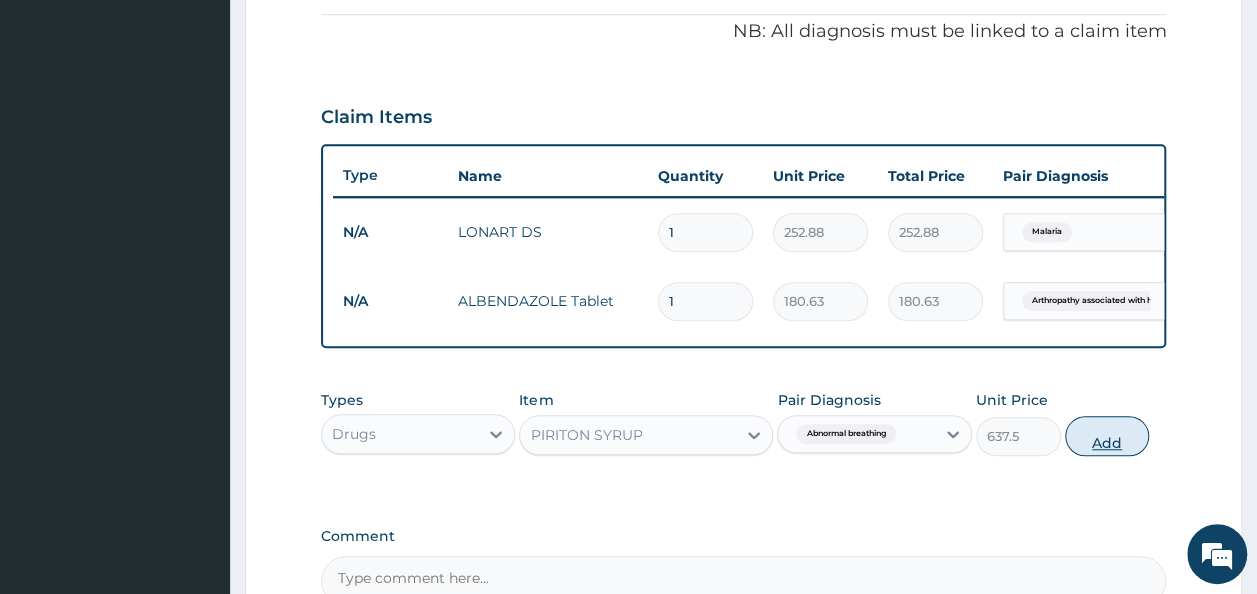 click on "Add" at bounding box center [1107, 436] 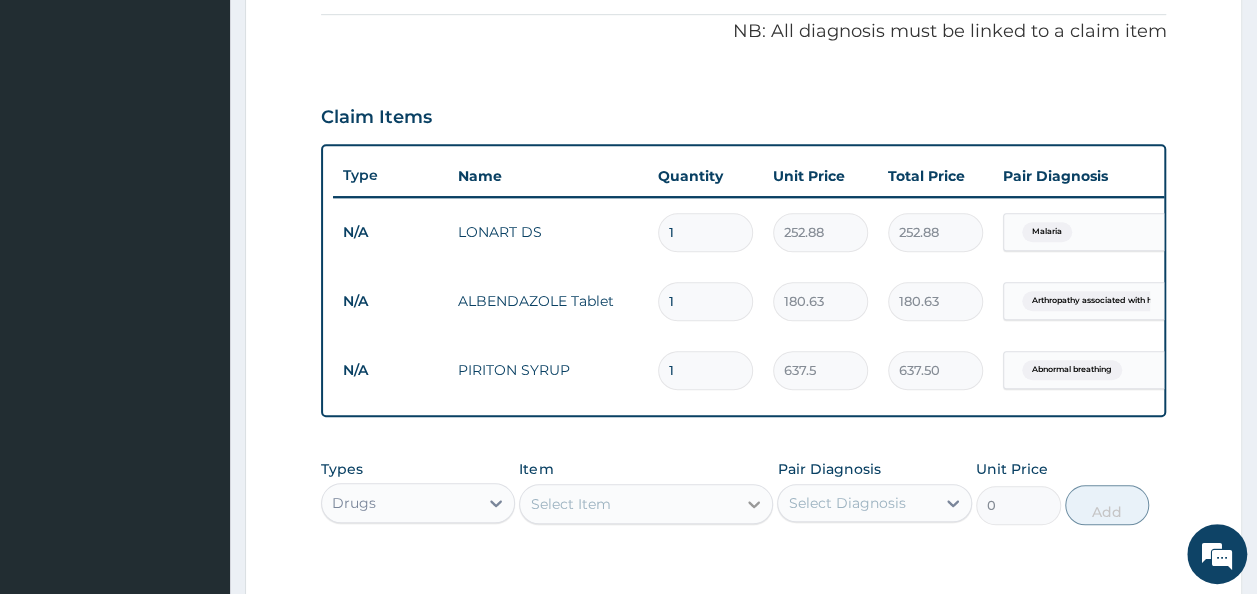 click at bounding box center [754, 504] 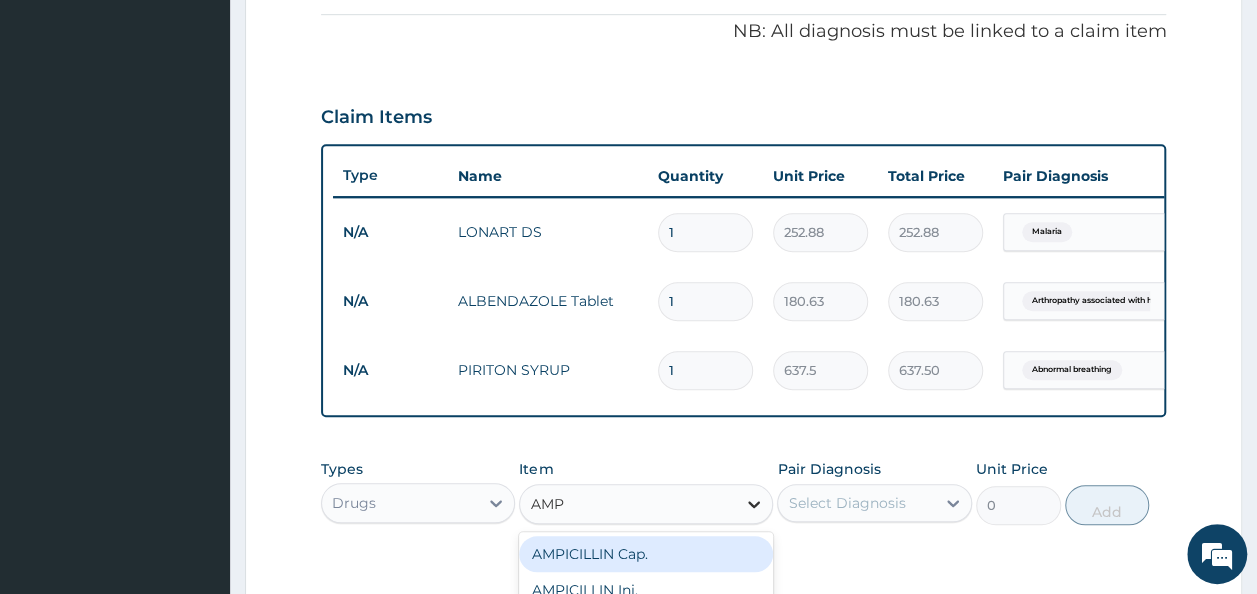 type on "AMPI" 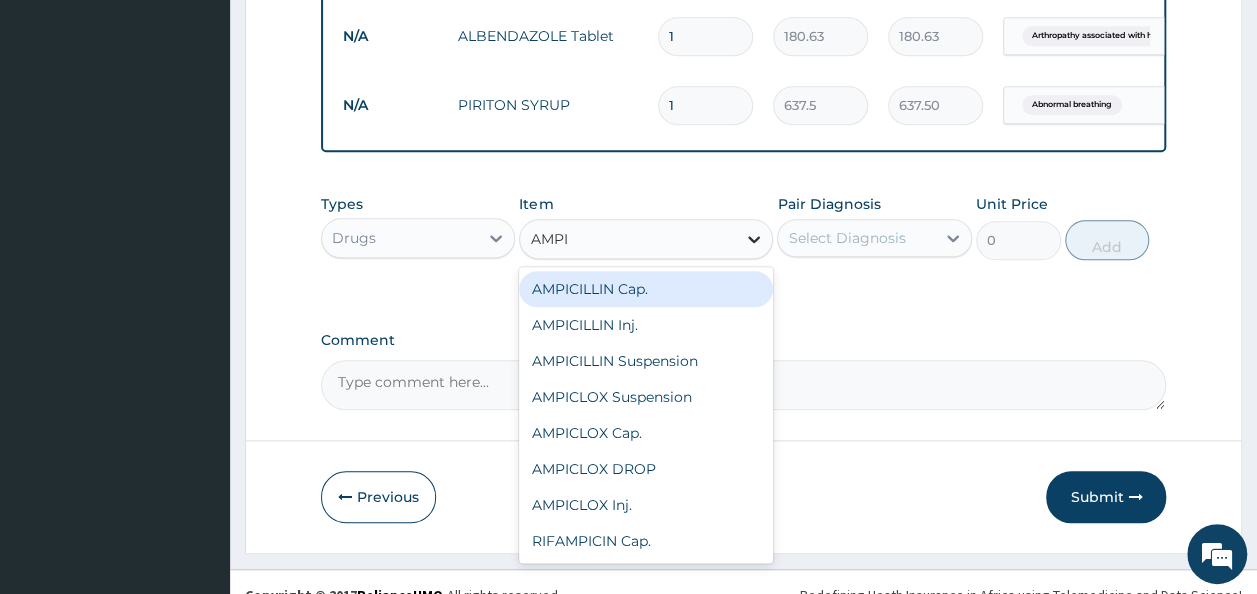 scroll, scrollTop: 904, scrollLeft: 0, axis: vertical 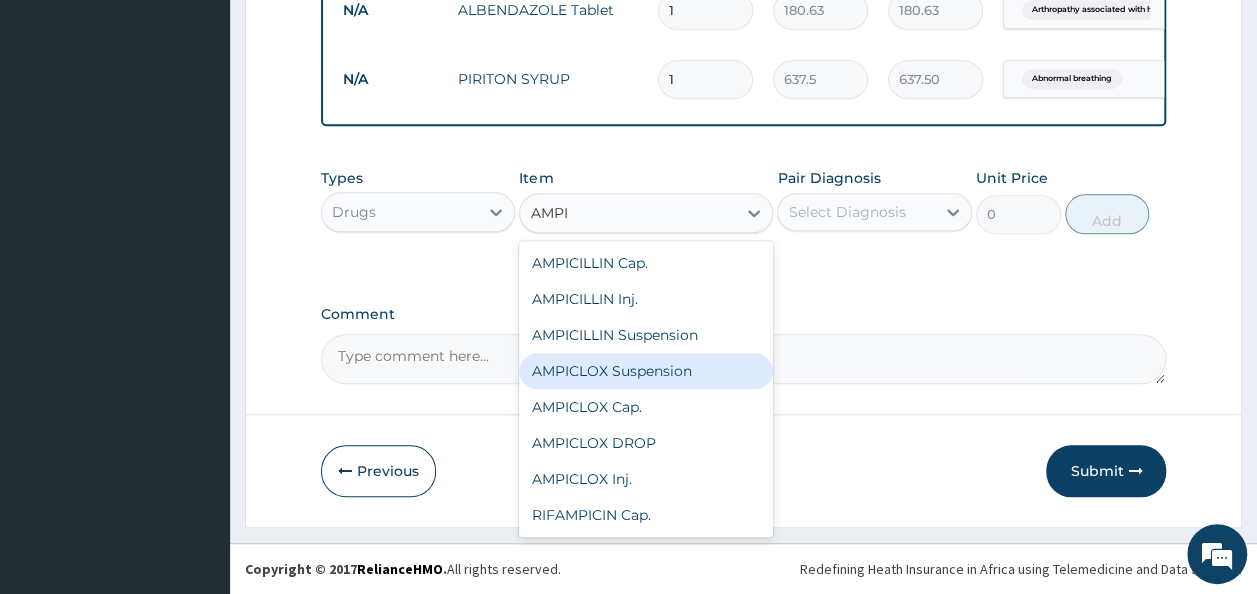 click on "AMPICLOX   Suspension" at bounding box center (646, 371) 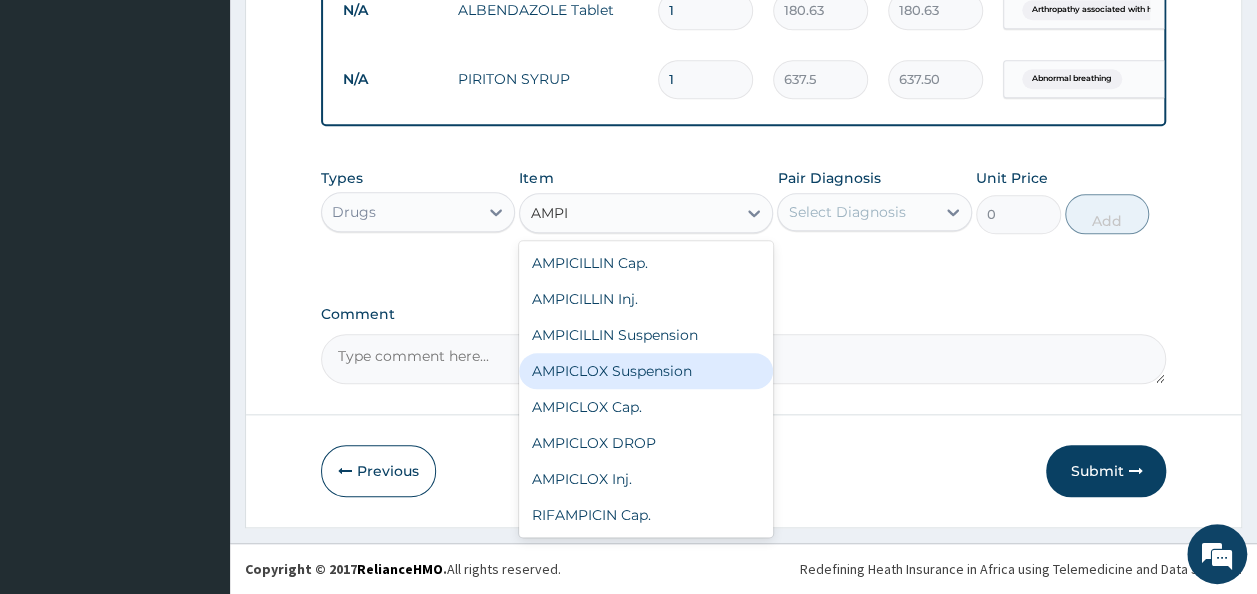 type 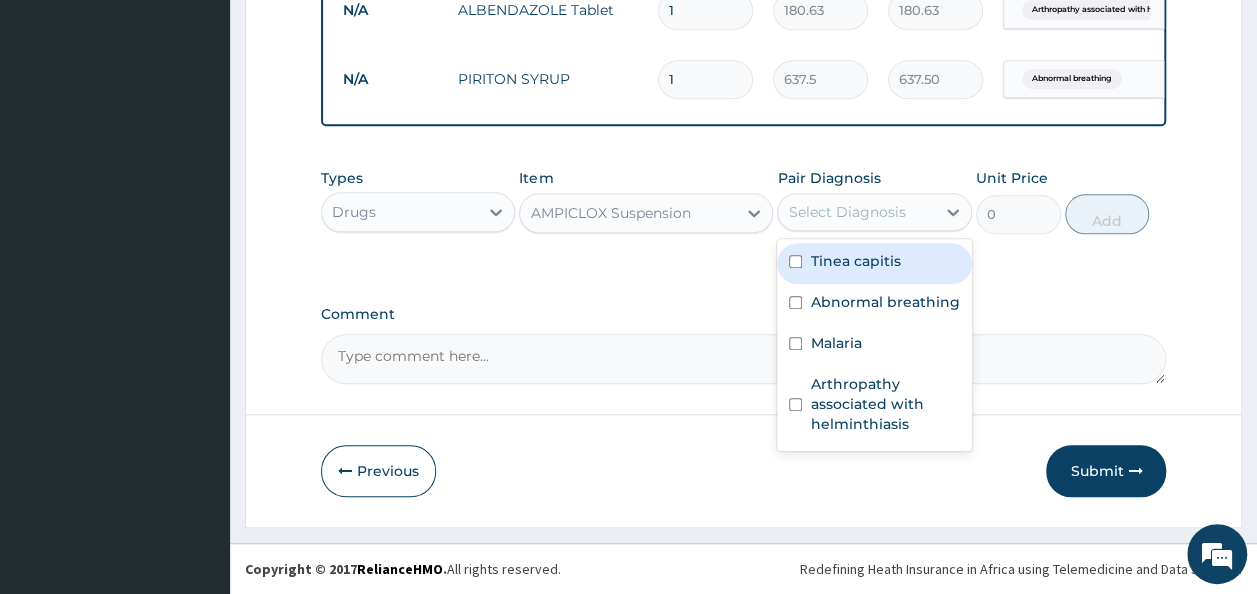 click on "Select Diagnosis" at bounding box center [846, 212] 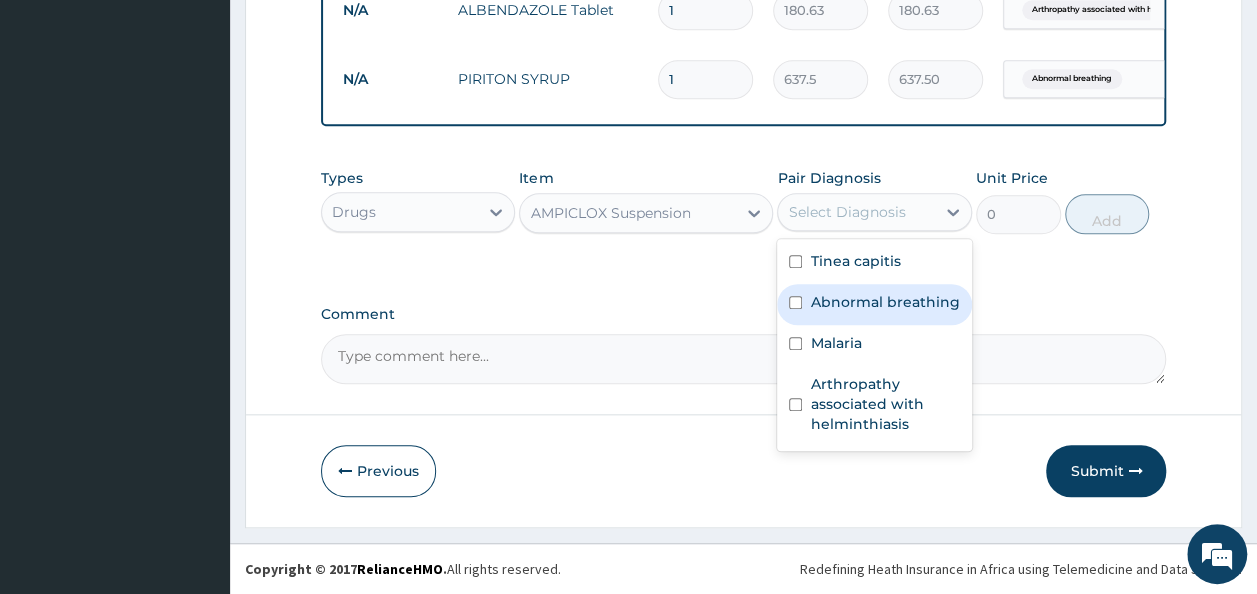 click on "Abnormal breathing" at bounding box center [874, 304] 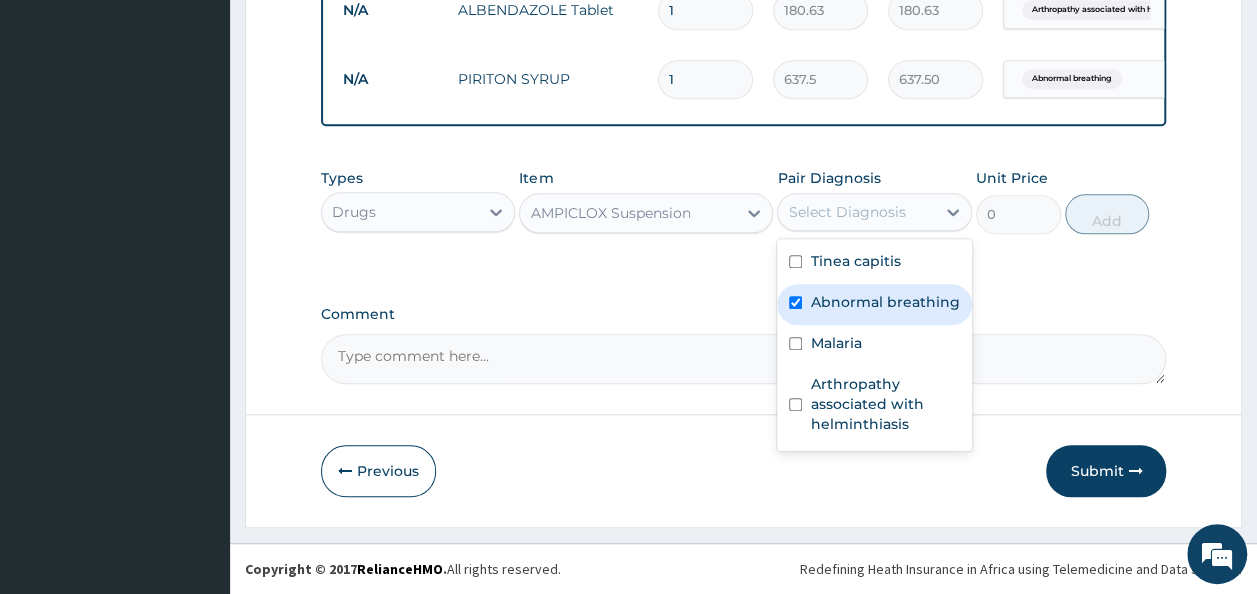 checkbox on "true" 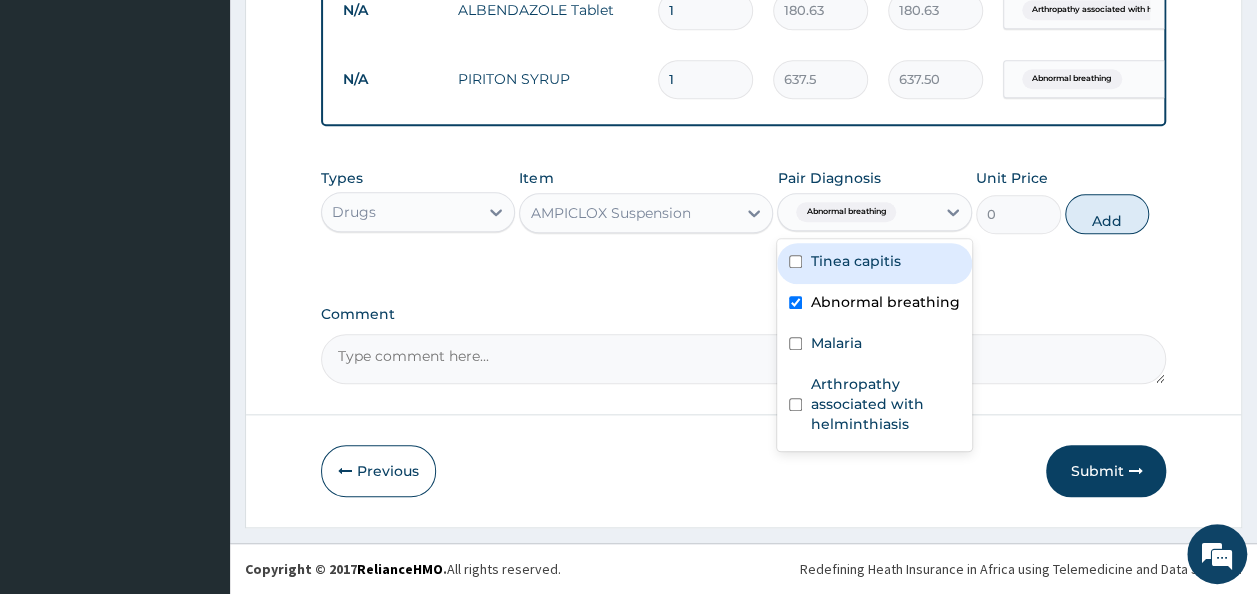click on "Tinea capitis" at bounding box center [855, 261] 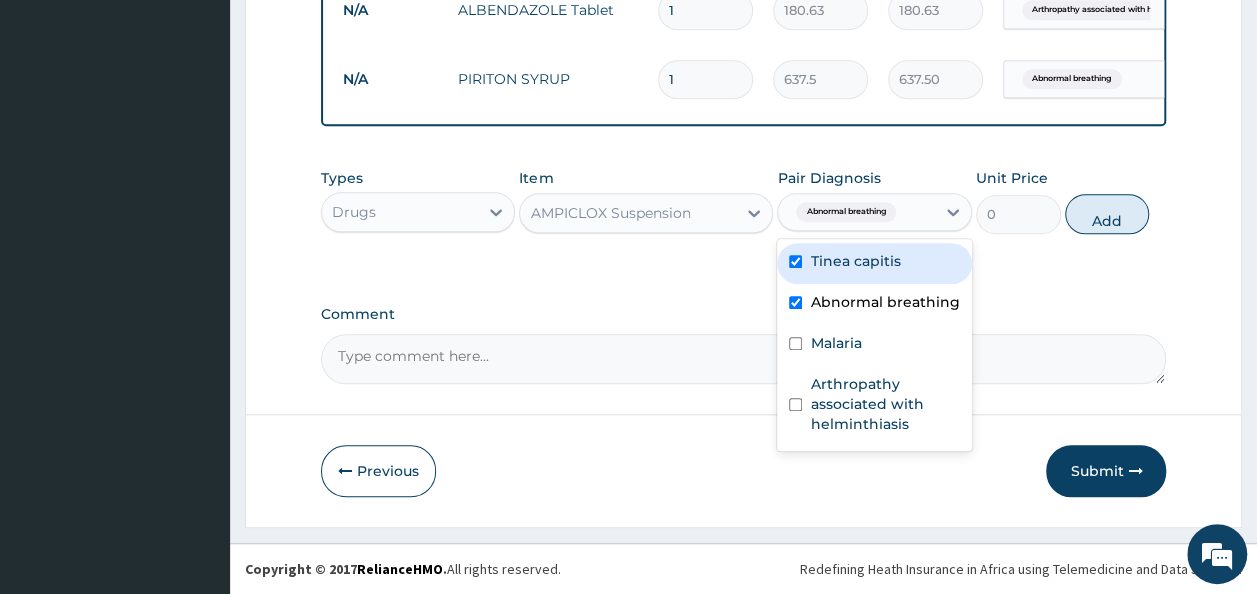 checkbox on "true" 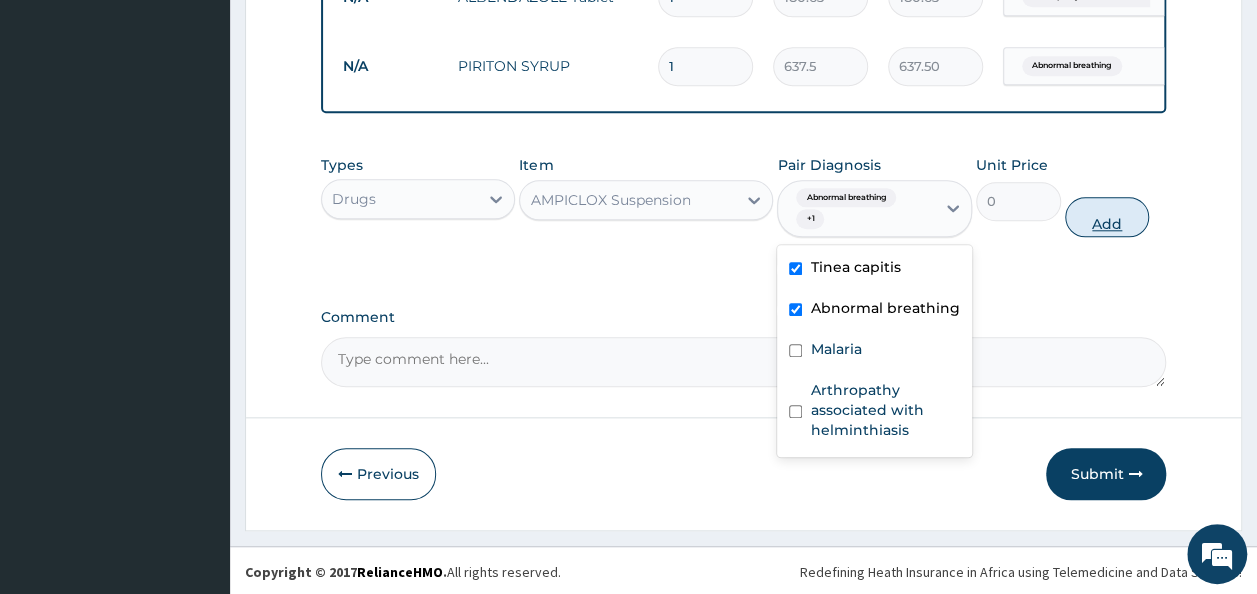click on "Add" at bounding box center (1107, 217) 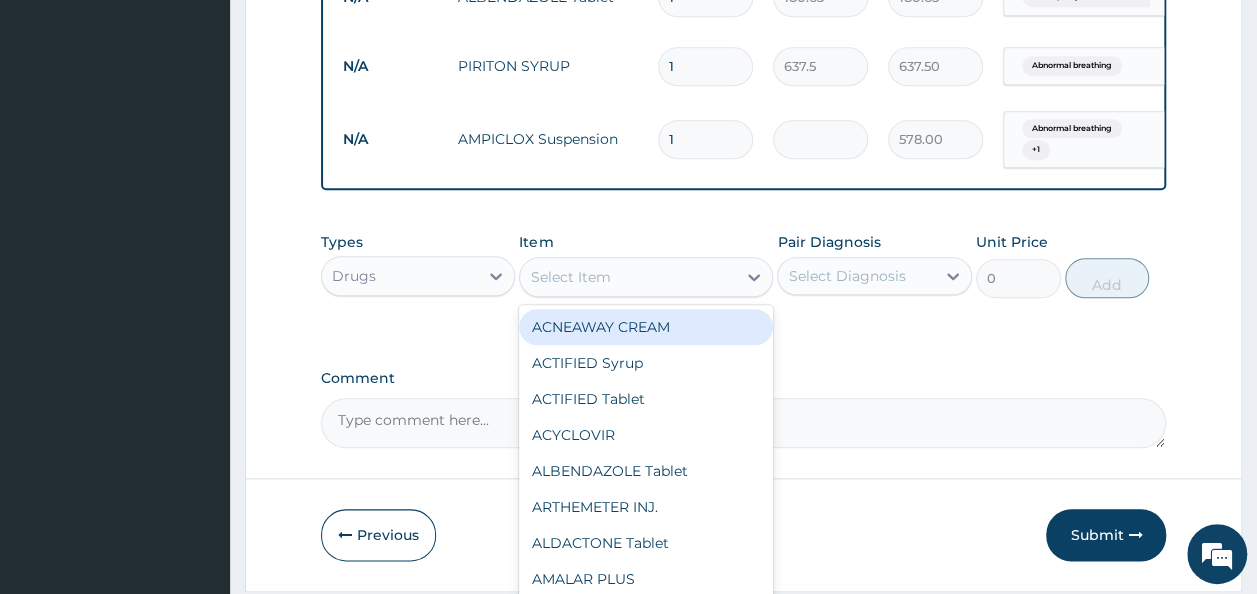 click on "Select Item" at bounding box center [628, 277] 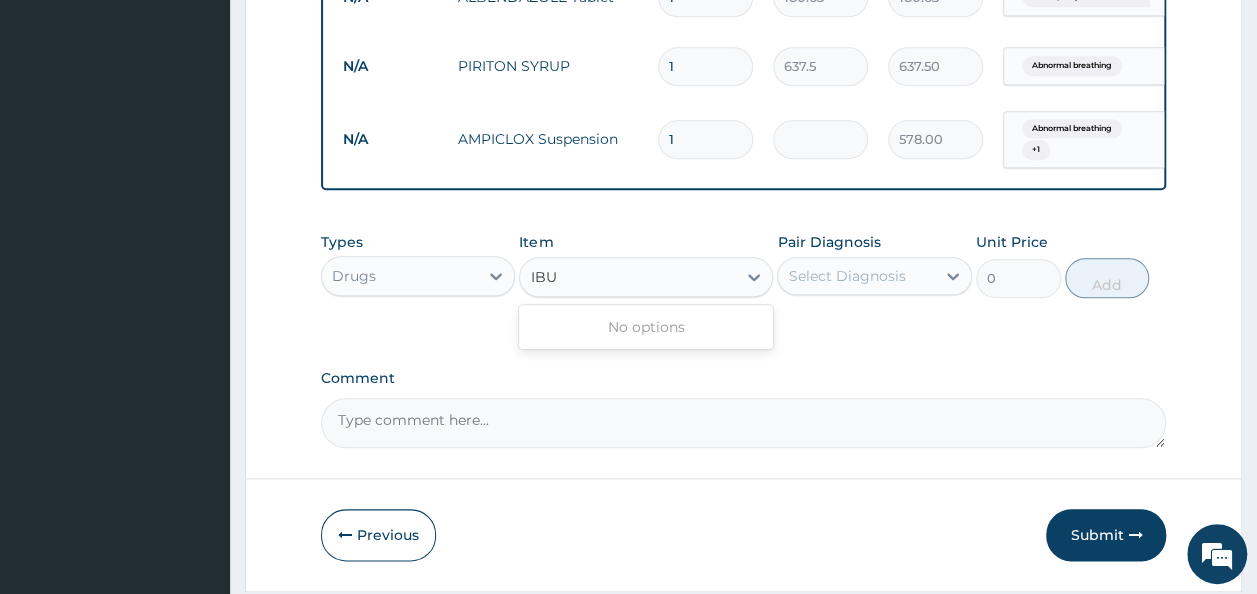 type on "IB" 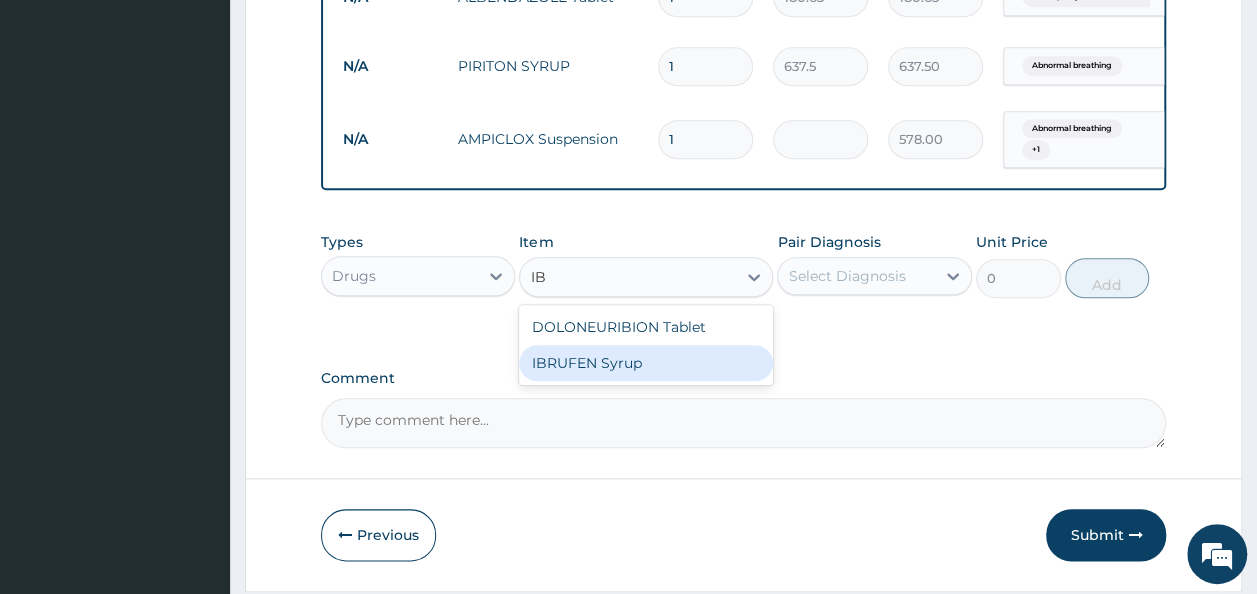 click on "IBRUFEN   Syrup" at bounding box center (646, 363) 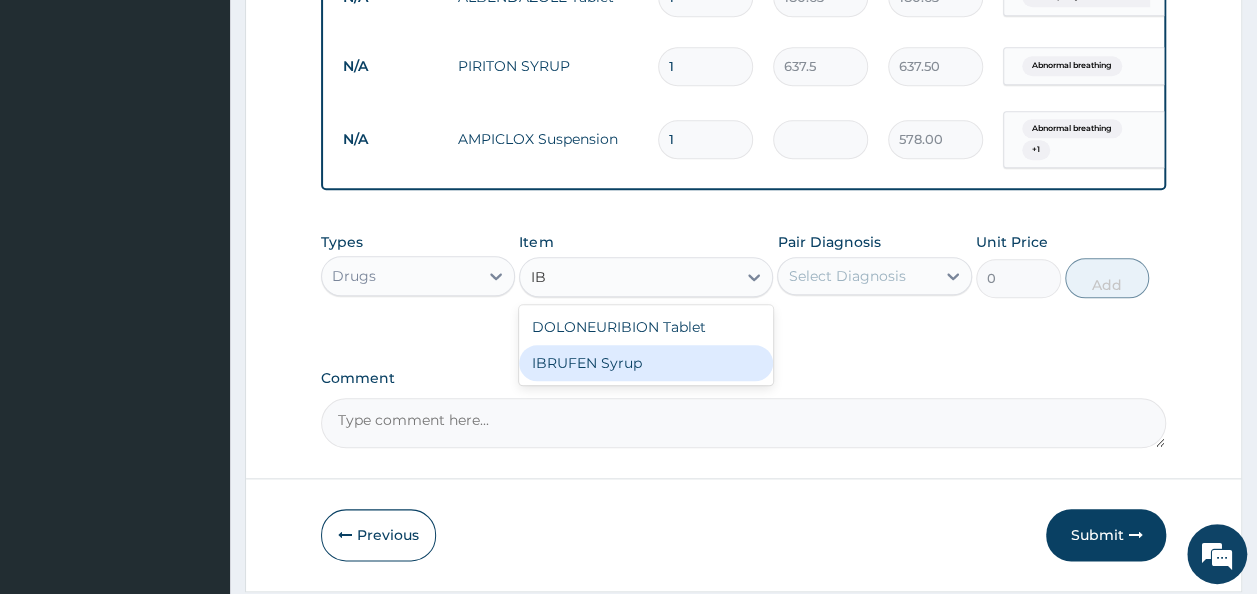 type 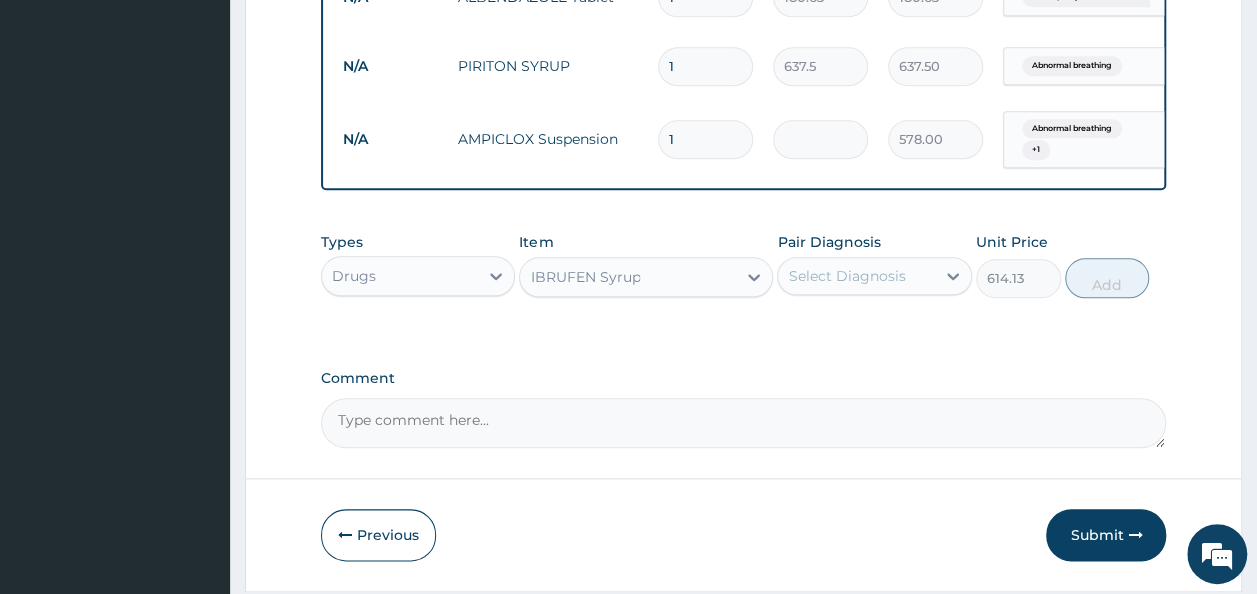click on "Select Diagnosis" at bounding box center (846, 276) 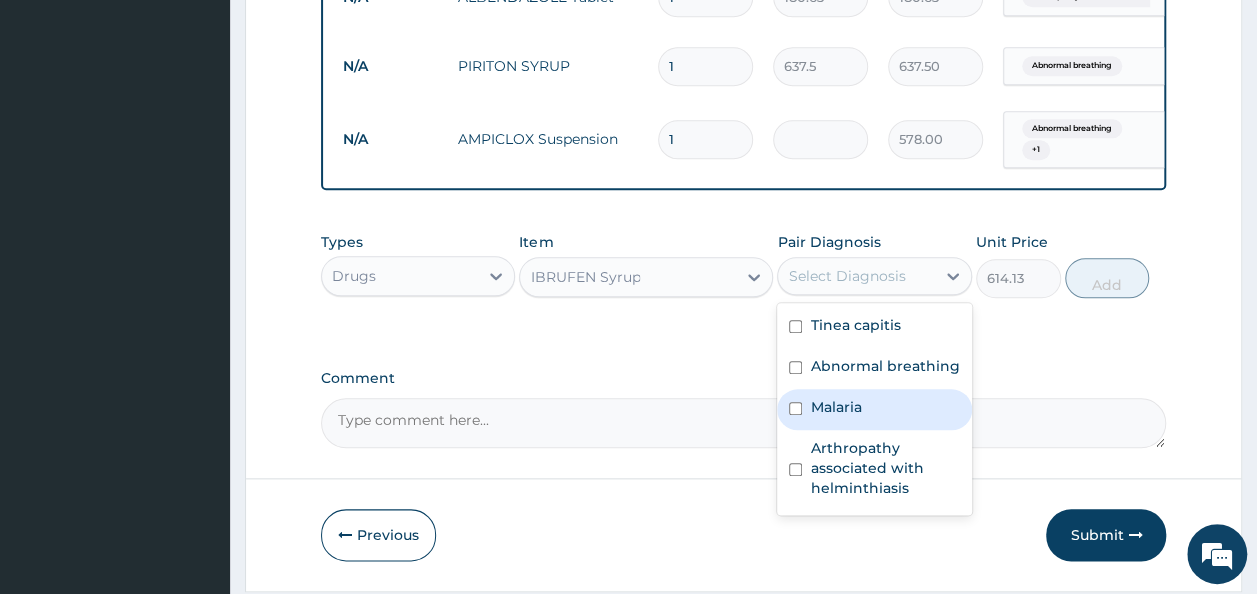 click on "Malaria" at bounding box center (835, 407) 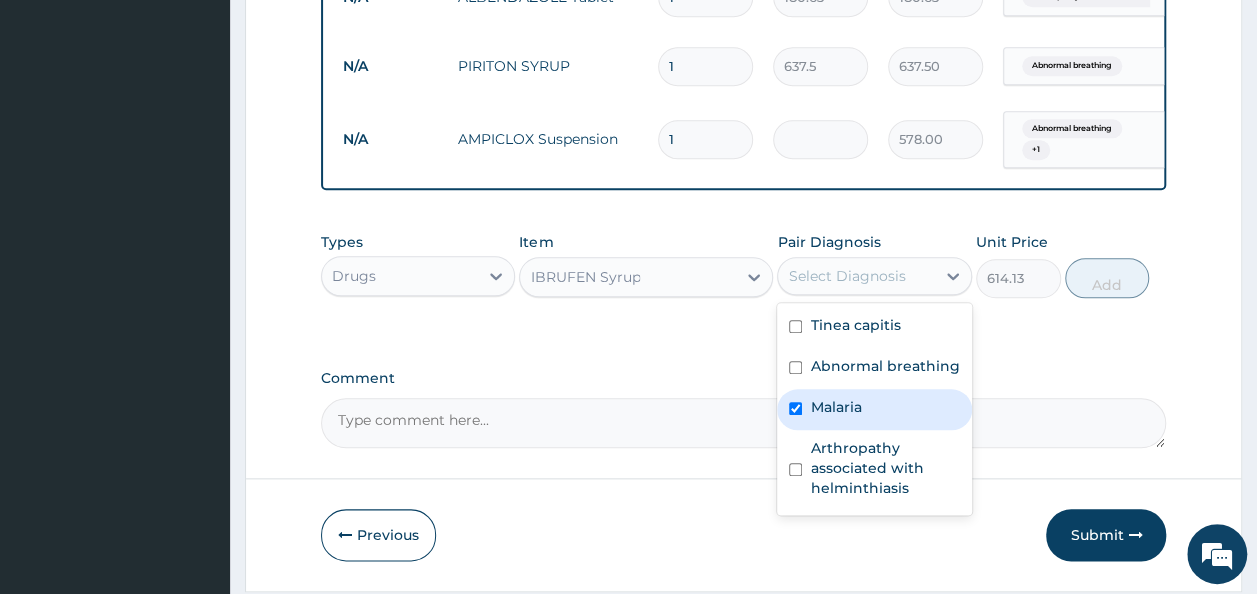 checkbox on "true" 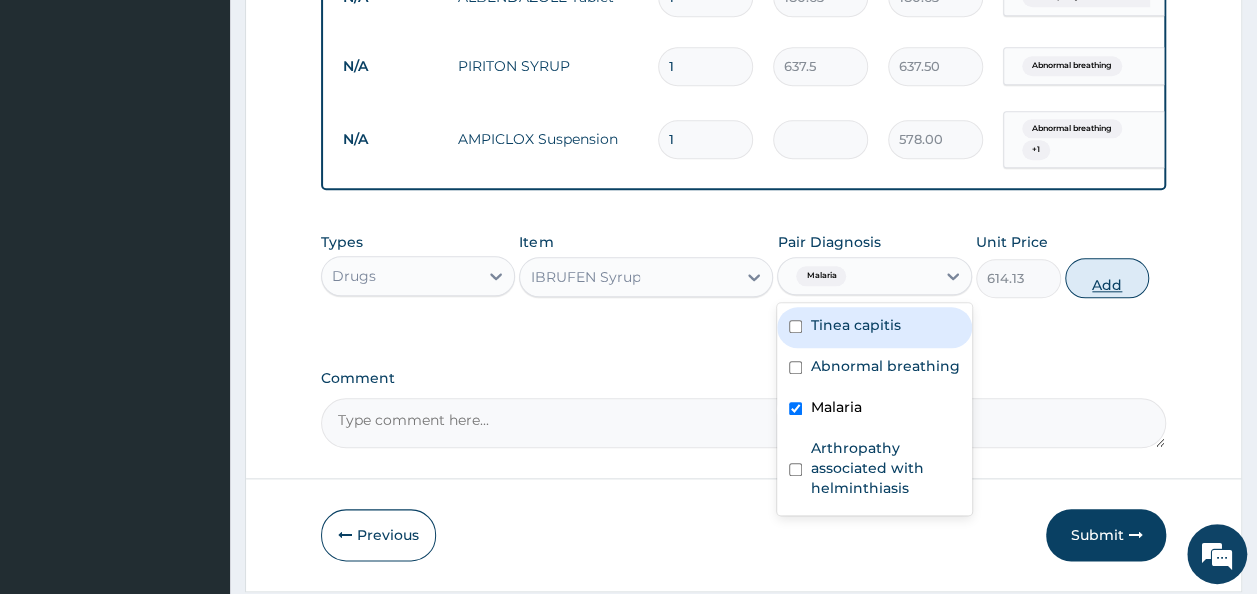 click on "Add" at bounding box center (1107, 278) 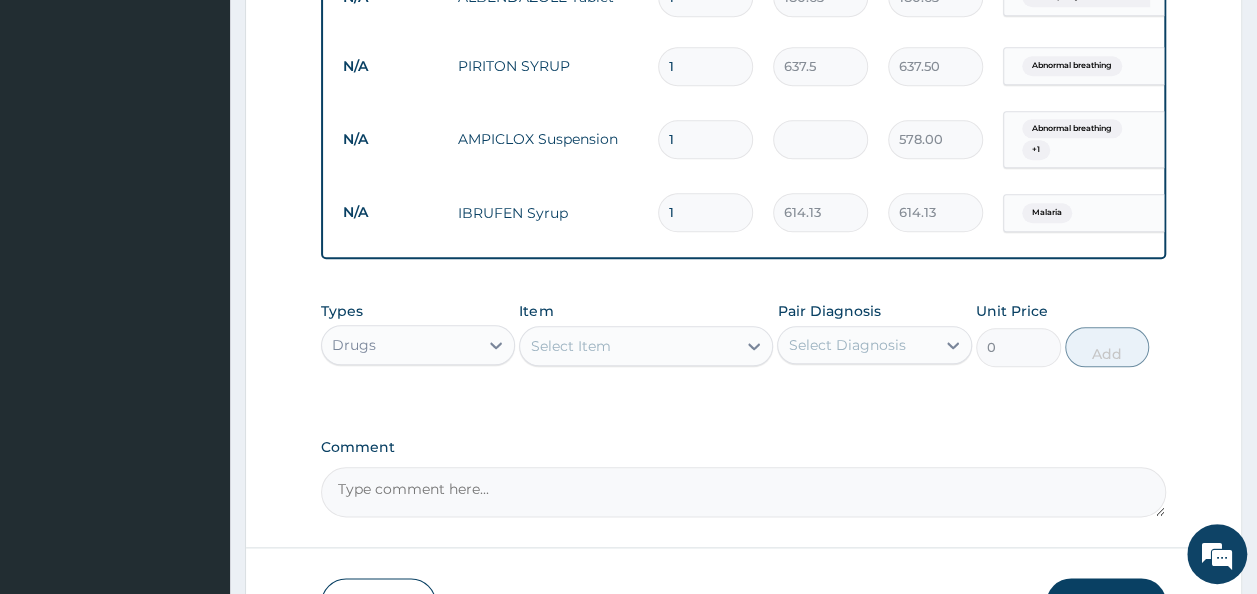 click on "Select Item" at bounding box center [628, 346] 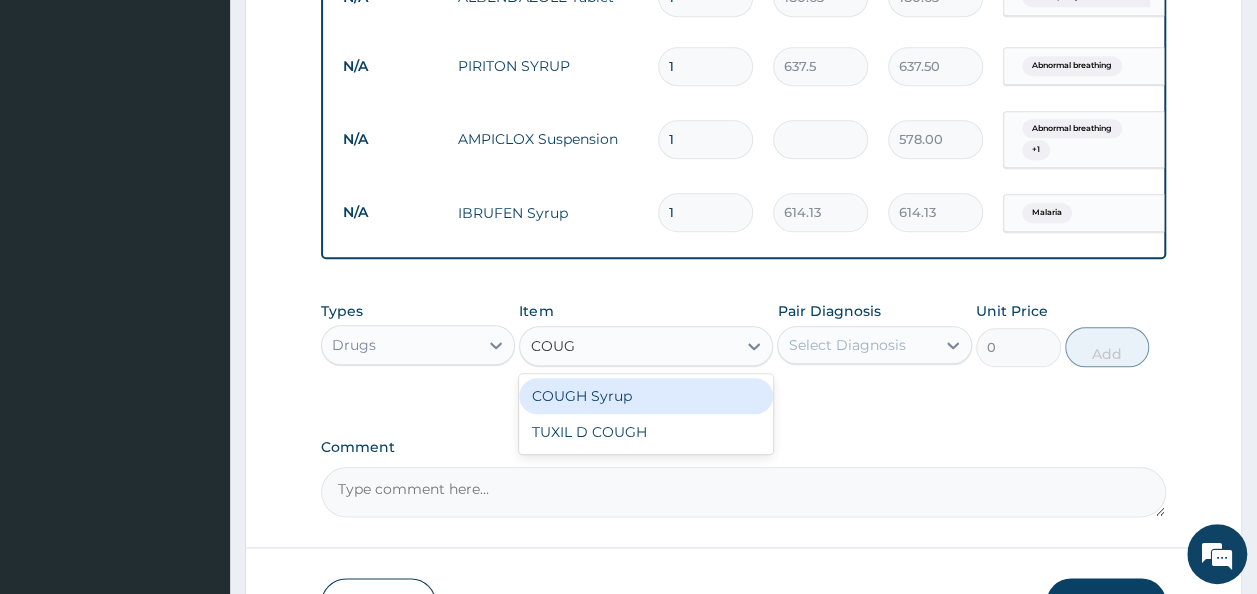 type on "COUGH" 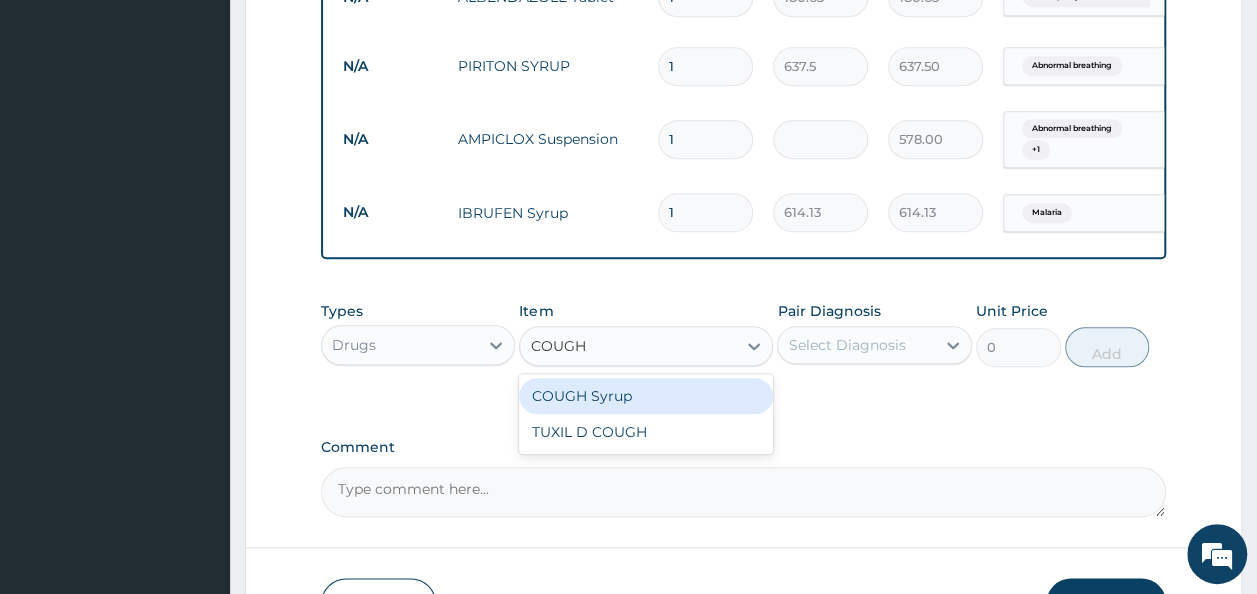 click on "COUGH Syrup" at bounding box center (646, 396) 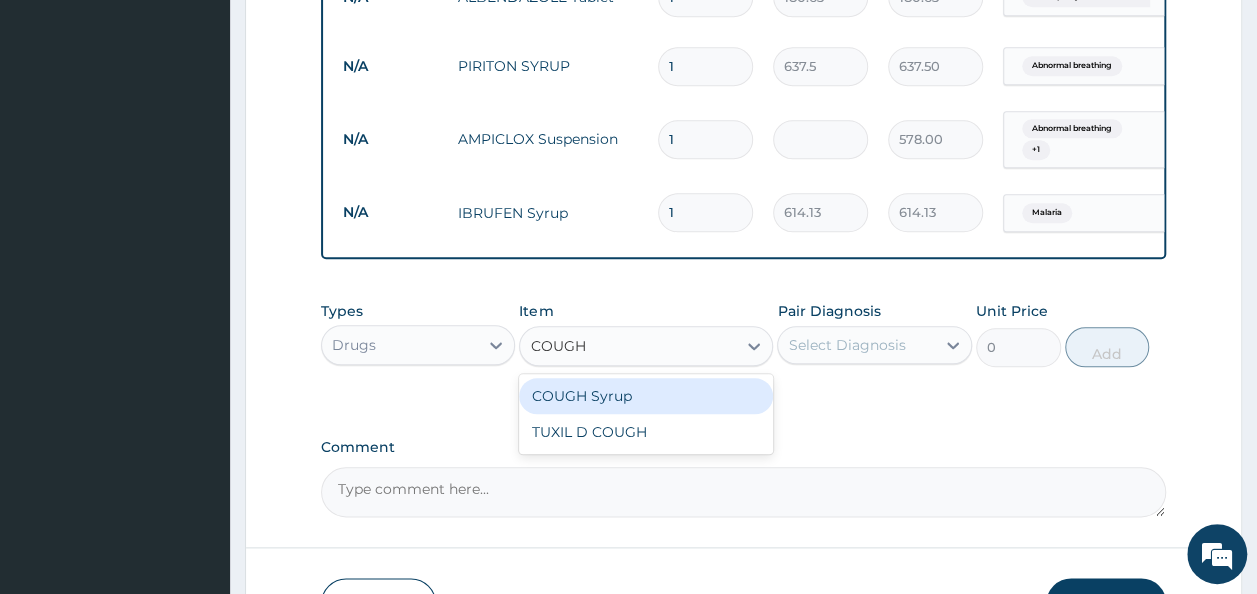 type 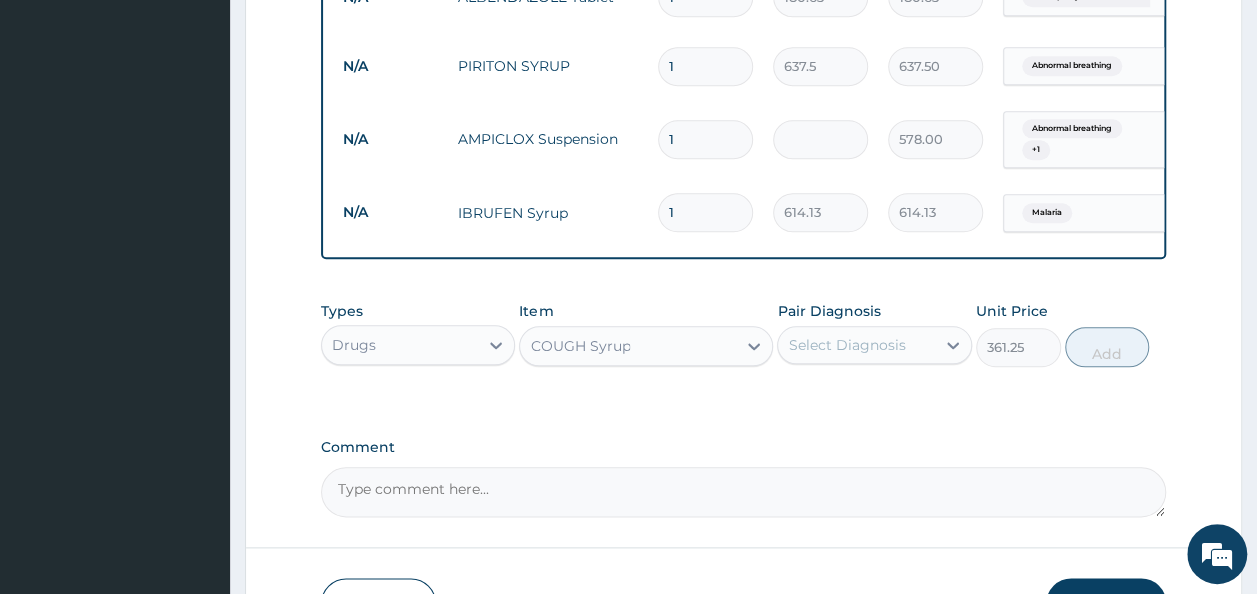 click on "Select Diagnosis" at bounding box center (856, 345) 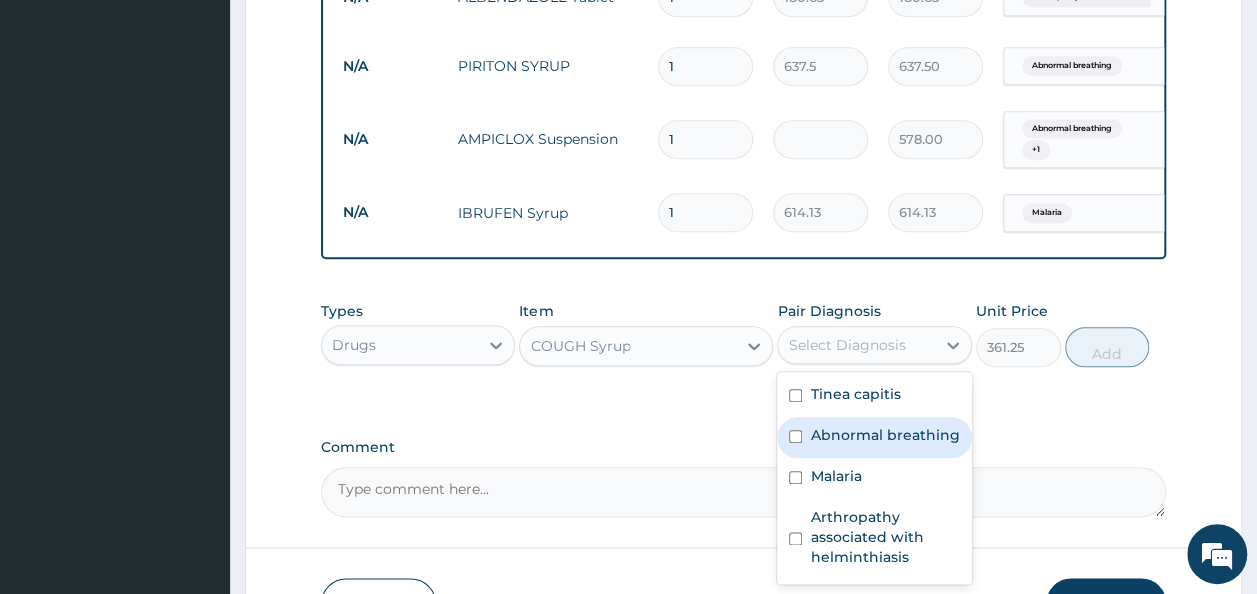 click on "Abnormal breathing" at bounding box center [874, 437] 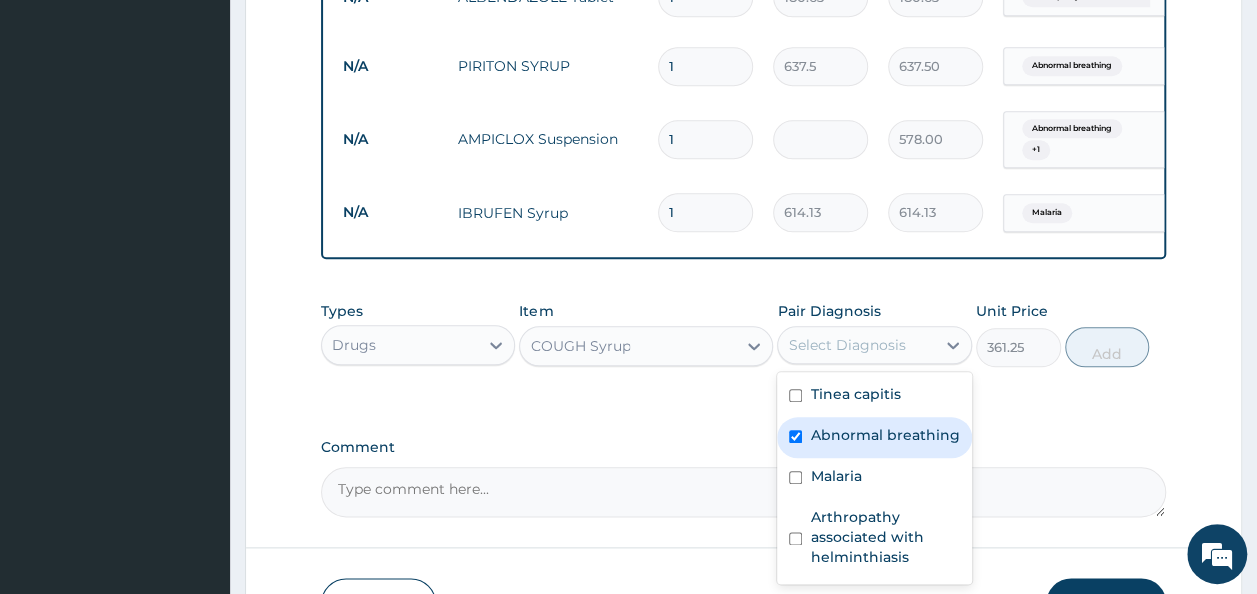 checkbox on "true" 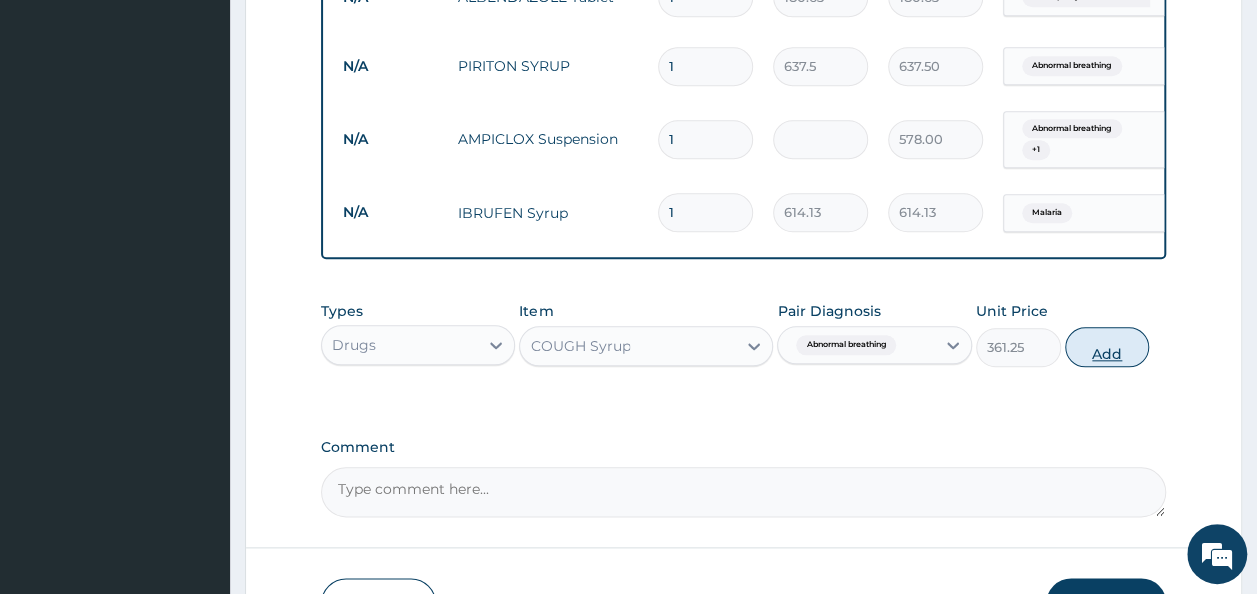 click on "Add" at bounding box center (1107, 347) 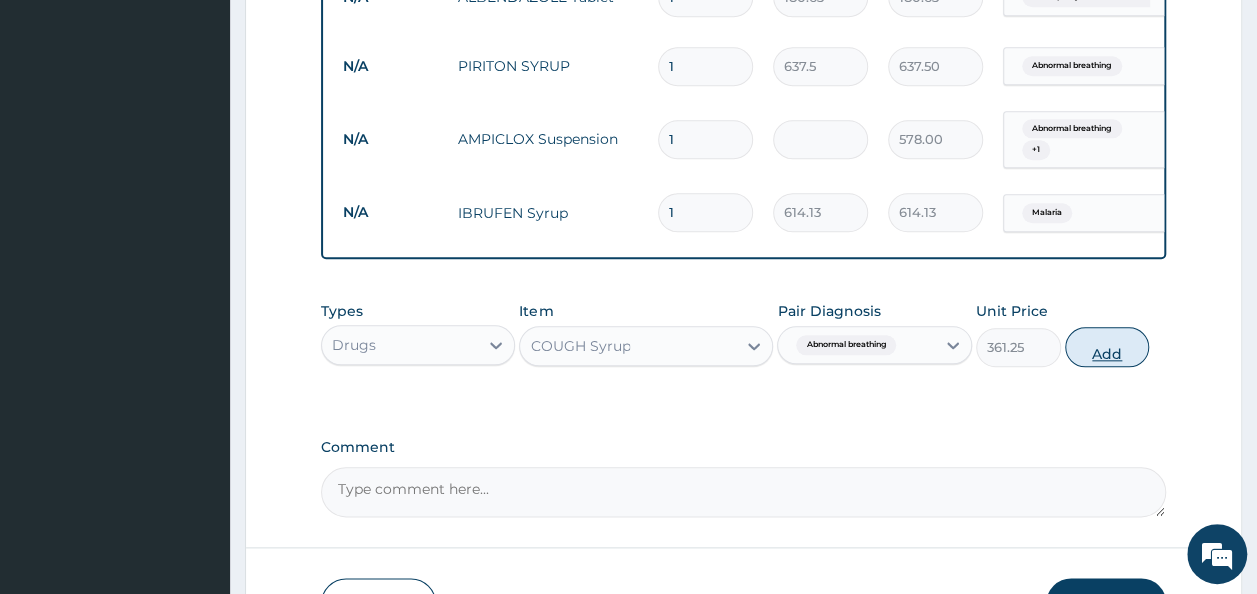 type on "0" 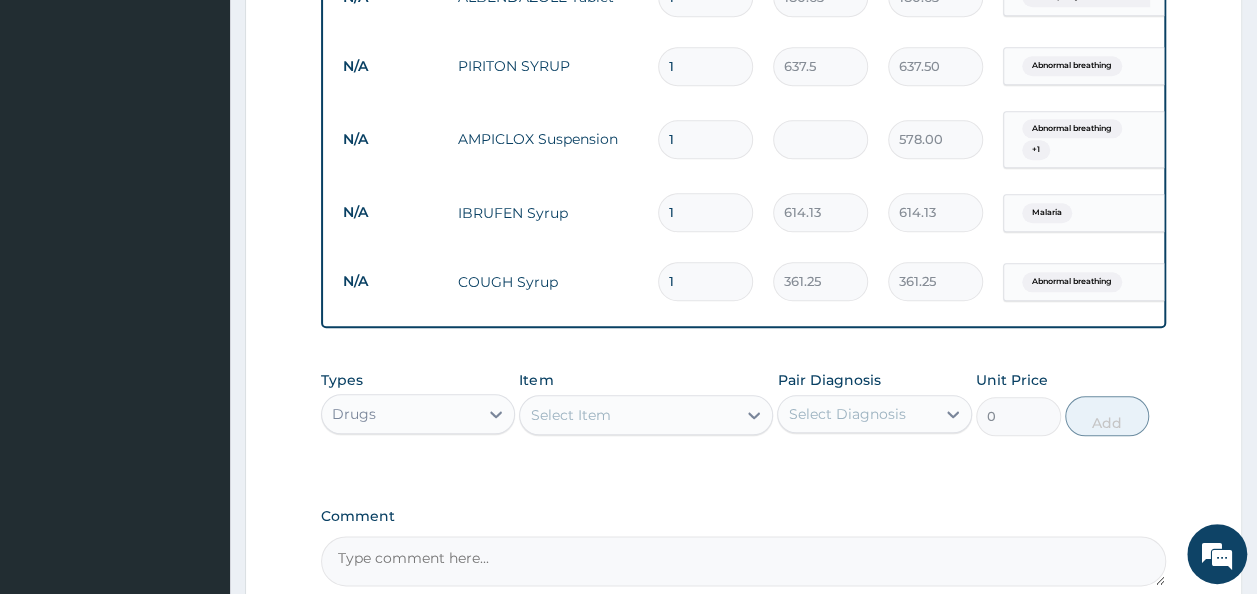 click on "Select Item" at bounding box center [628, 415] 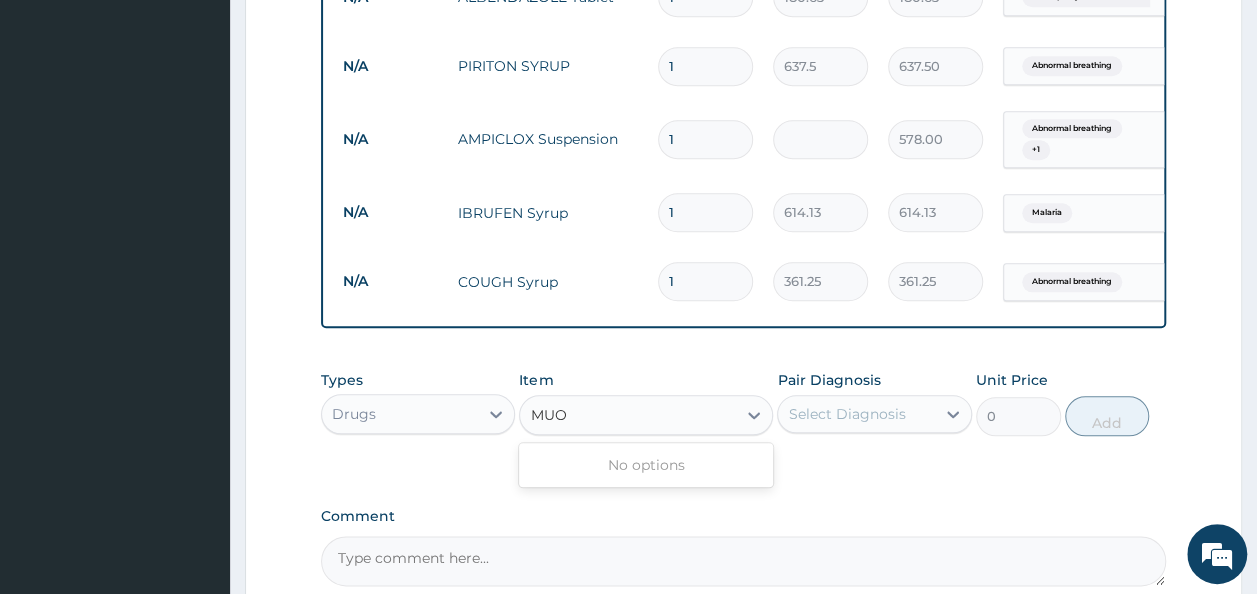 type on "MU" 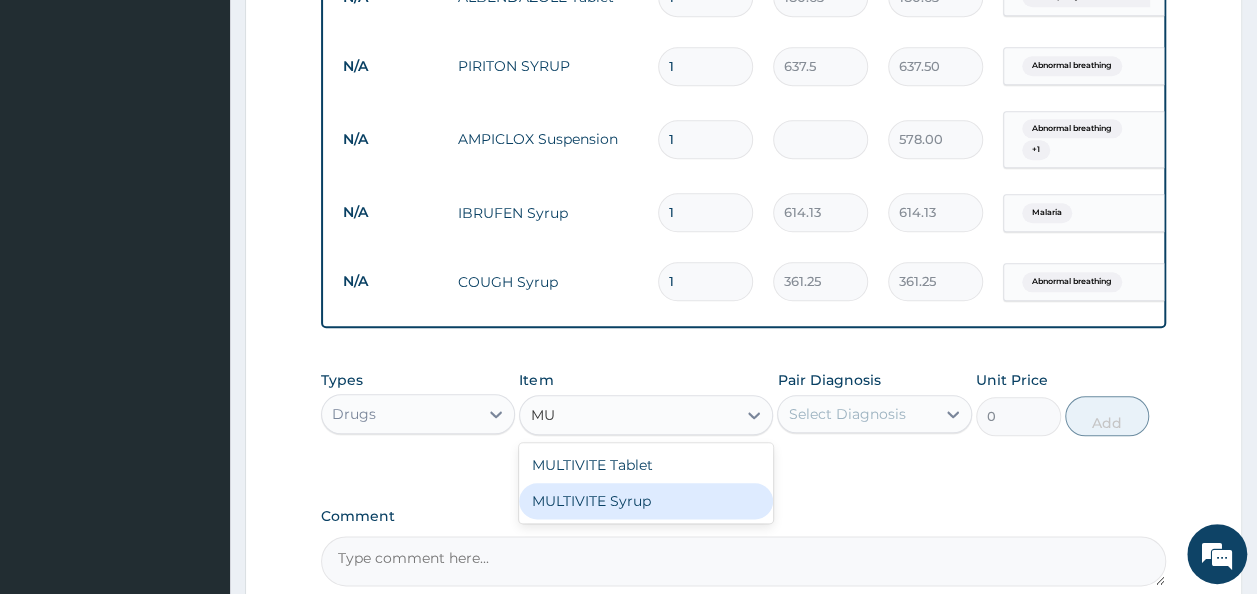 click on "MULTIVITE    Syrup" at bounding box center (646, 501) 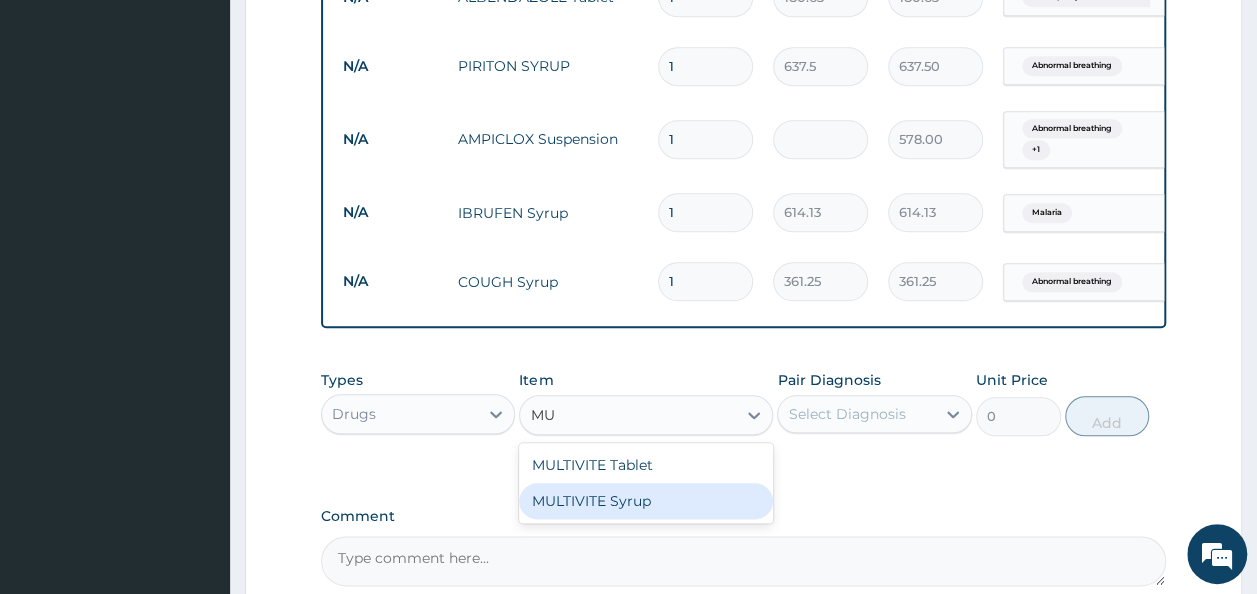 type 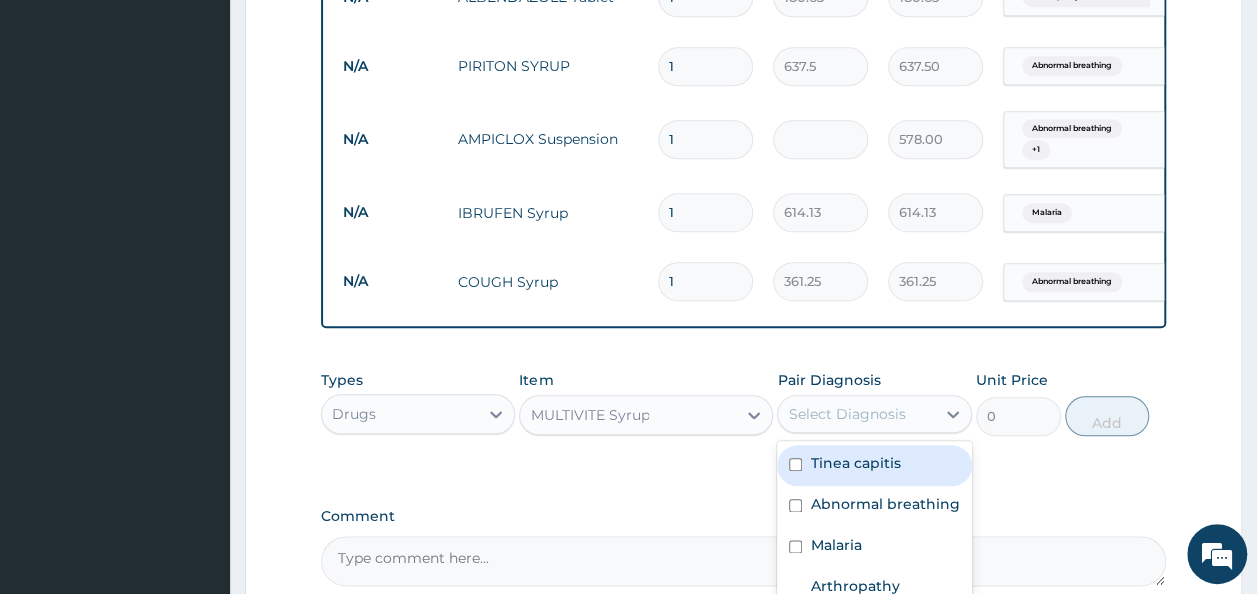 click on "Select Diagnosis" at bounding box center (856, 414) 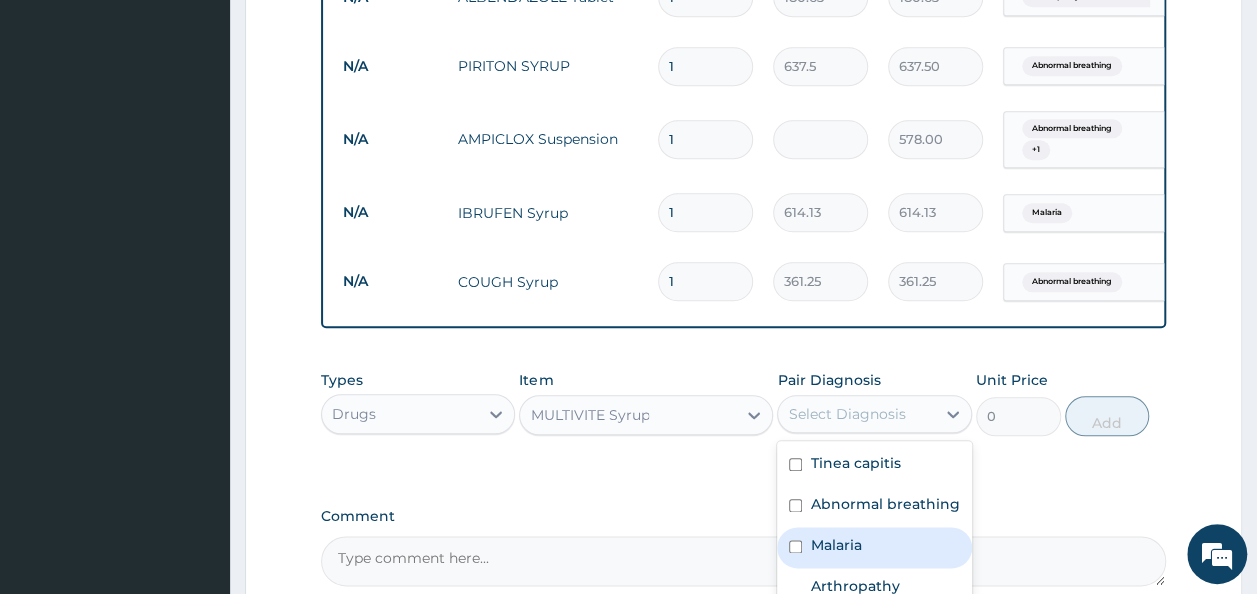 click on "Malaria" at bounding box center (835, 545) 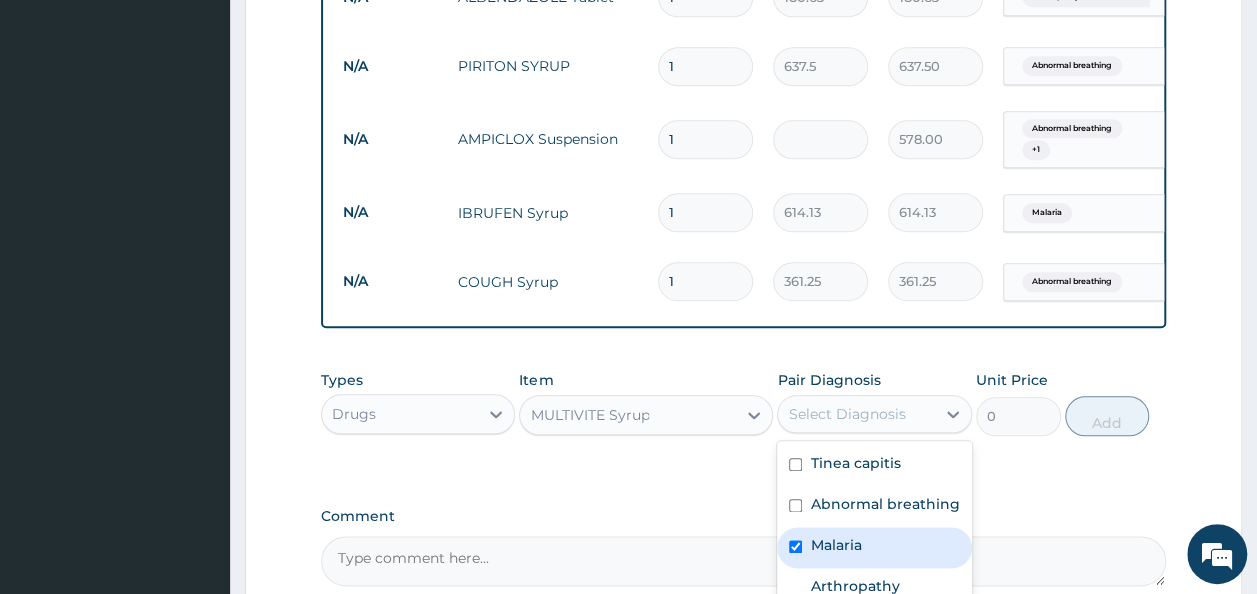checkbox on "true" 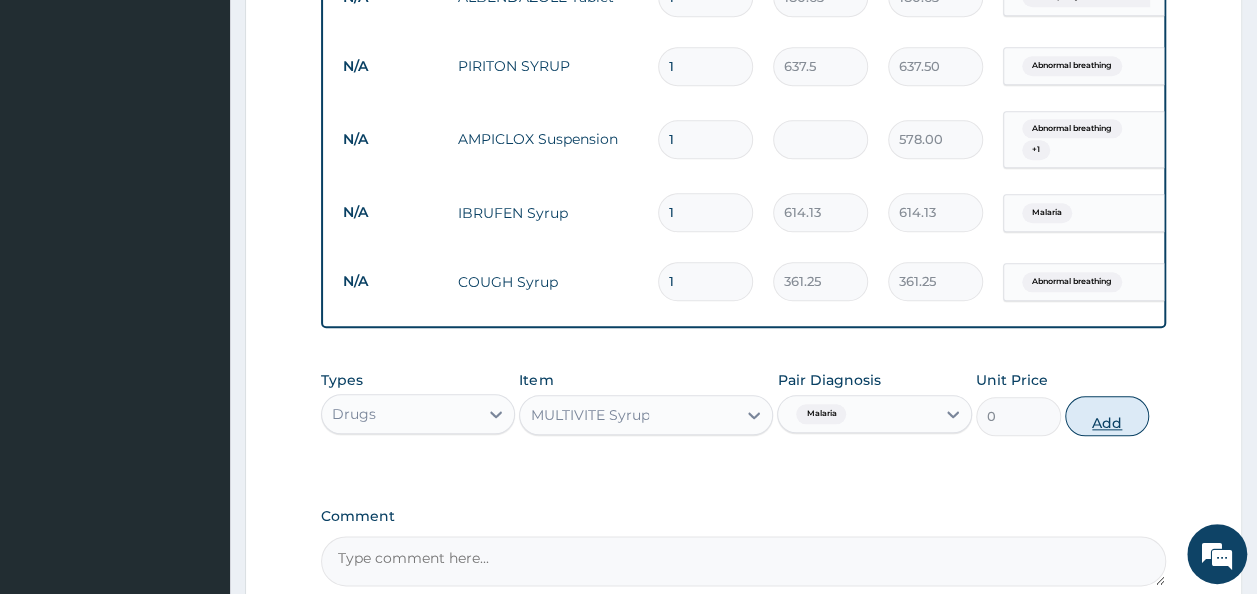 click on "Add" at bounding box center [1107, 416] 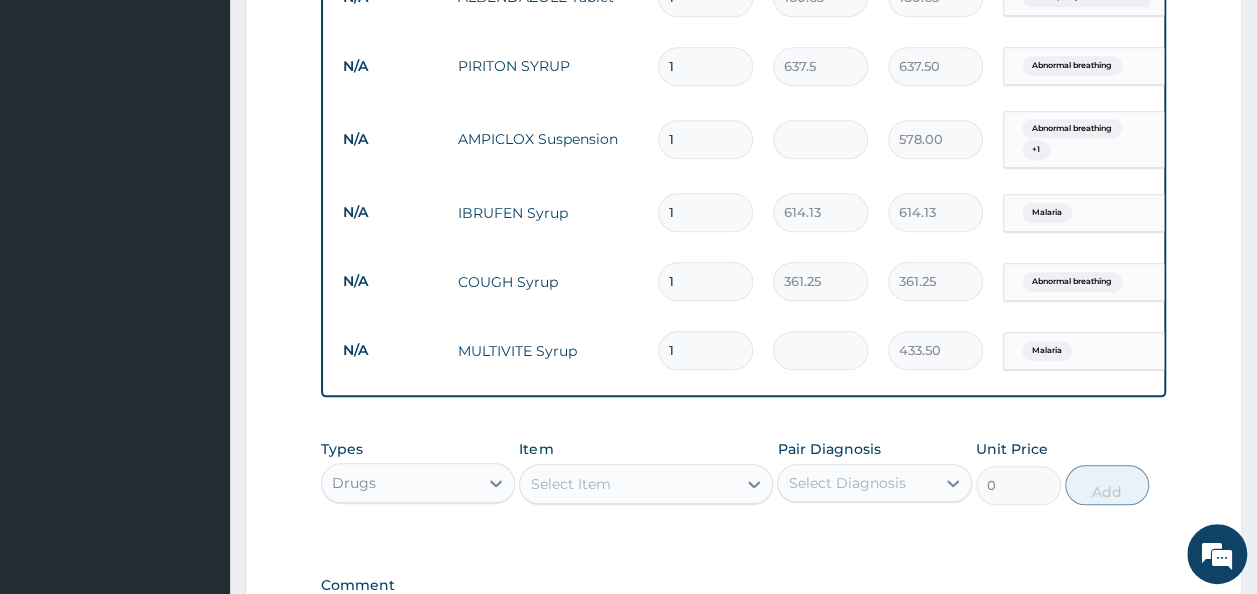 click on "Drugs" at bounding box center [400, 483] 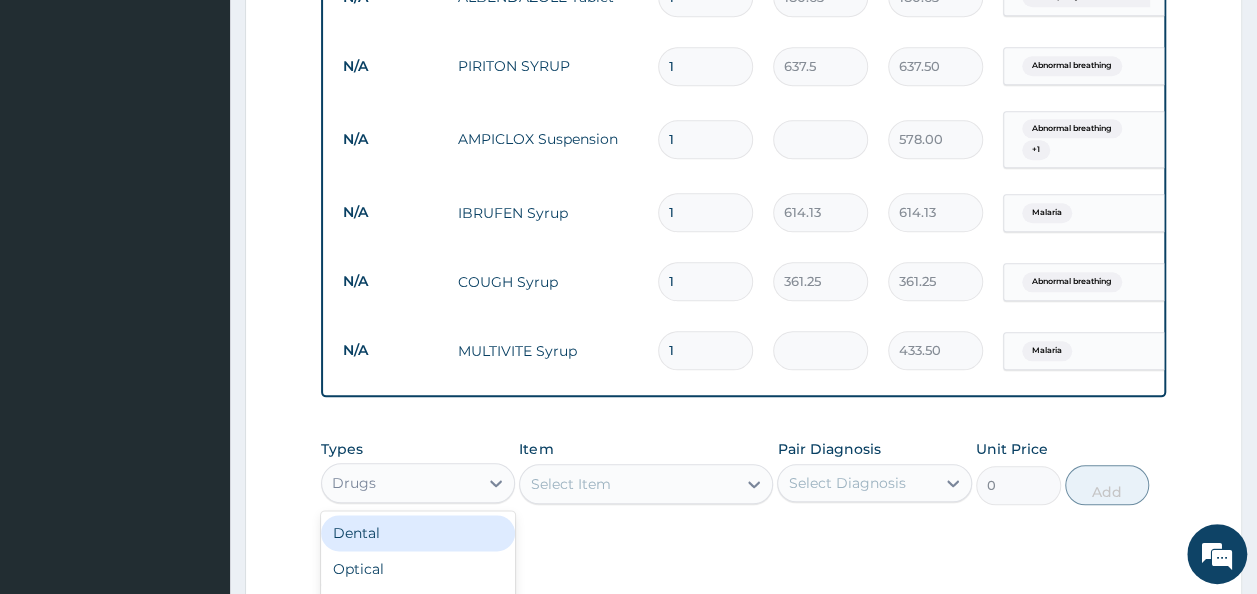 scroll, scrollTop: 68, scrollLeft: 0, axis: vertical 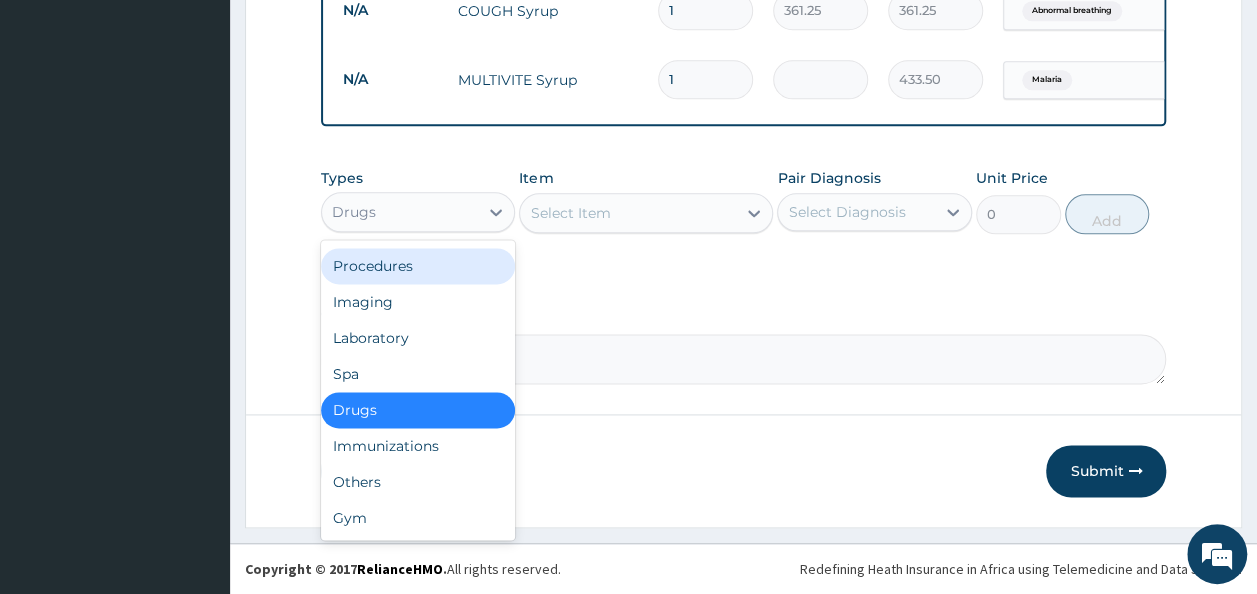 click on "Procedures" at bounding box center [418, 266] 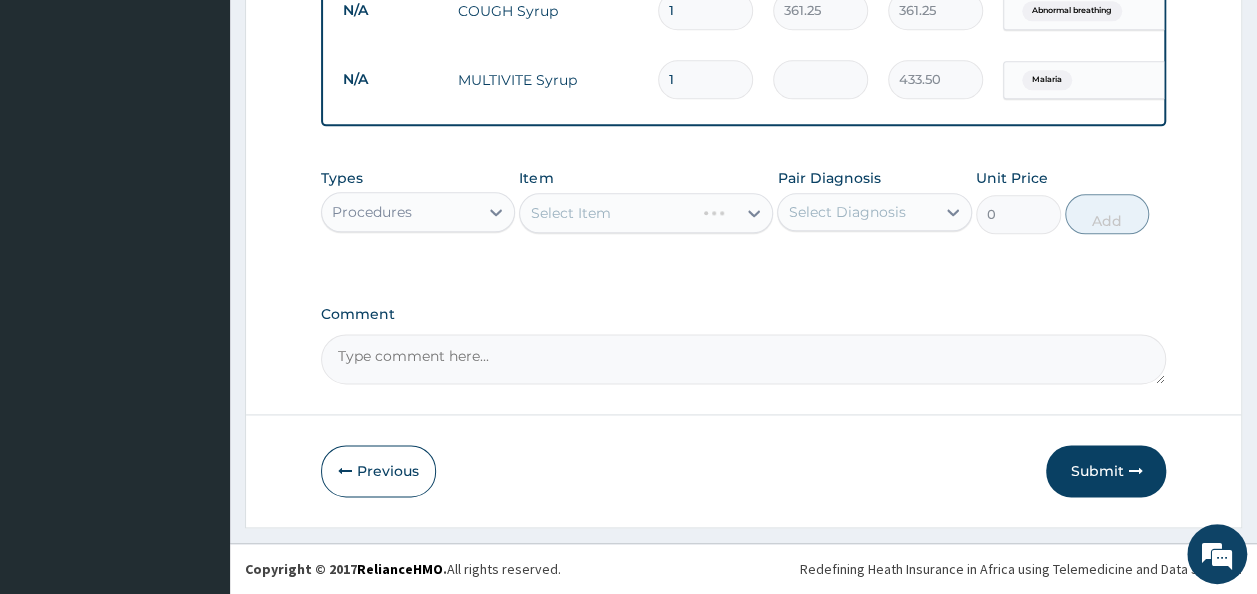 click on "Select Item" at bounding box center [646, 213] 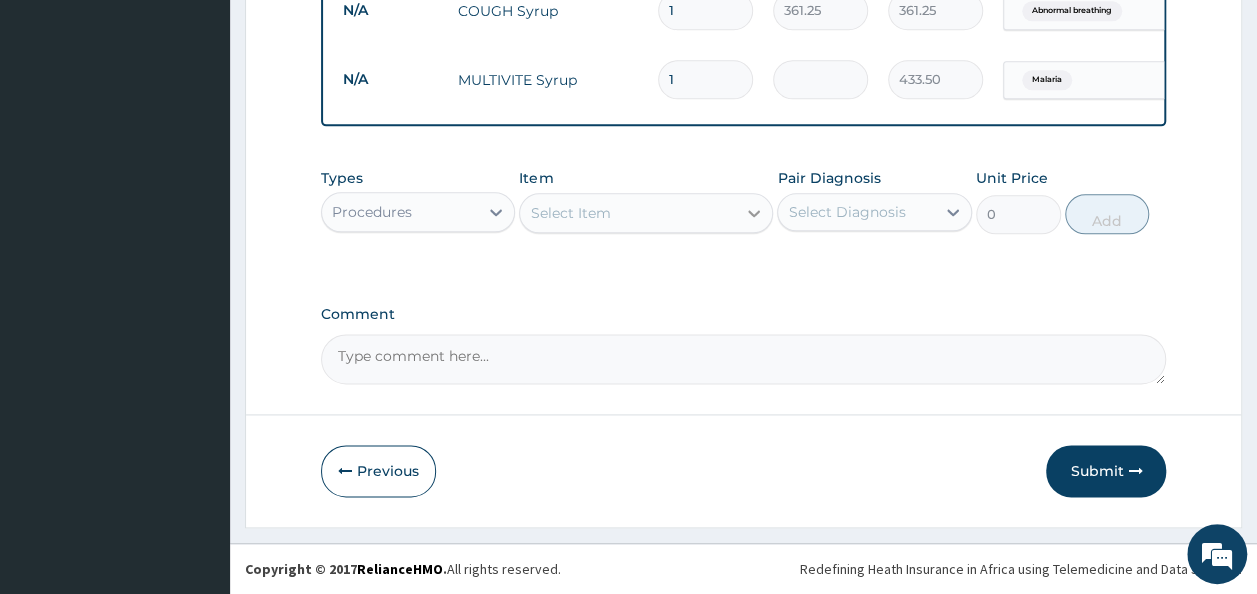 click 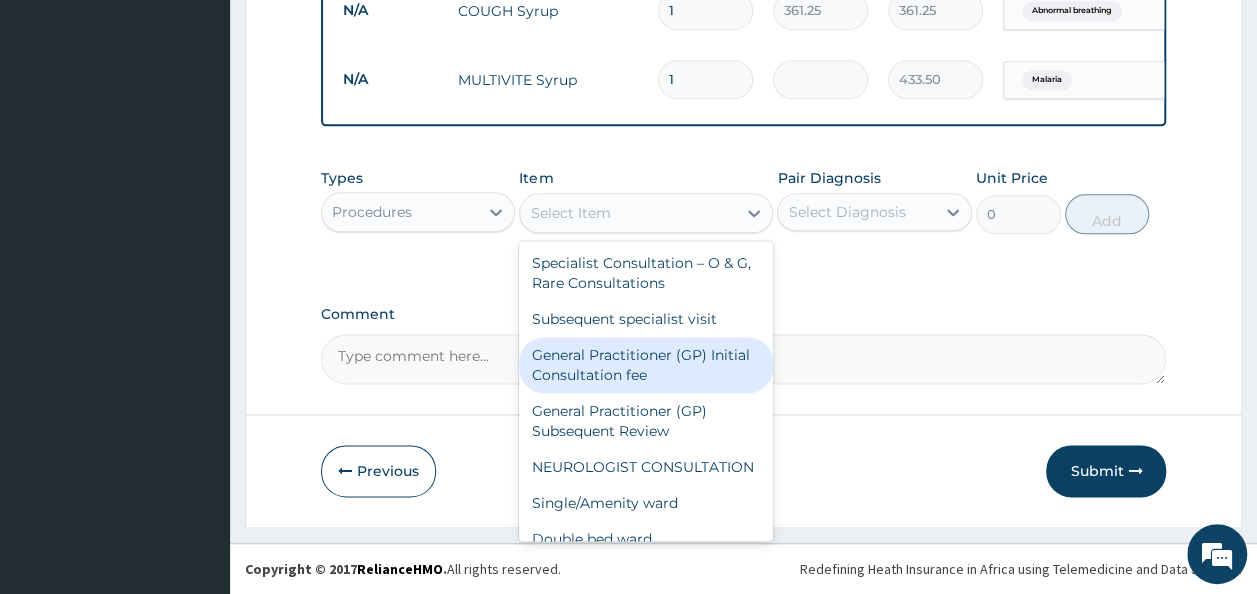 click on "General Practitioner (GP) Initial Consultation fee" at bounding box center (646, 365) 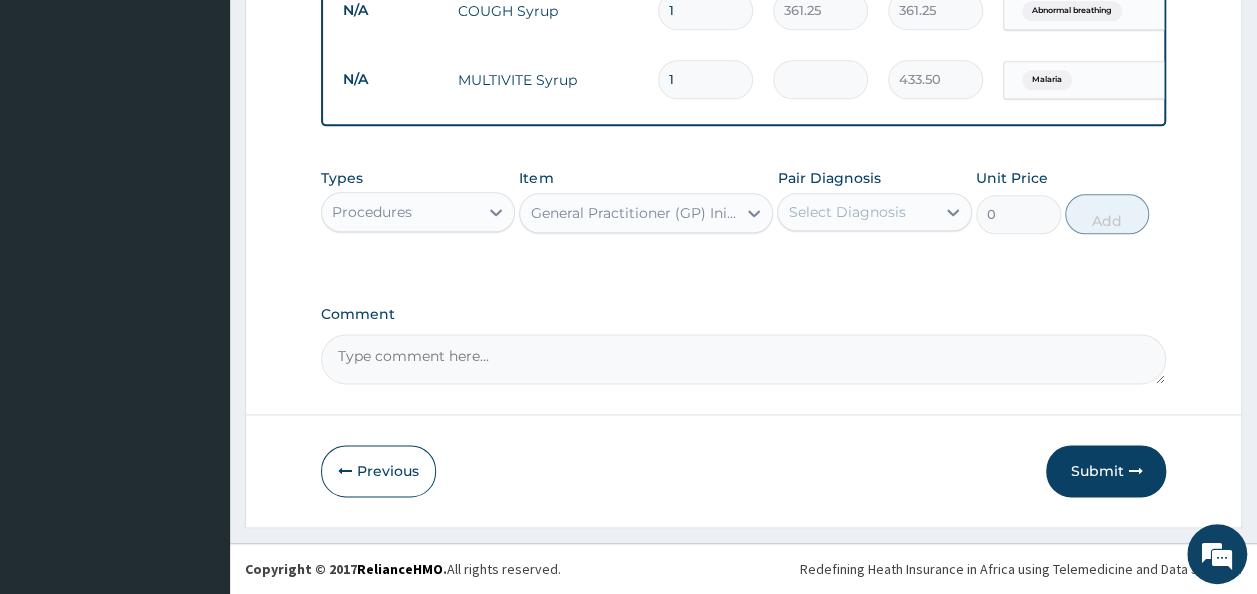 type on "[NUMBER]" 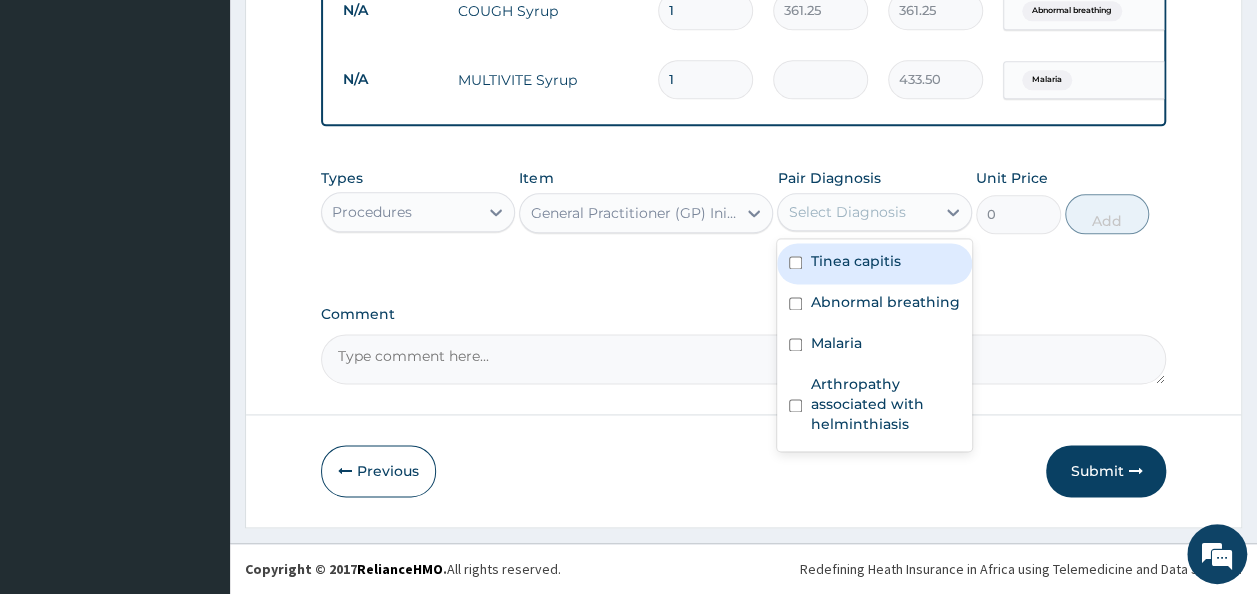 click on "Select Diagnosis" at bounding box center (846, 212) 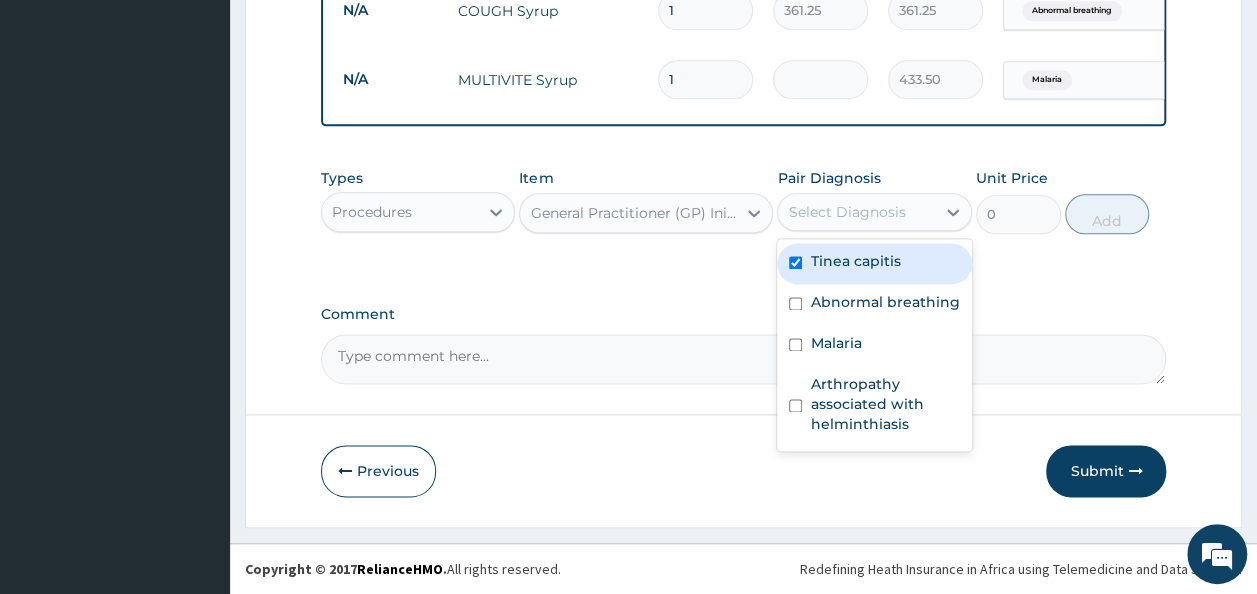 checkbox on "true" 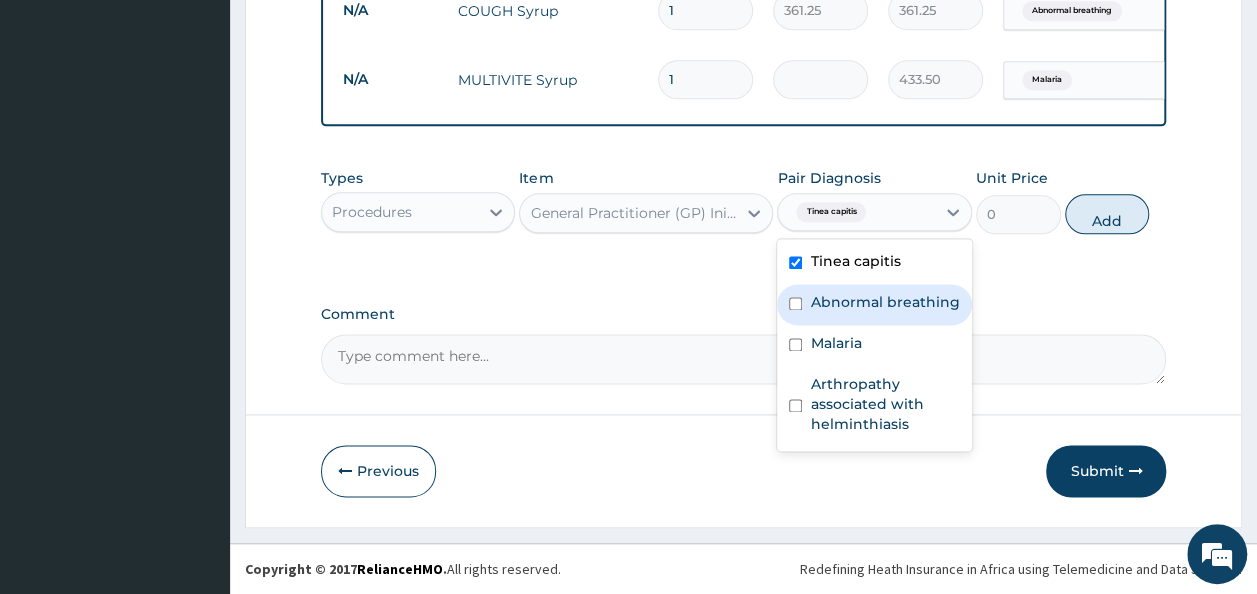 click on "Abnormal breathing" at bounding box center (884, 302) 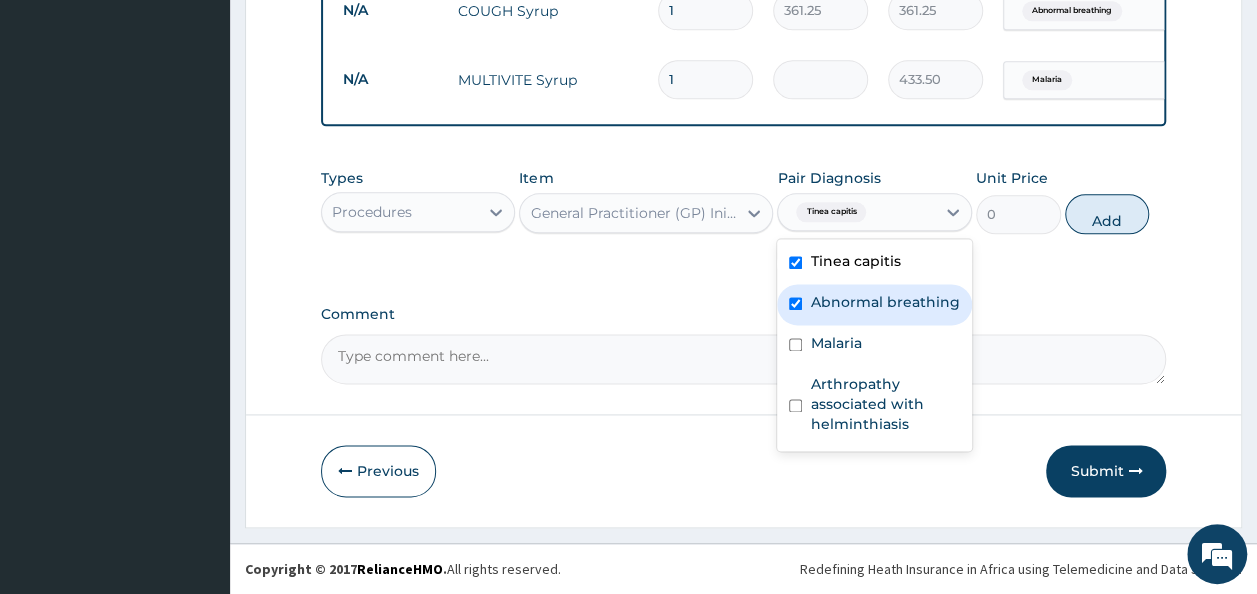 checkbox on "true" 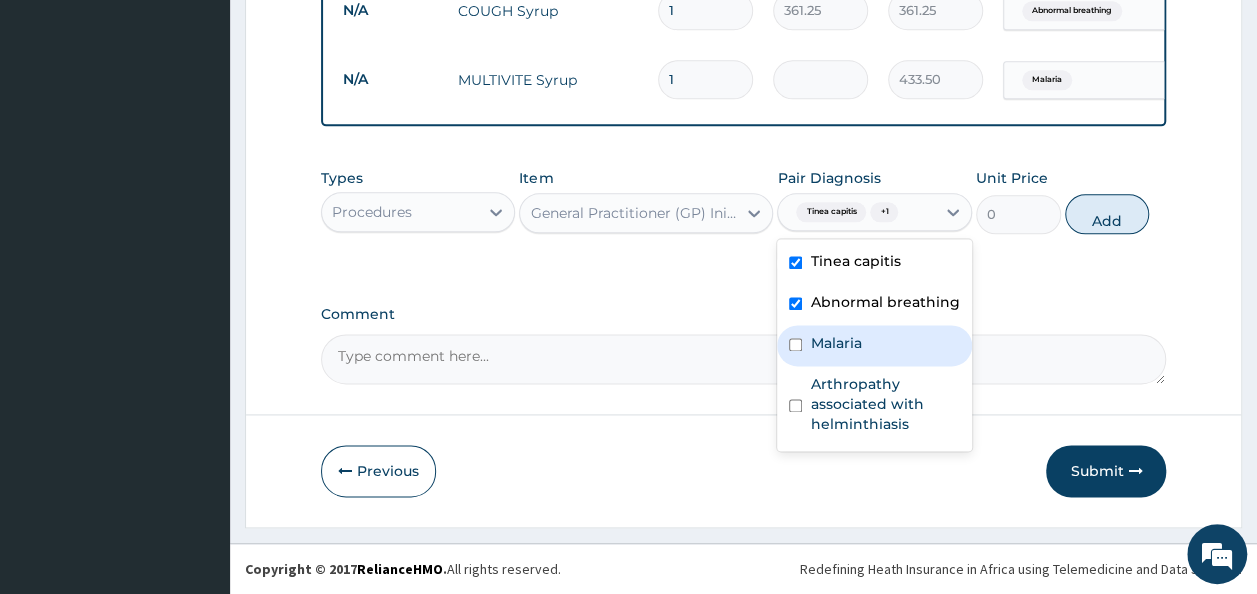 click on "Malaria" at bounding box center (835, 343) 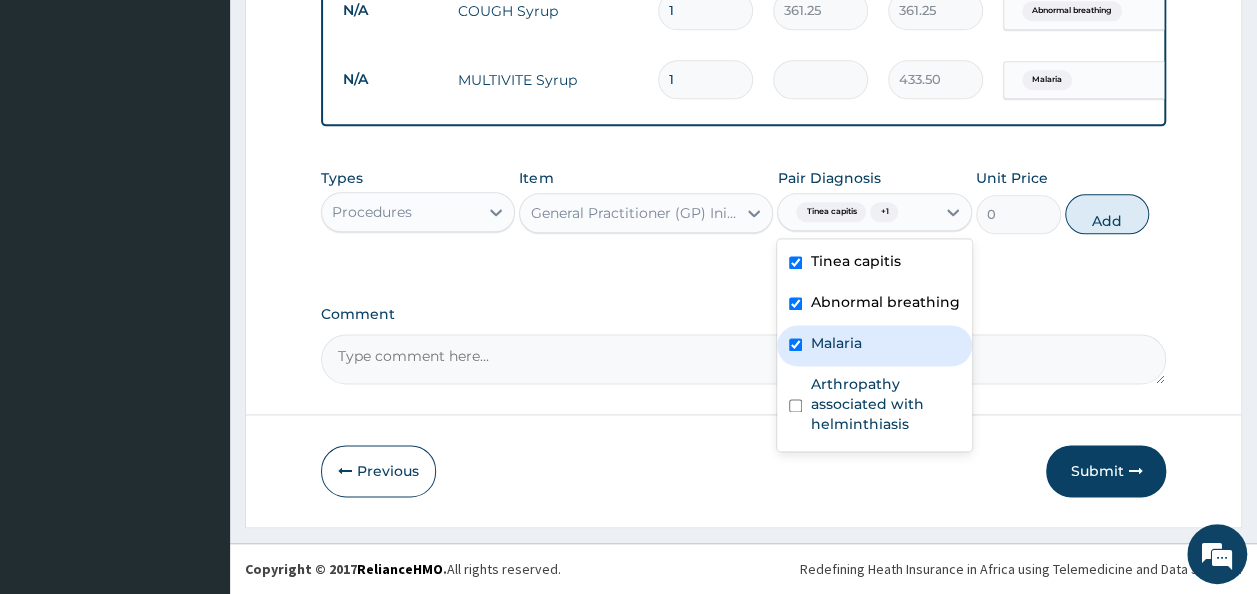checkbox on "true" 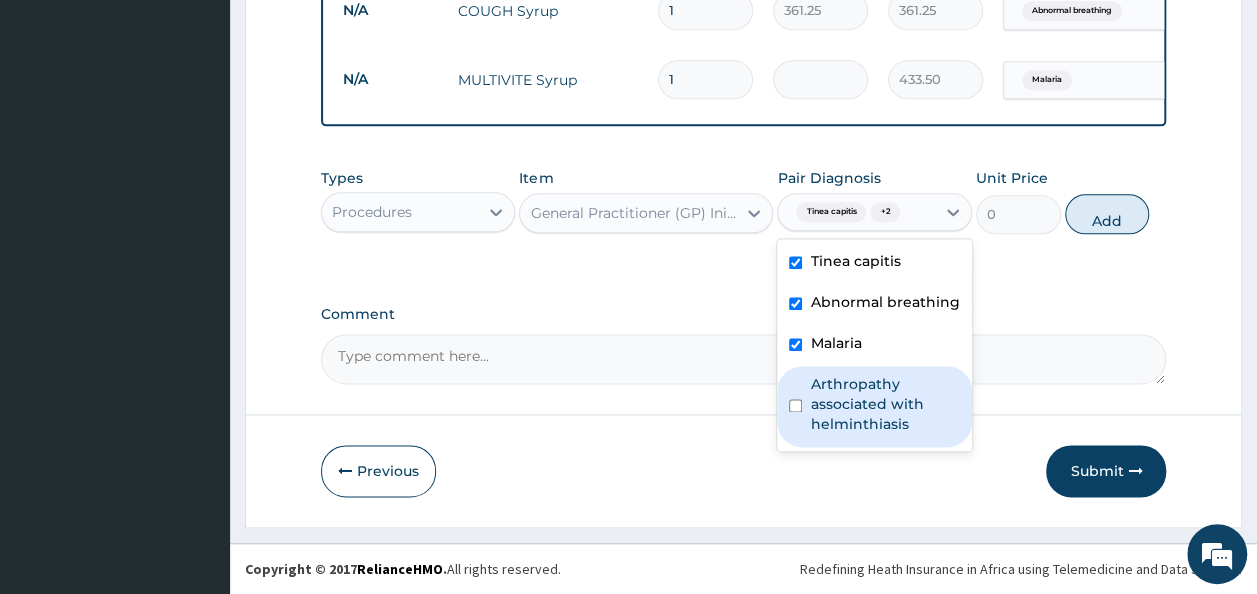 click on "Arthropathy associated with helminthiasis" at bounding box center (885, 404) 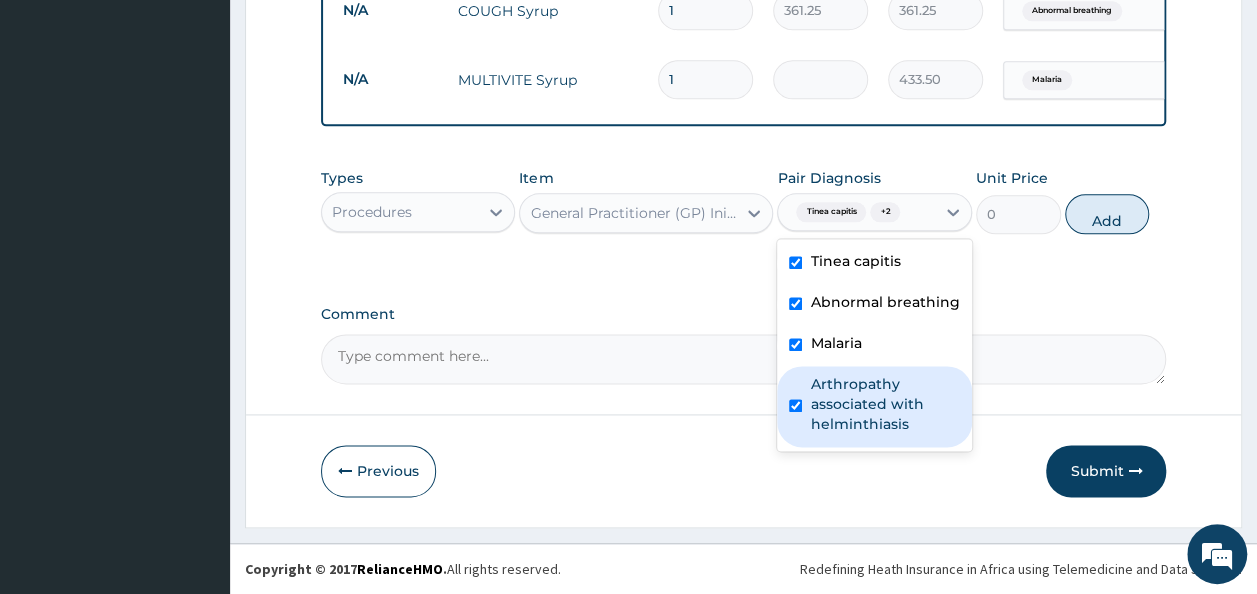 checkbox on "true" 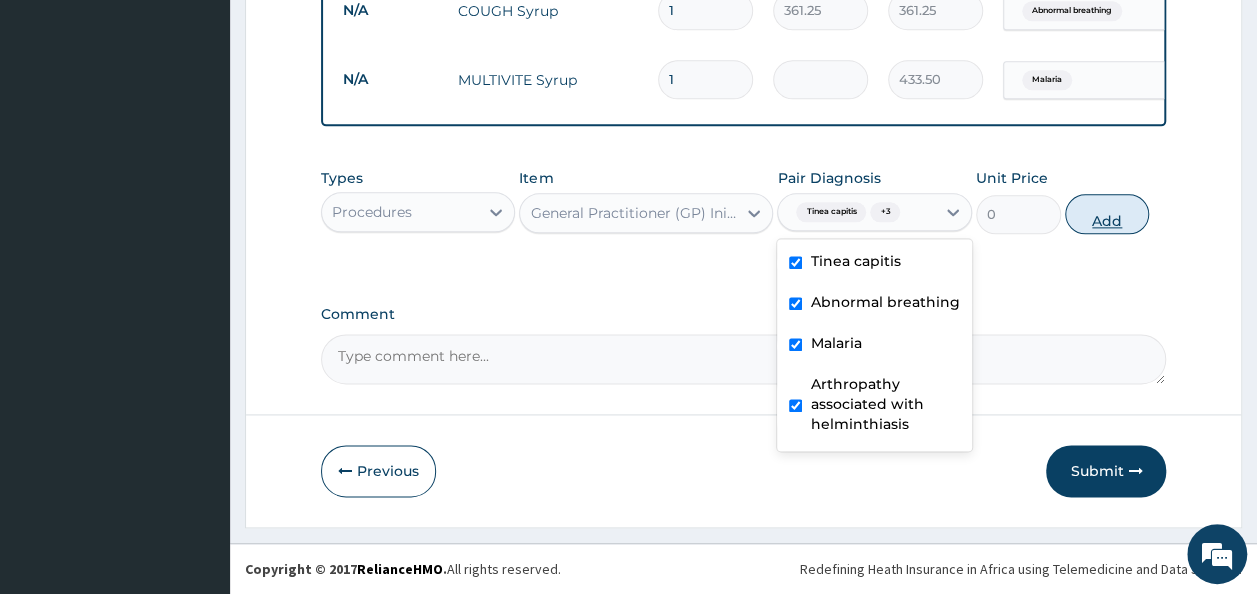 click on "Add" at bounding box center [1107, 214] 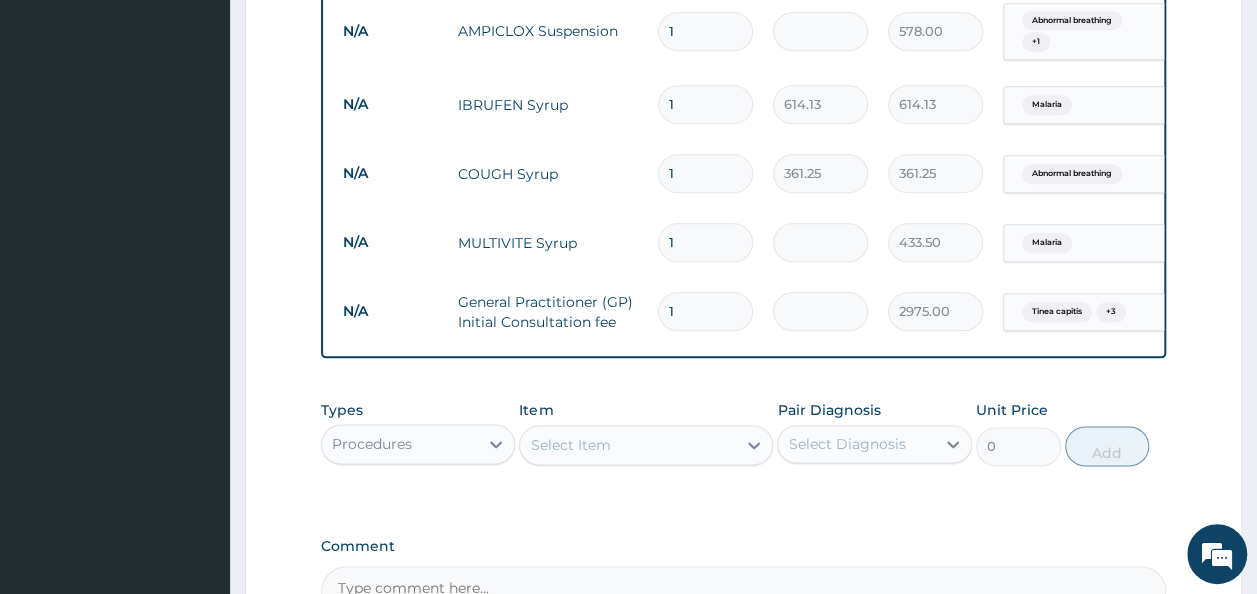 scroll, scrollTop: 1024, scrollLeft: 0, axis: vertical 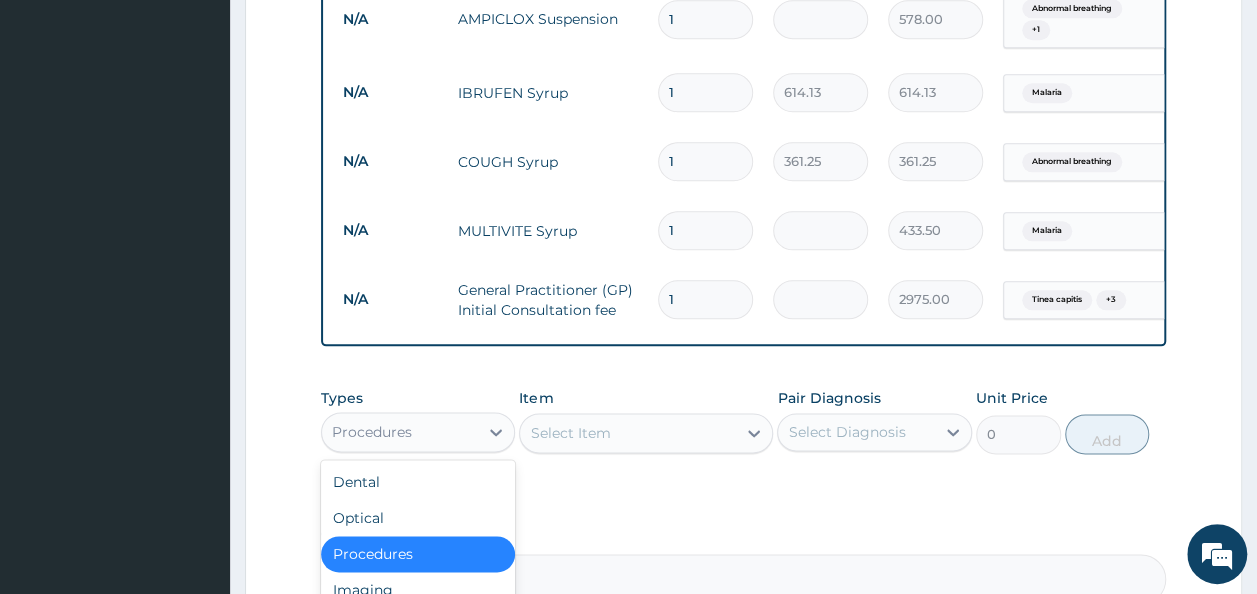click on "Procedures" at bounding box center (400, 432) 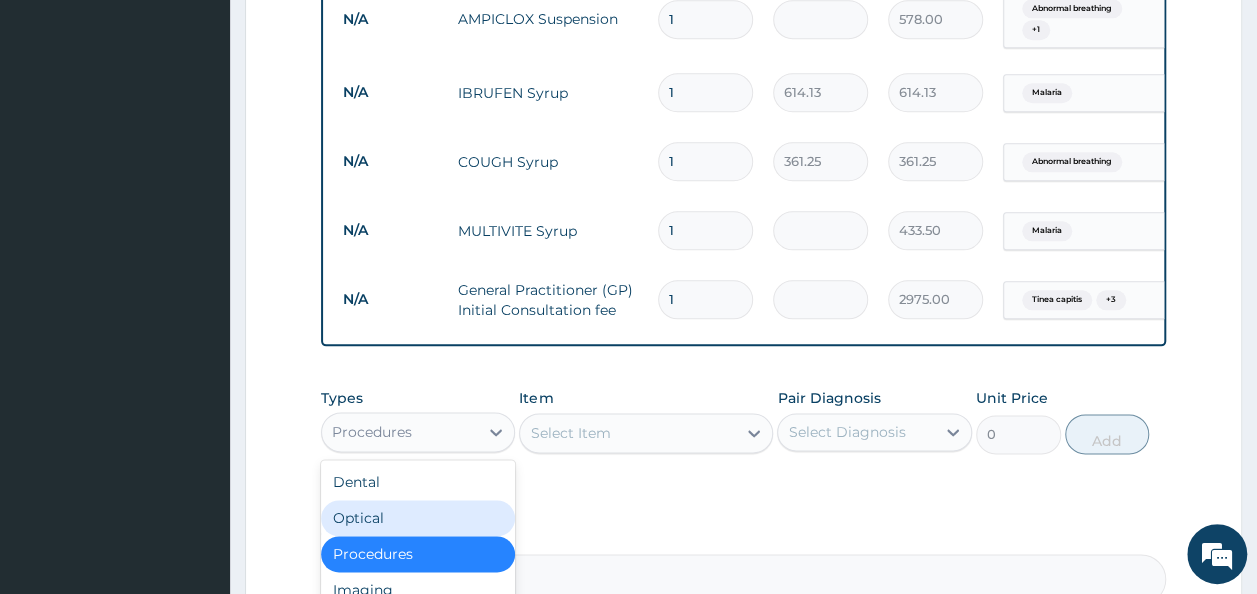 scroll, scrollTop: 68, scrollLeft: 0, axis: vertical 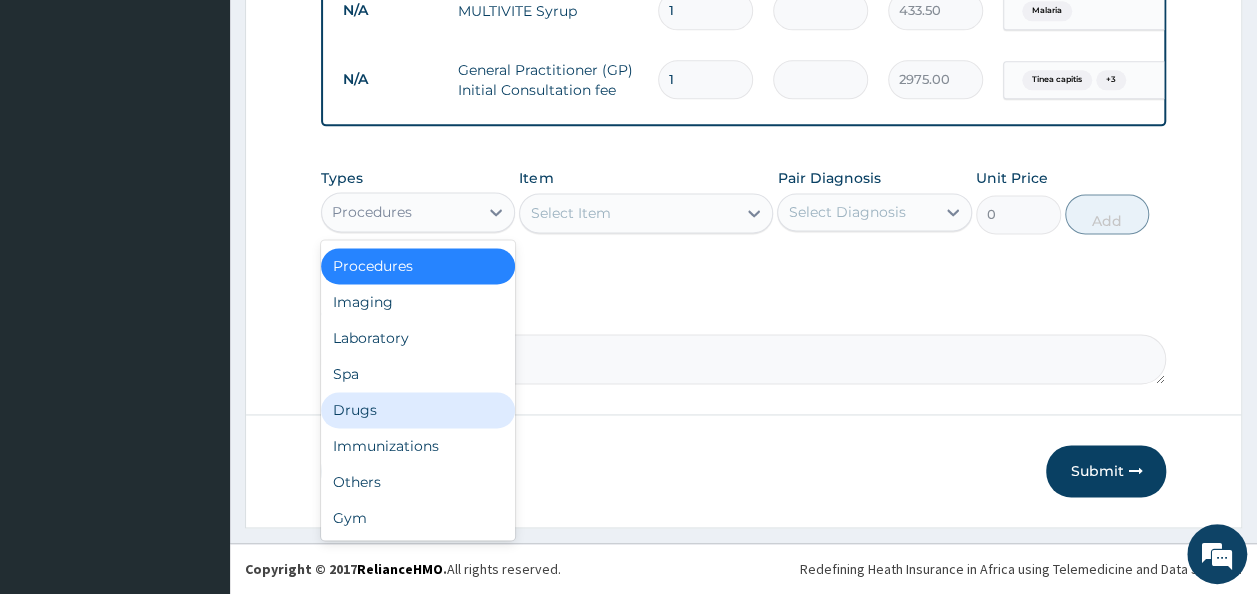 click on "Drugs" at bounding box center (418, 410) 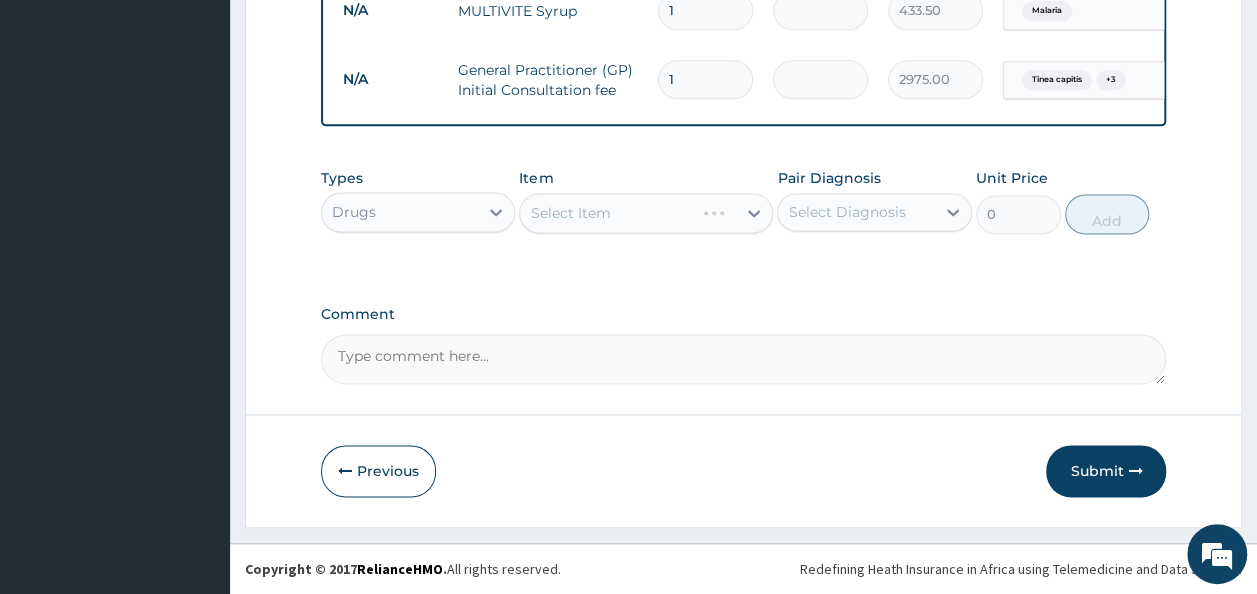 click on "Select Item" at bounding box center [646, 213] 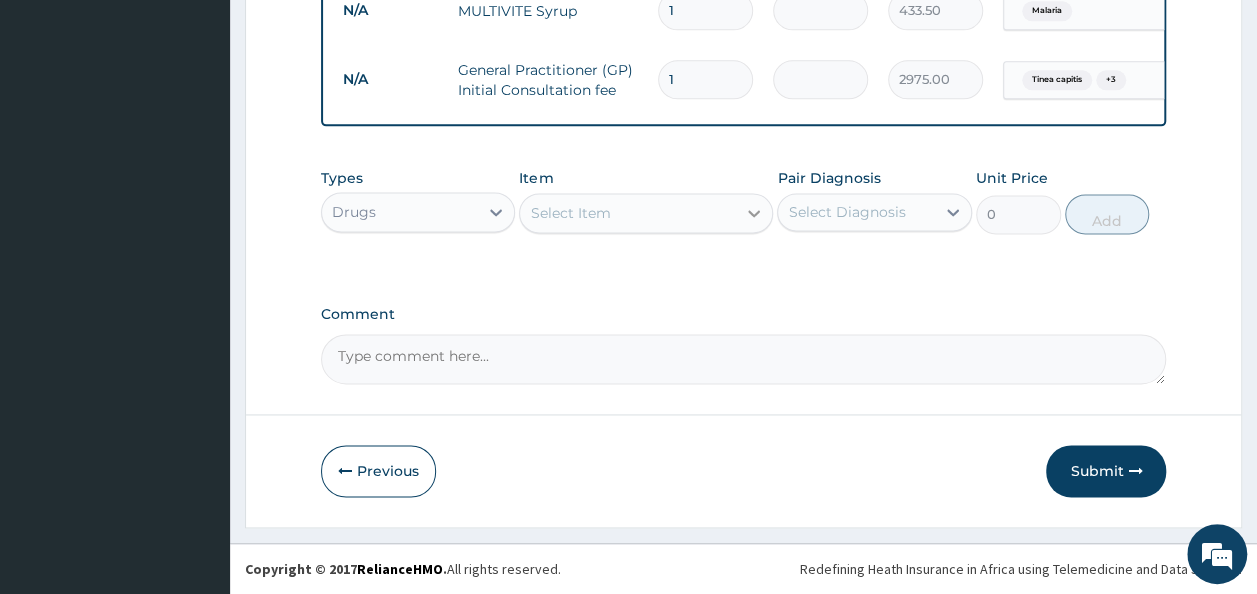 click 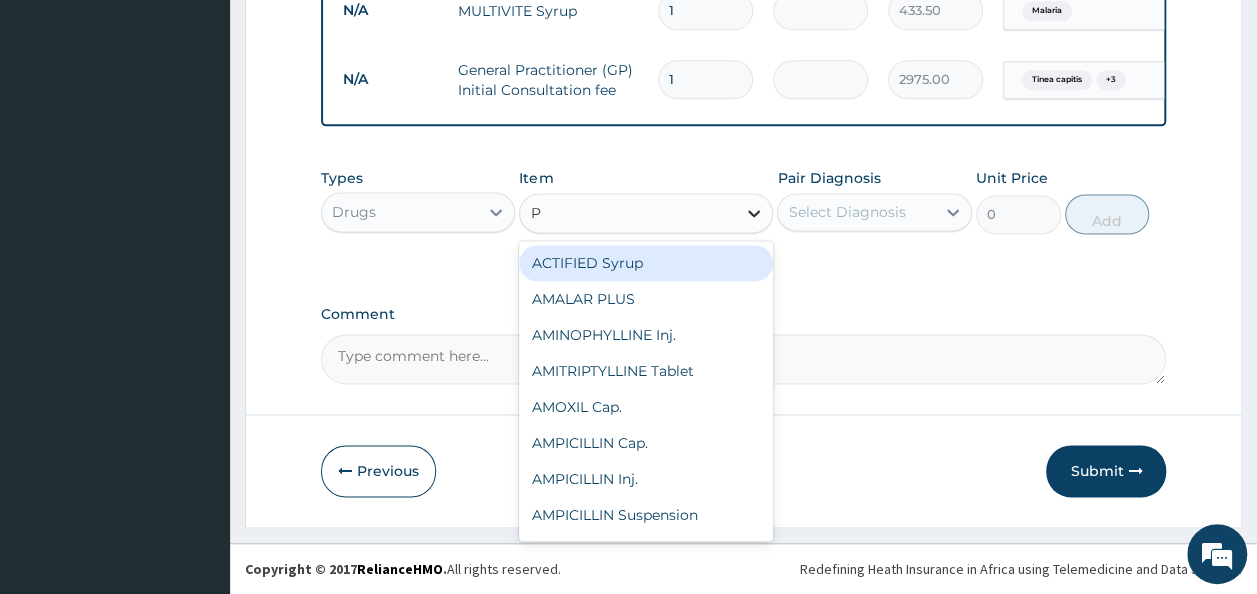 type on "P" 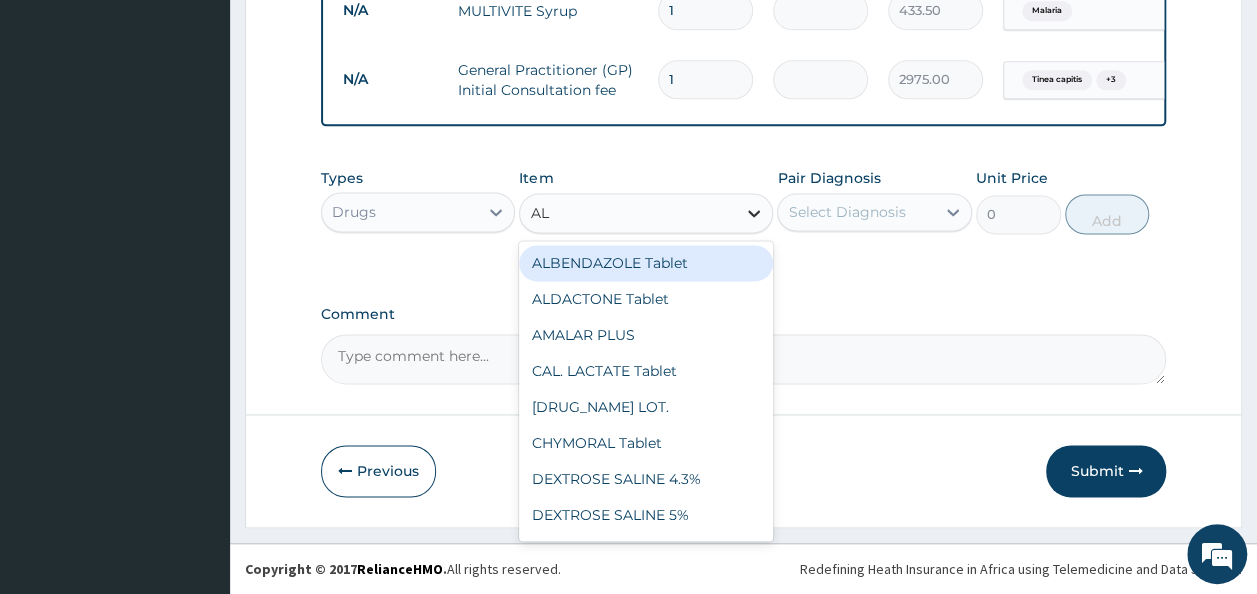type on "ALA" 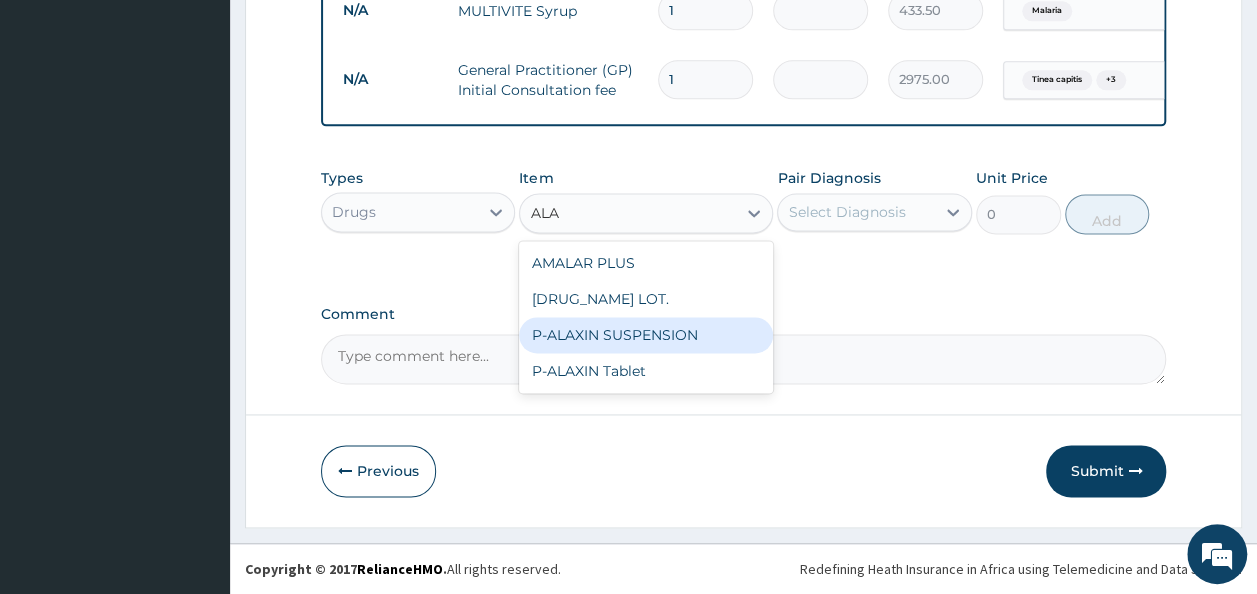 click on "P-ALAXIN  SUSPENSION" at bounding box center (646, 335) 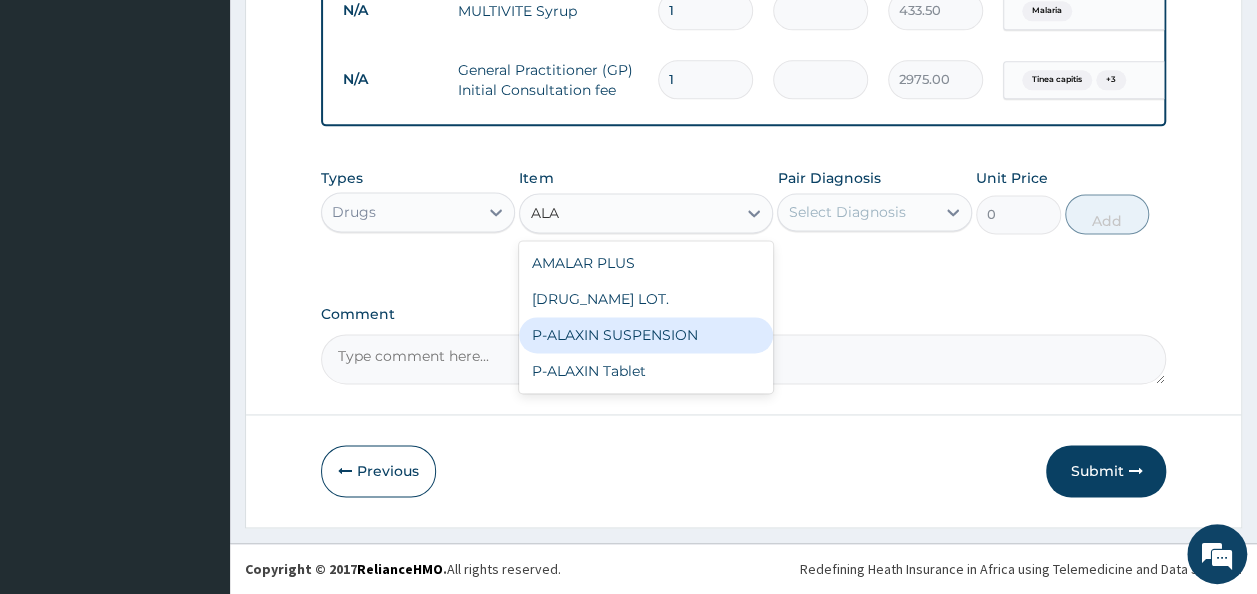 type 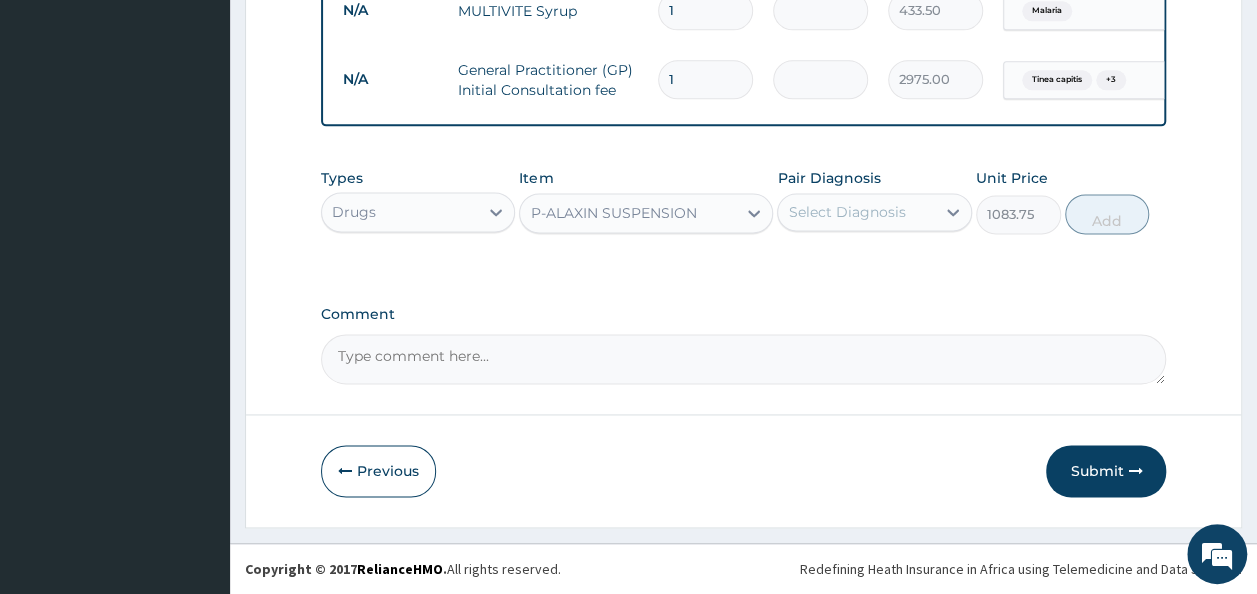 click on "Select Diagnosis" at bounding box center (846, 212) 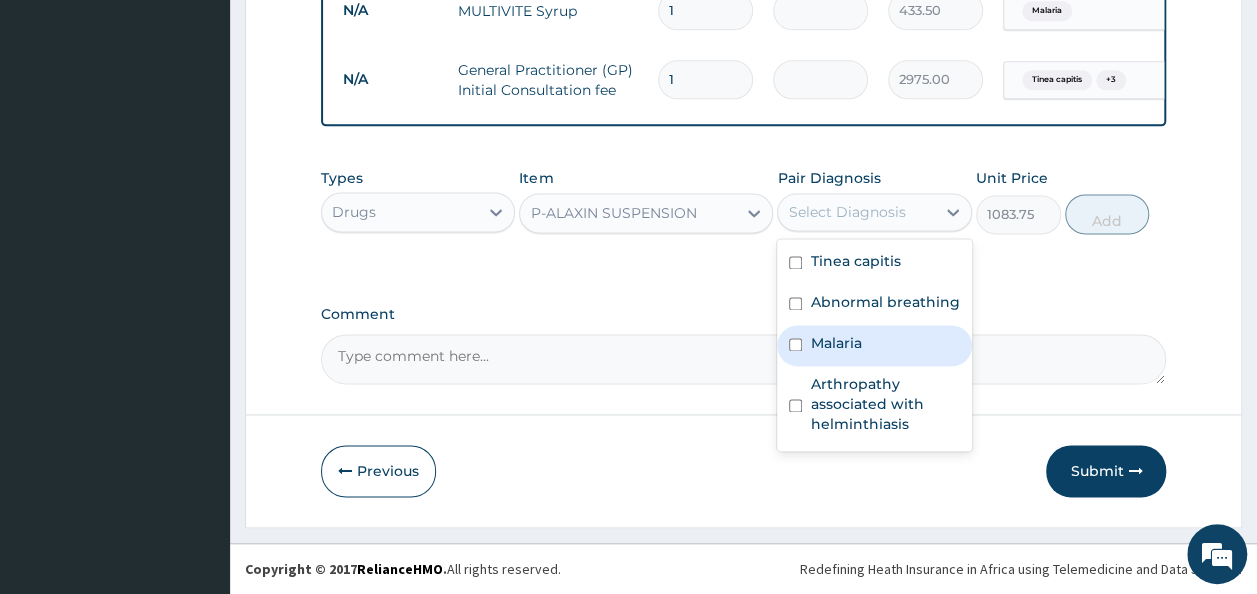 click on "Malaria" at bounding box center (874, 345) 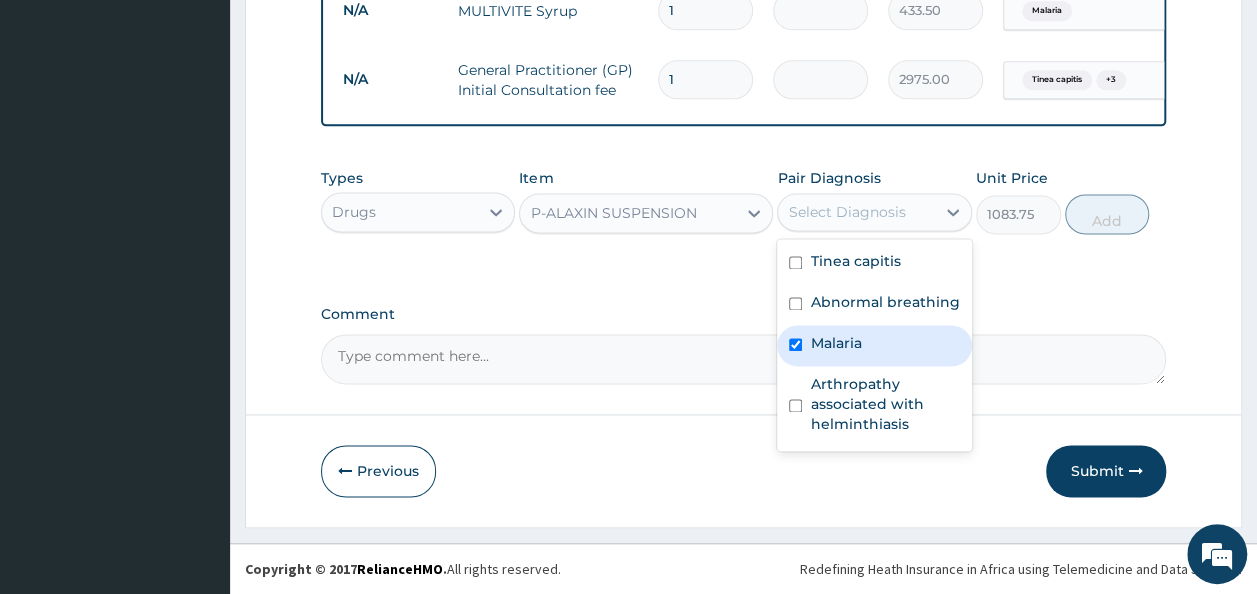 checkbox on "true" 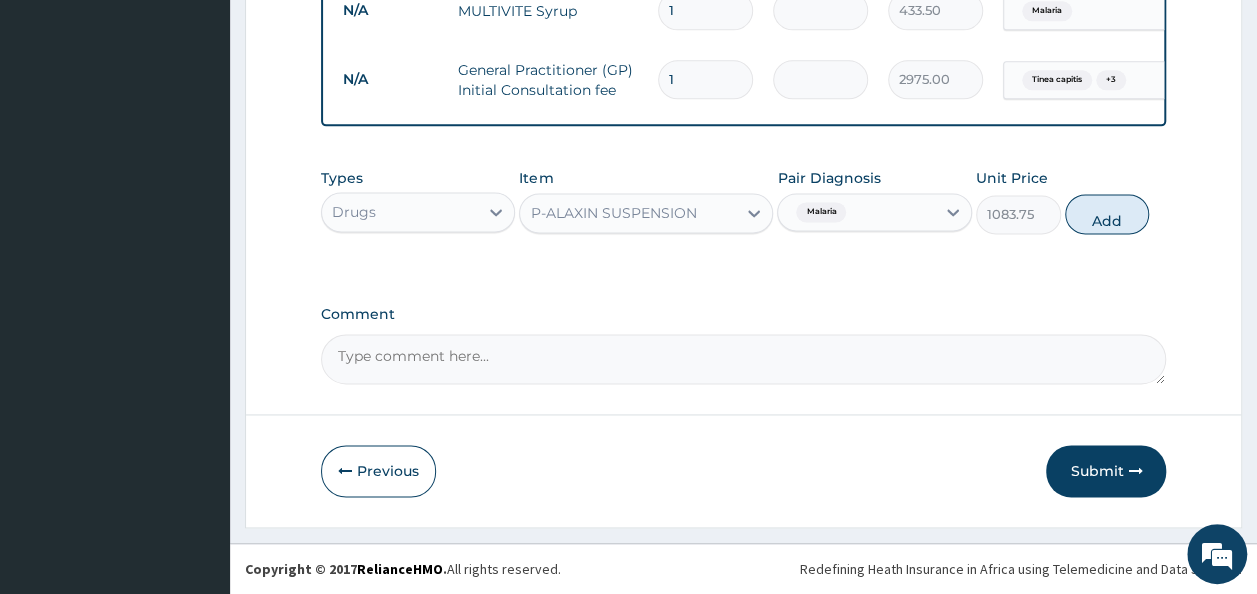 click on "Types Drugs Item P-ALAXIN SUSPENSION Pair Diagnosis Malaria Unit Price [NUMBER] Add" at bounding box center [744, 201] 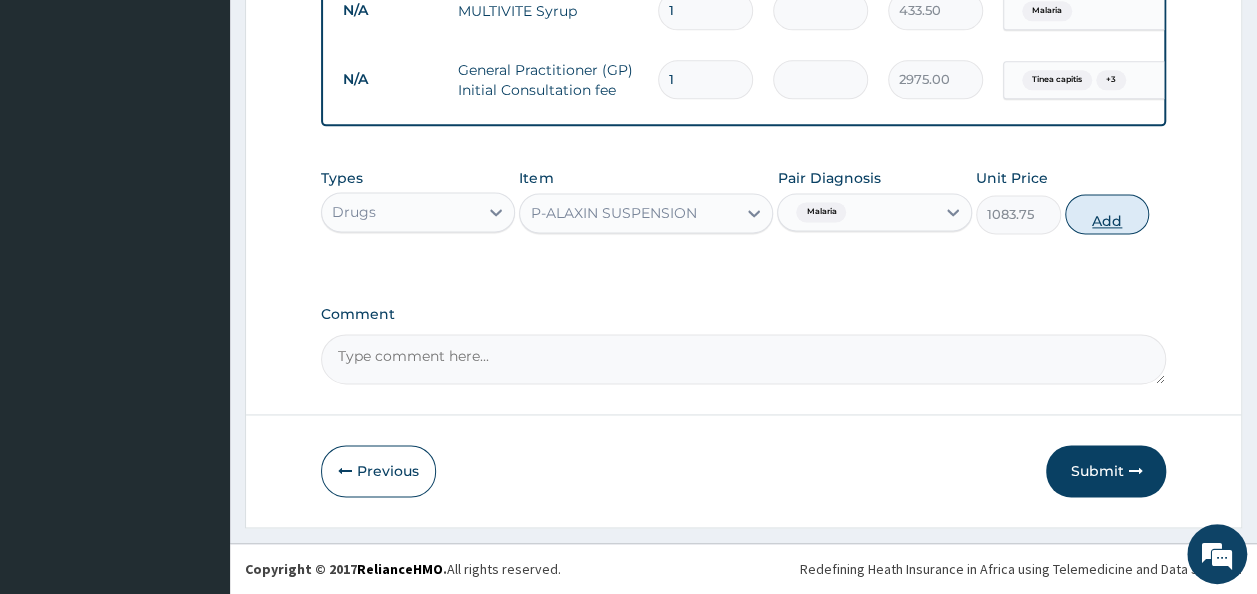 click on "Add" at bounding box center [1107, 214] 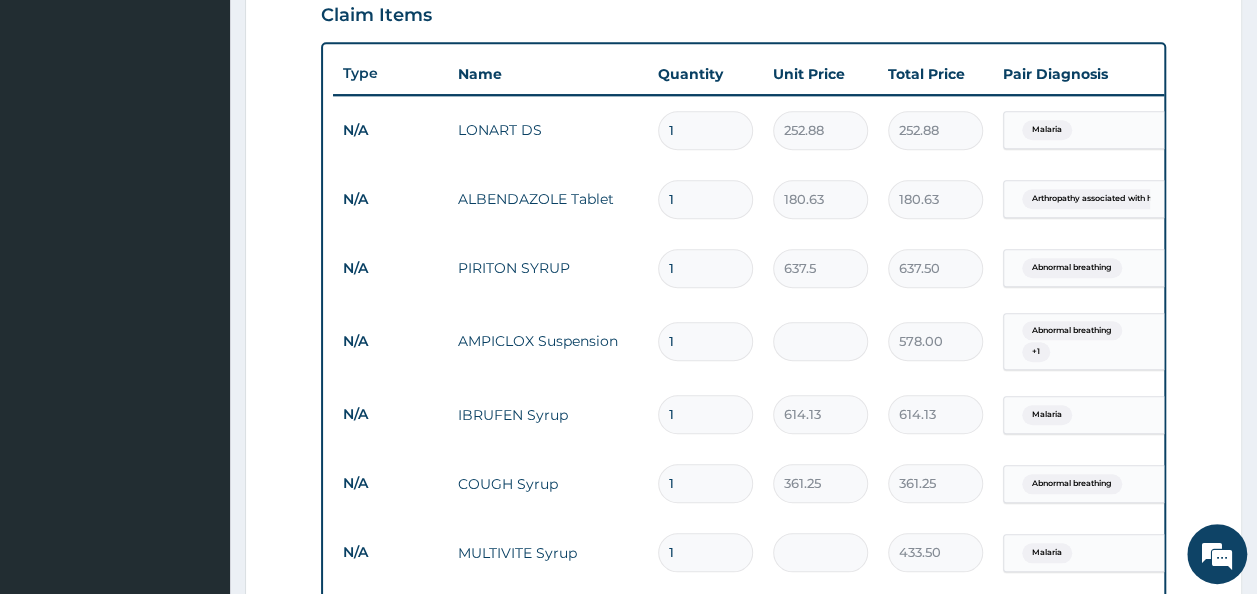 scroll, scrollTop: 702, scrollLeft: 0, axis: vertical 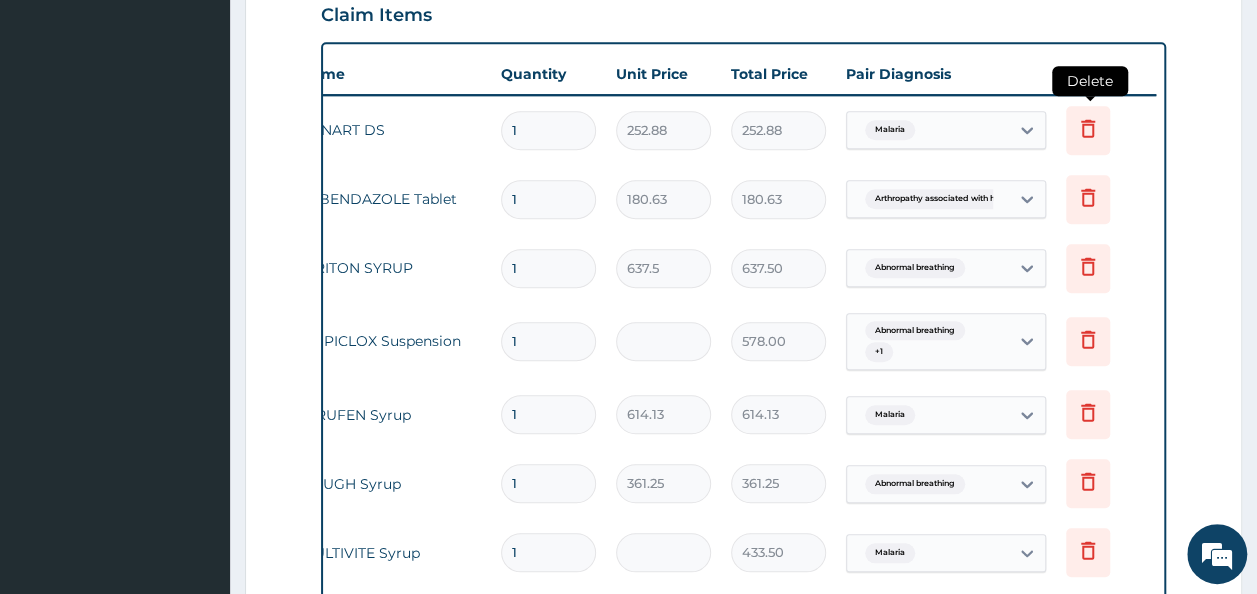 click 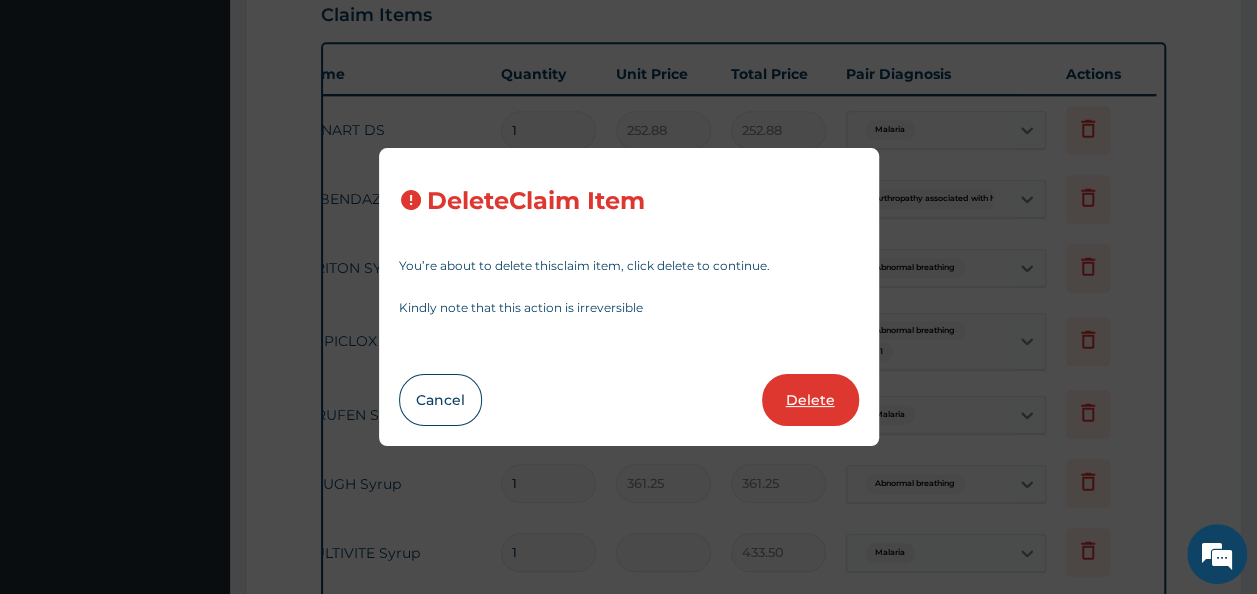 click on "Delete" at bounding box center [810, 400] 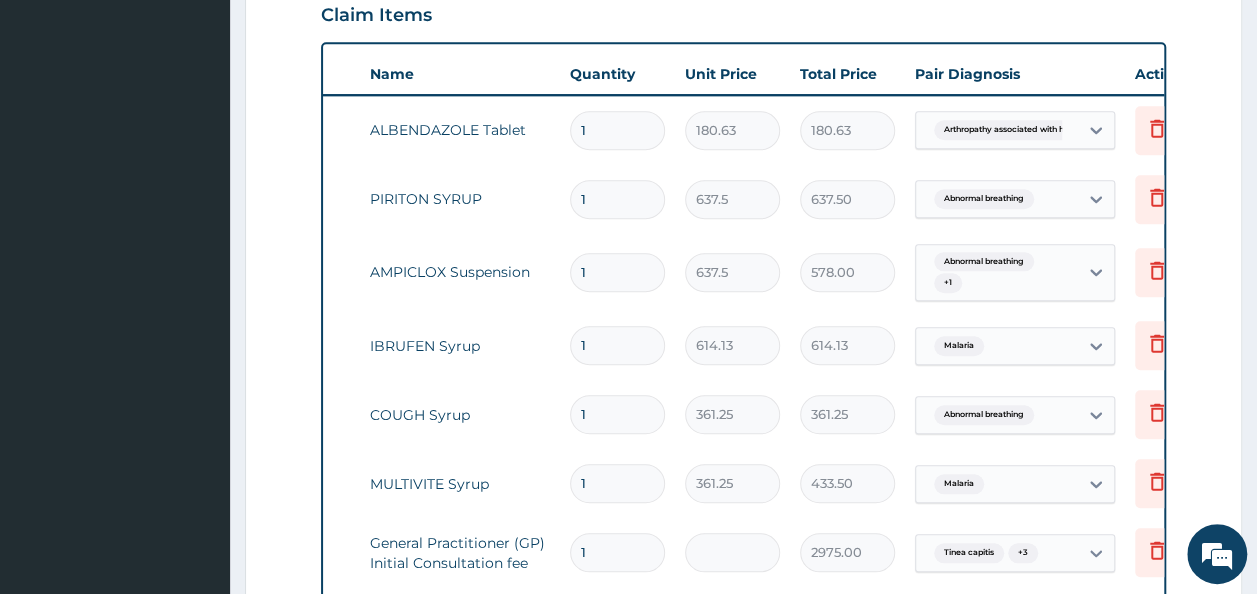 scroll, scrollTop: 0, scrollLeft: 0, axis: both 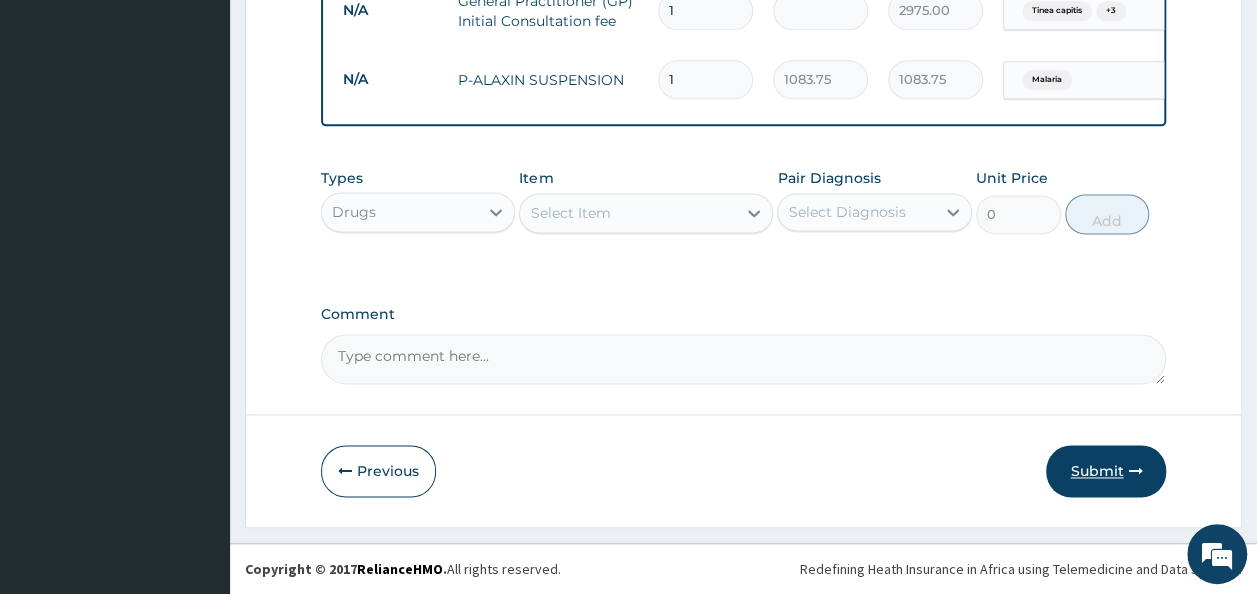 click on "Submit" at bounding box center [1106, 471] 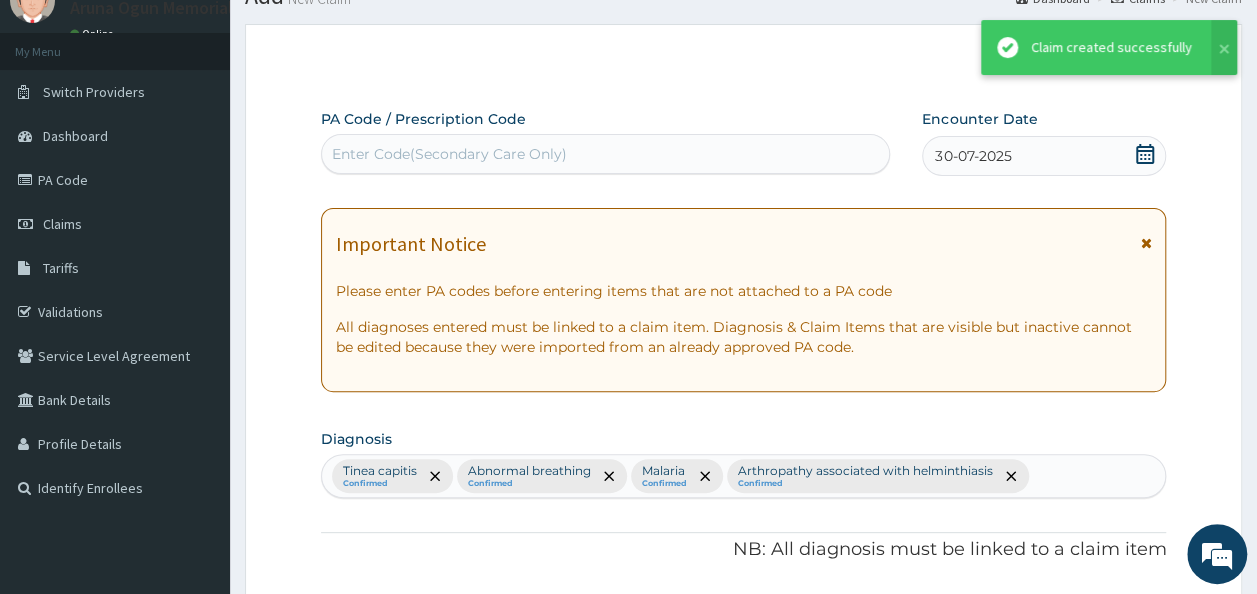 scroll, scrollTop: 1258, scrollLeft: 0, axis: vertical 